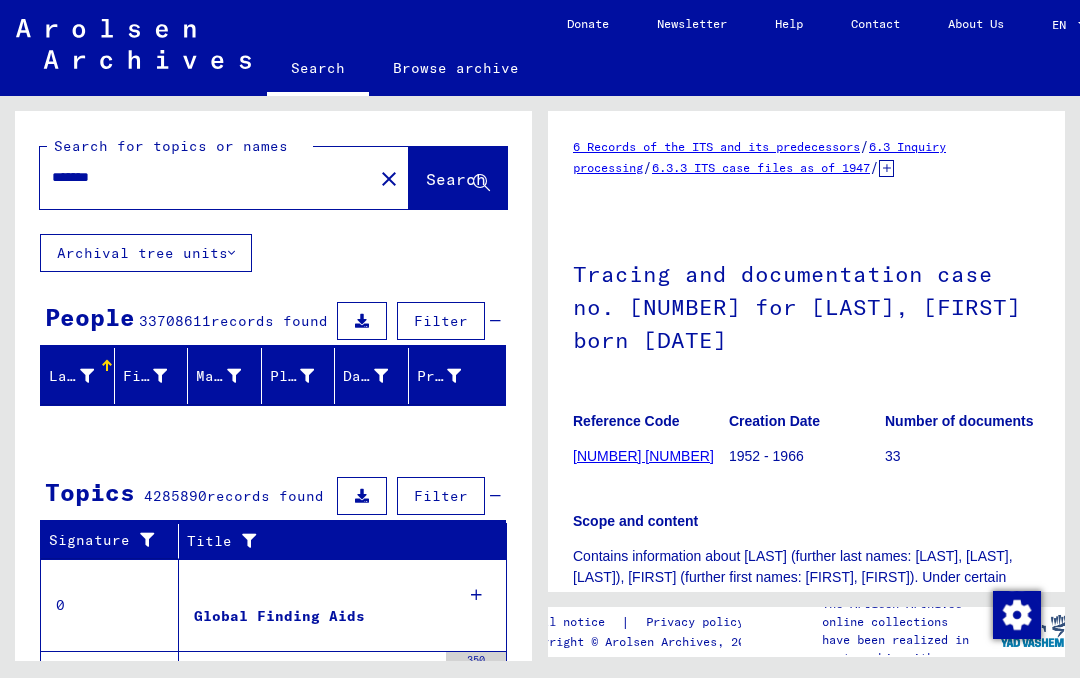scroll, scrollTop: 0, scrollLeft: 0, axis: both 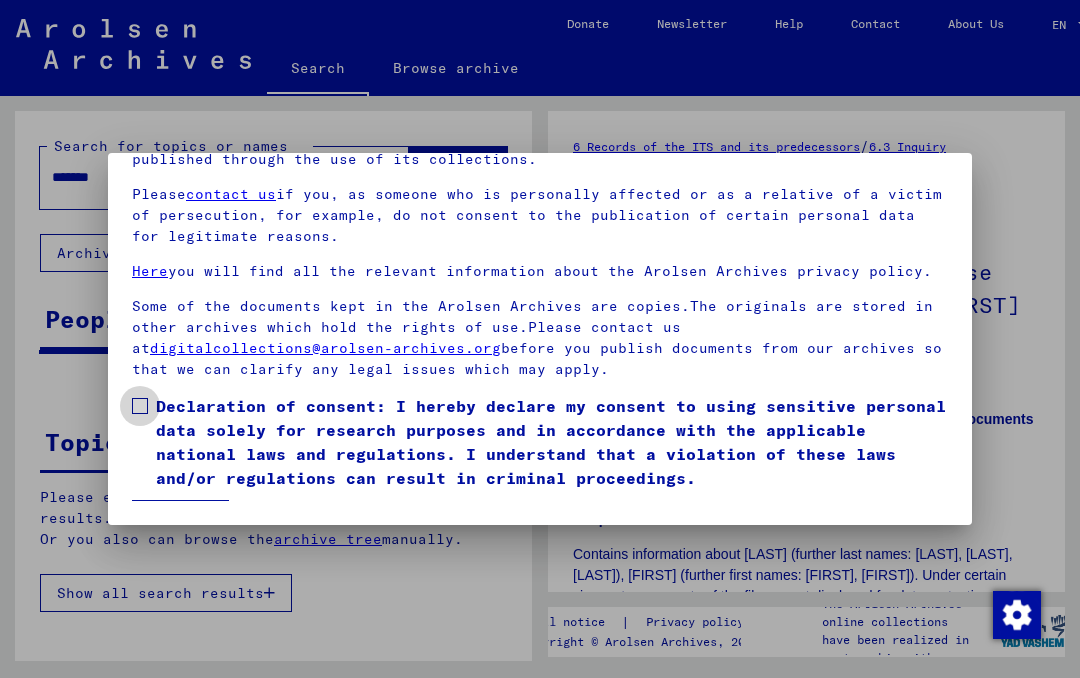 click on "Declaration of consent: I hereby declare my consent to using sensitive personal data solely for research purposes and in accordance with the applicable national laws and regulations. I understand that a violation of these laws and/or regulations can result in criminal proceedings." at bounding box center (540, 442) 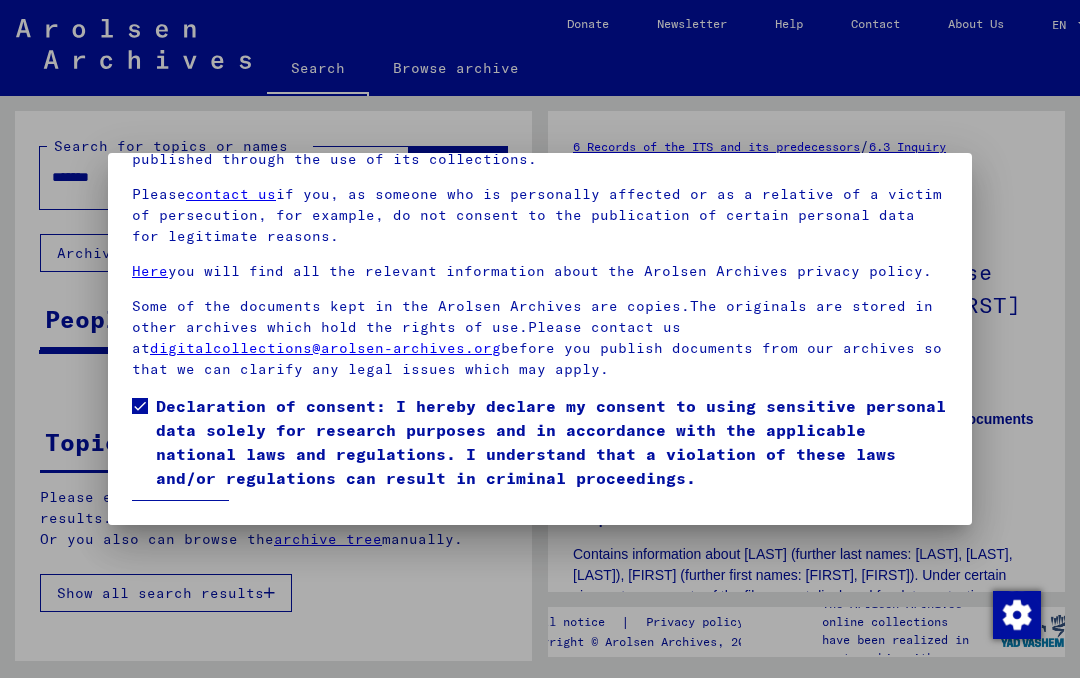 click on "I agree" at bounding box center [180, 519] 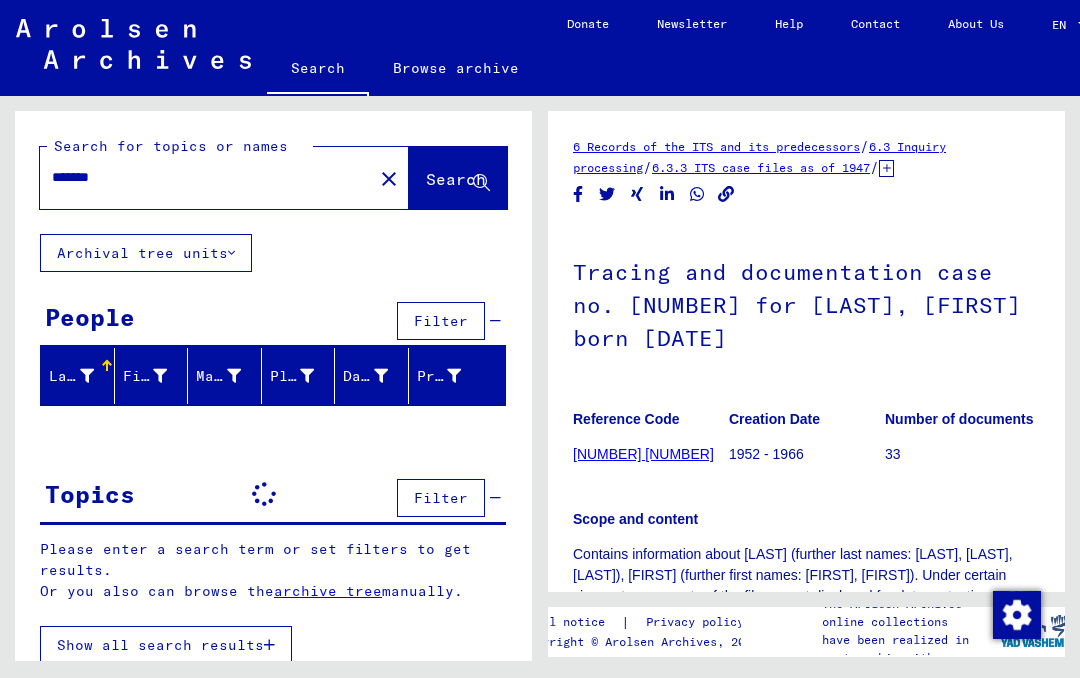 click on "close" 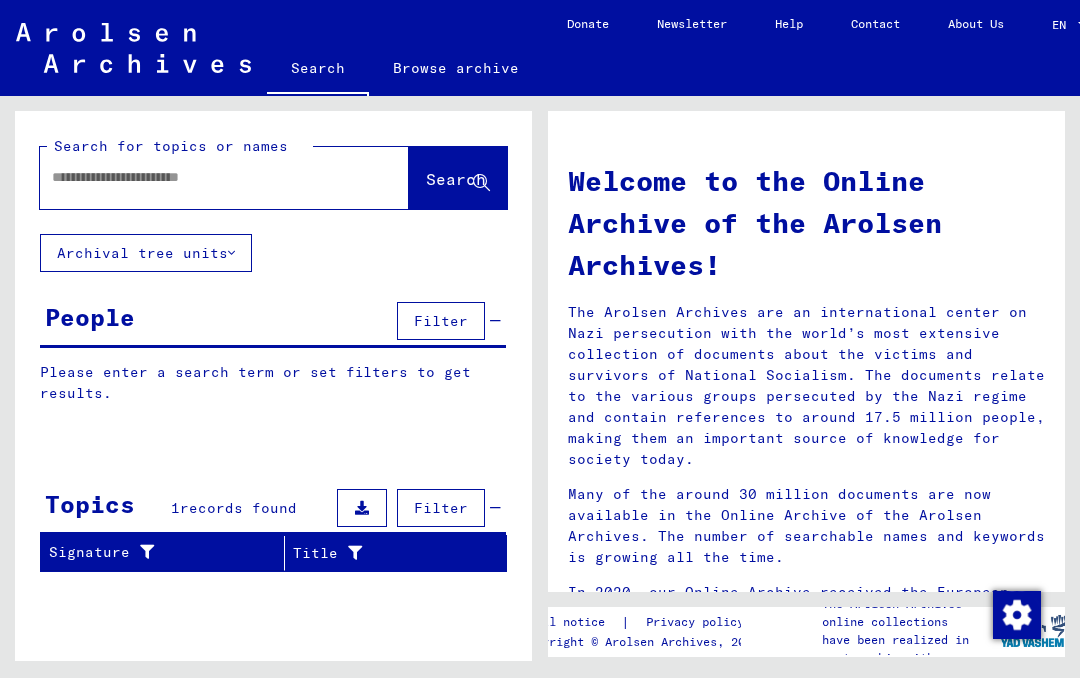 click at bounding box center [200, 177] 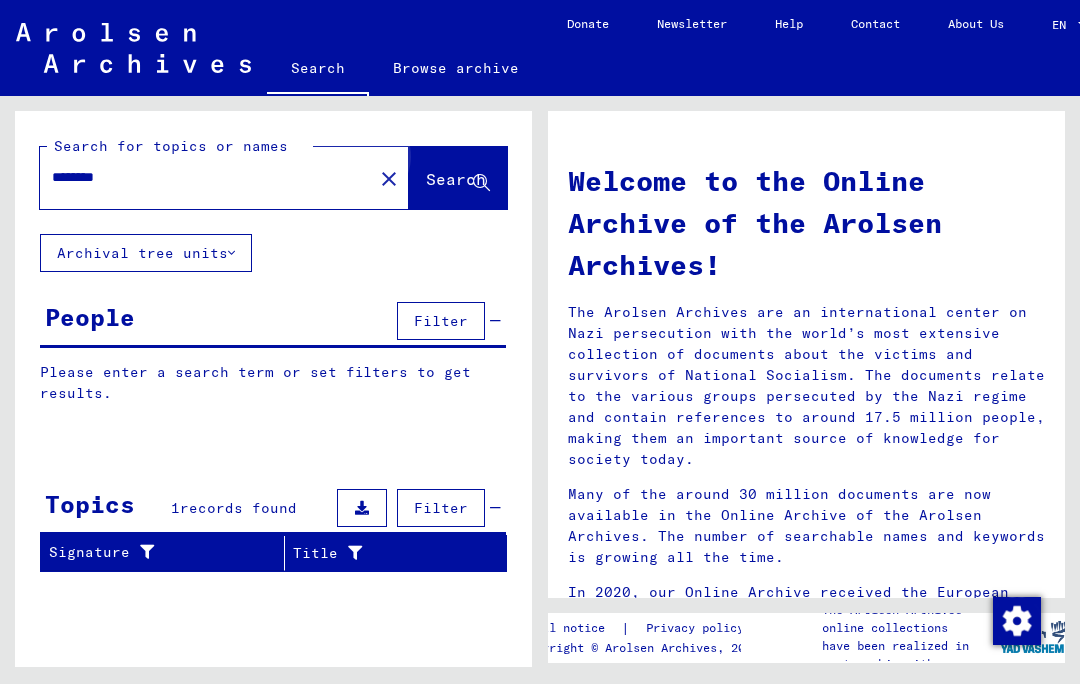 click on "Search" 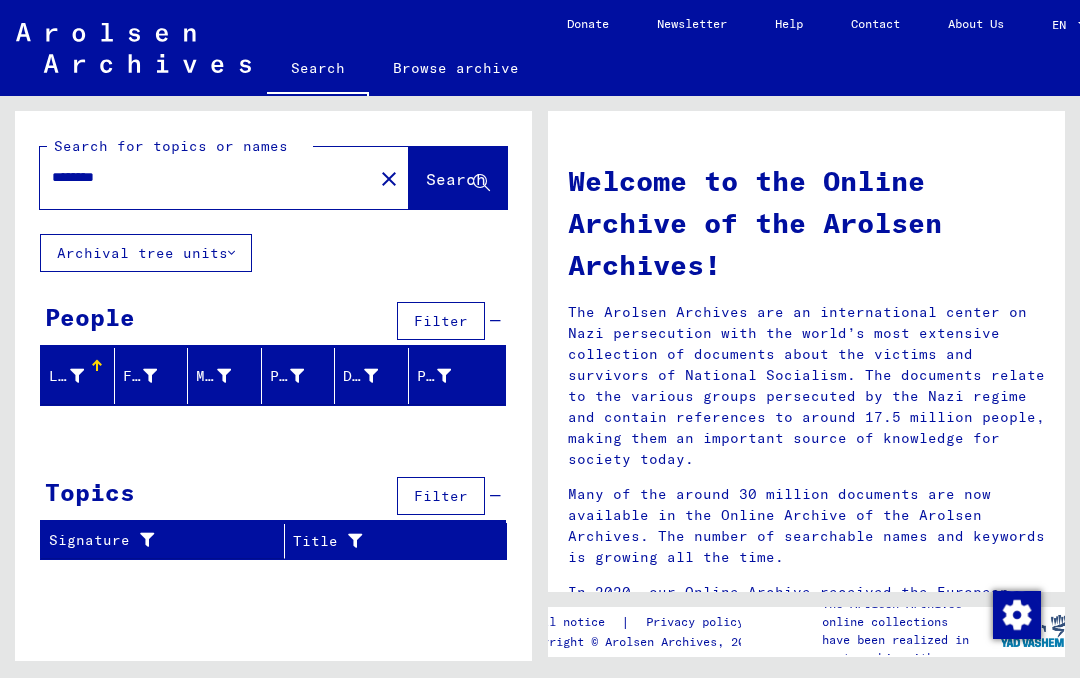 click on "********" at bounding box center [200, 177] 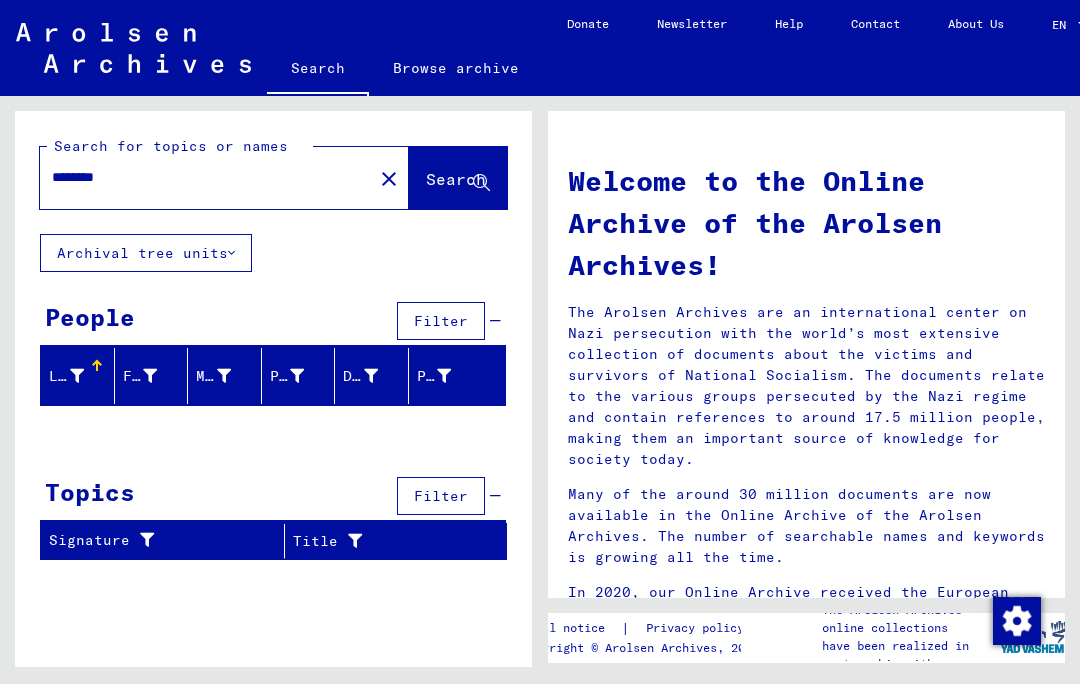 type on "********" 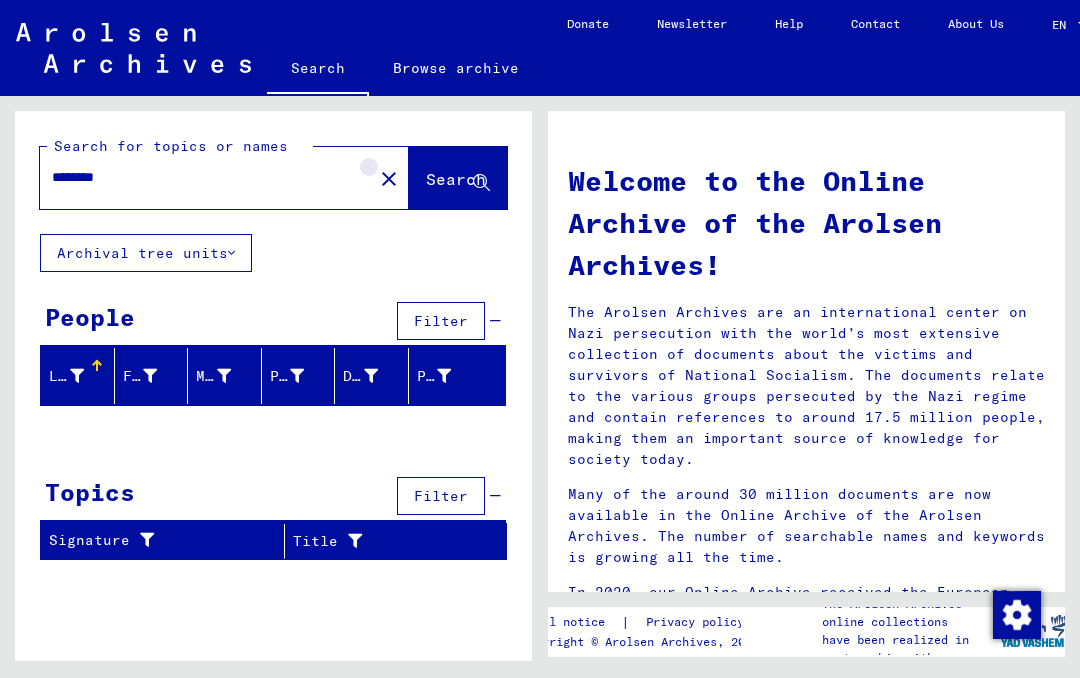 click on "close" 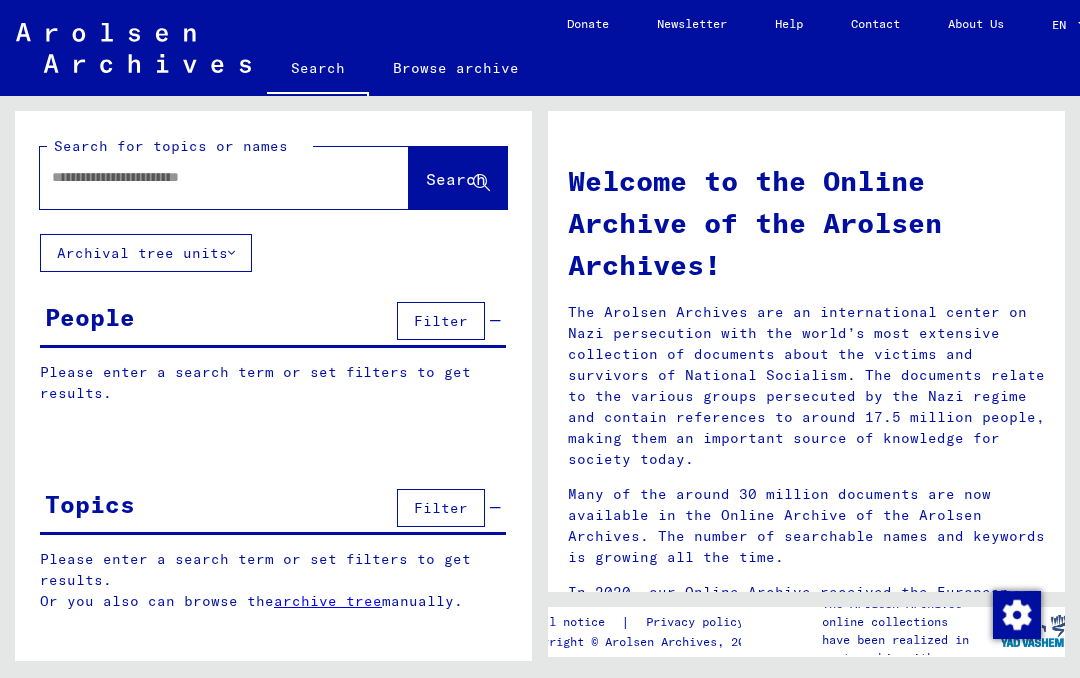 click at bounding box center [200, 177] 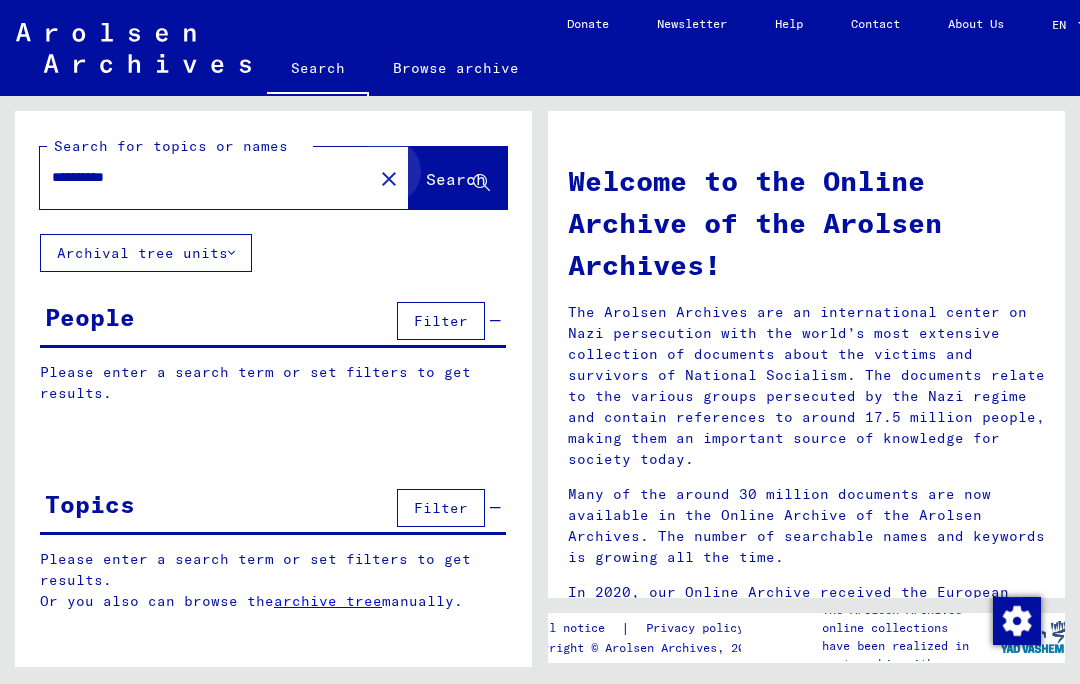 click on "Search" 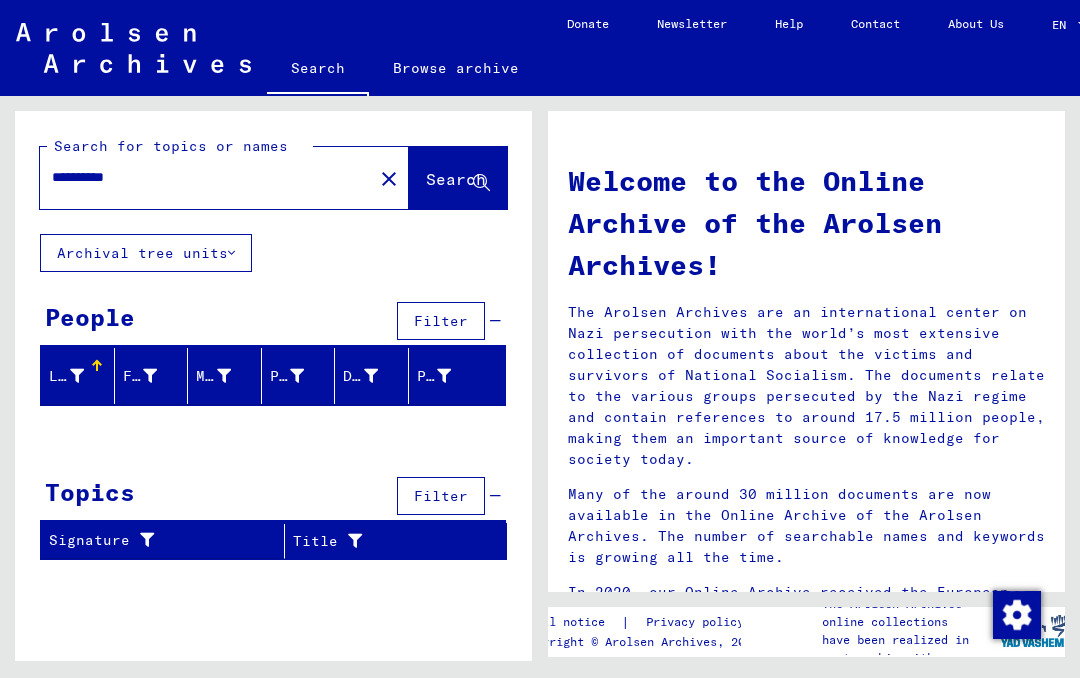 click on "**********" at bounding box center (200, 177) 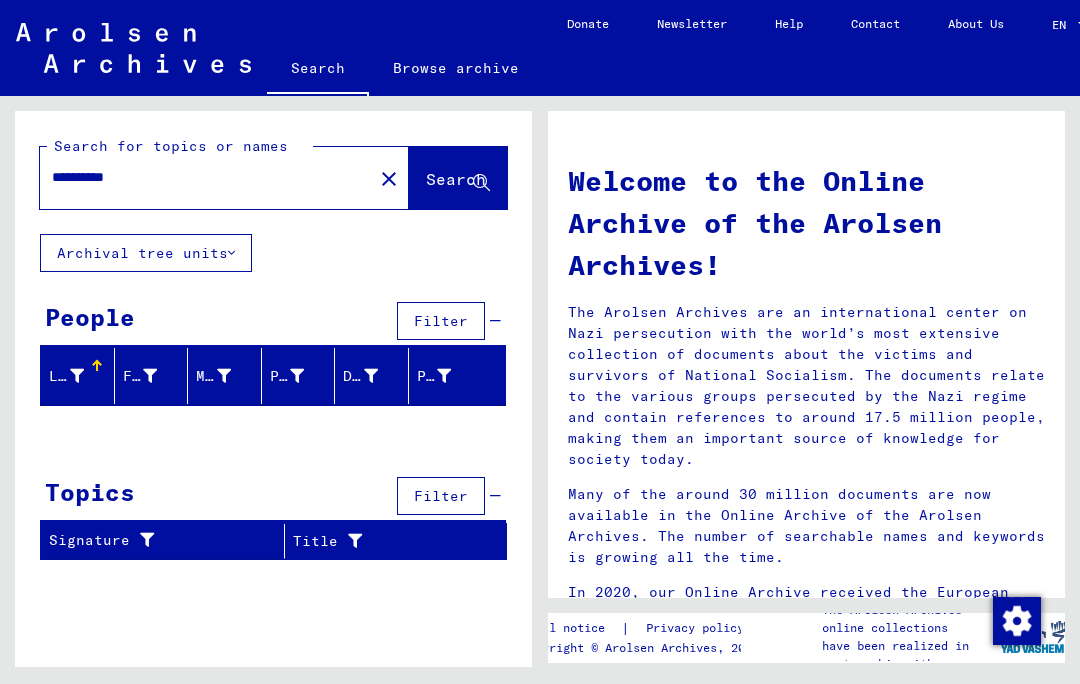 type on "**********" 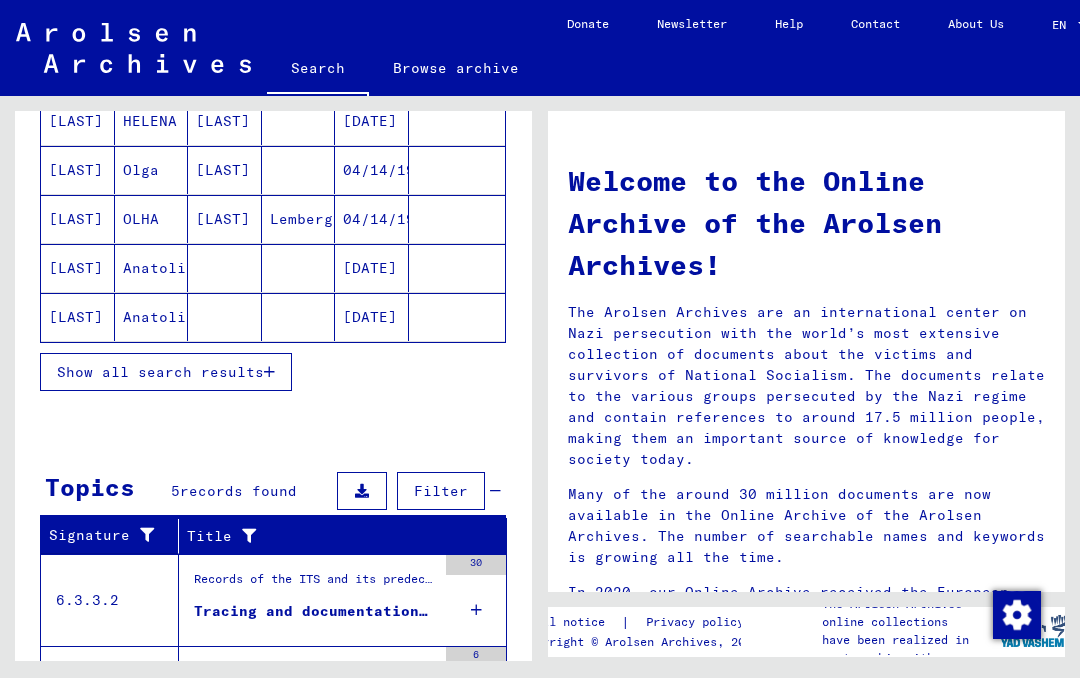 scroll, scrollTop: 314, scrollLeft: 0, axis: vertical 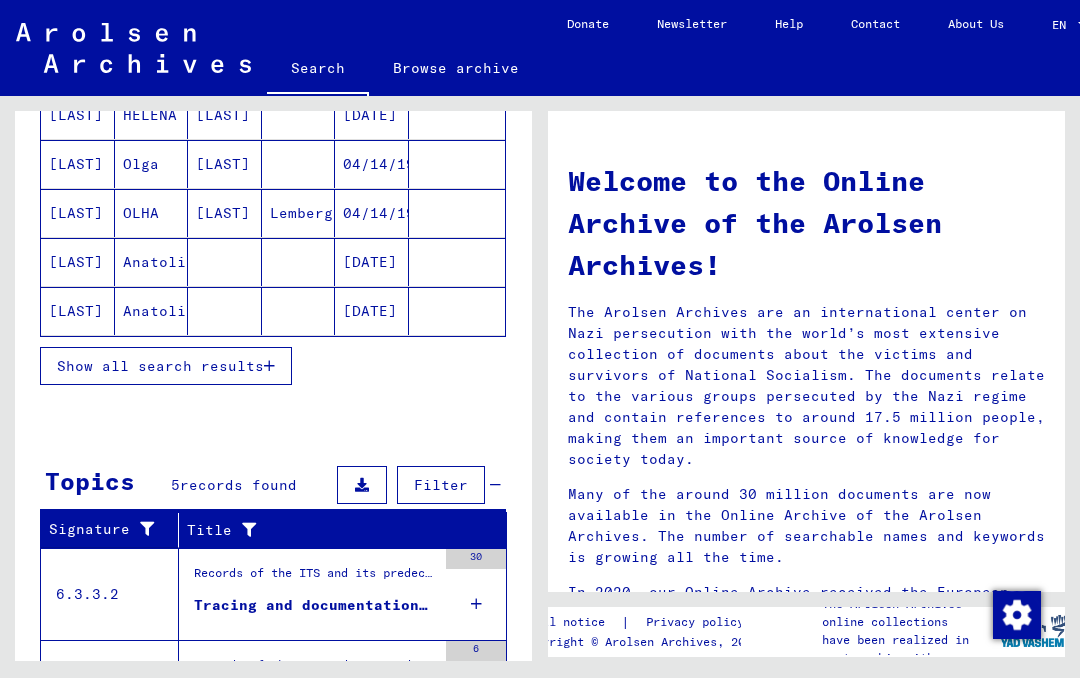 click on "Show all search results" at bounding box center (160, 366) 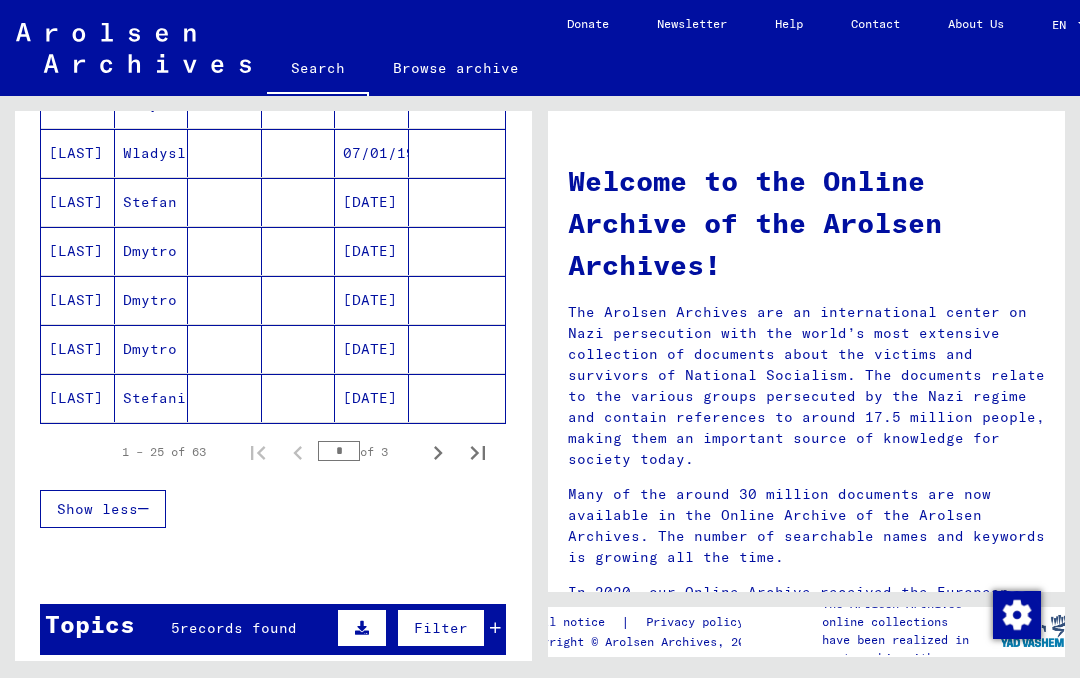 scroll, scrollTop: 1218, scrollLeft: 0, axis: vertical 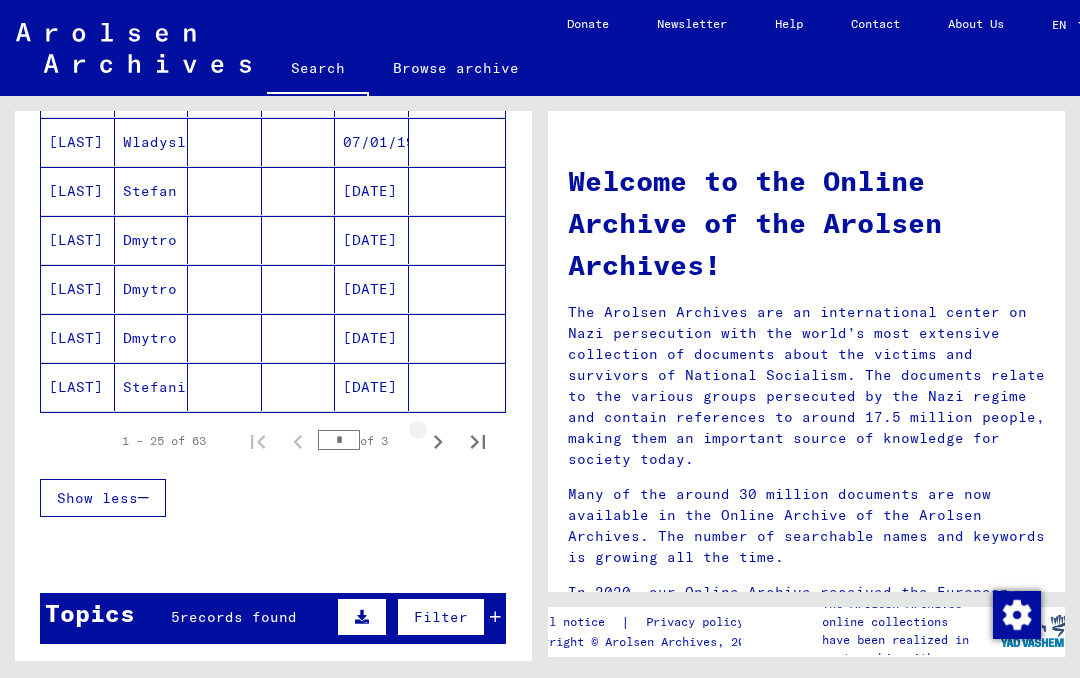 click 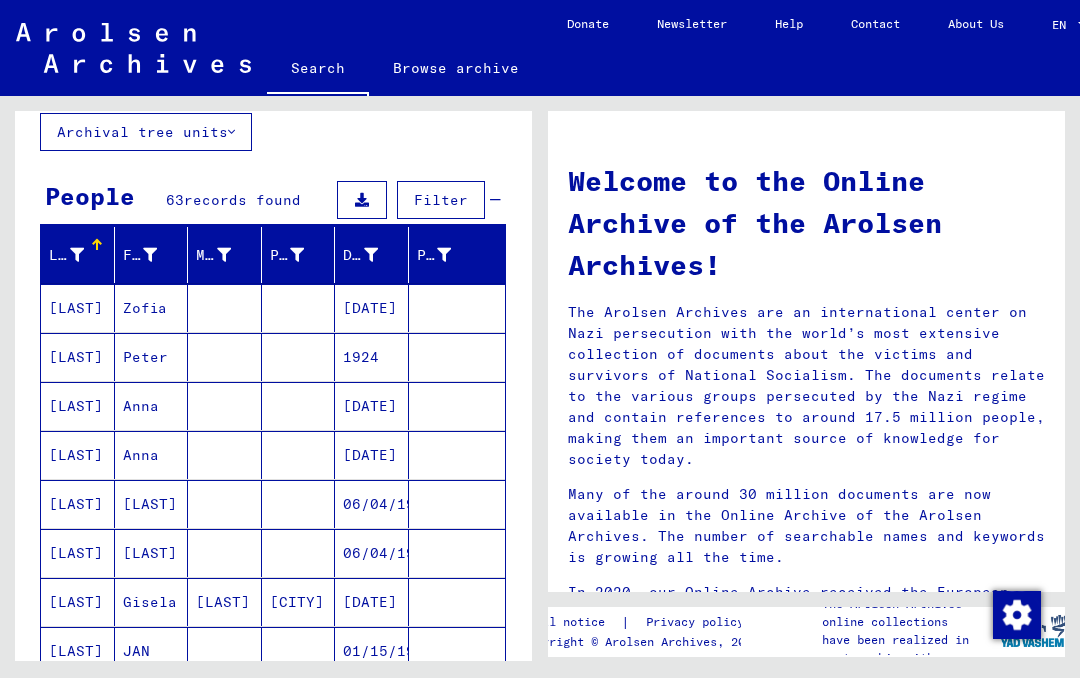 scroll, scrollTop: 103, scrollLeft: 0, axis: vertical 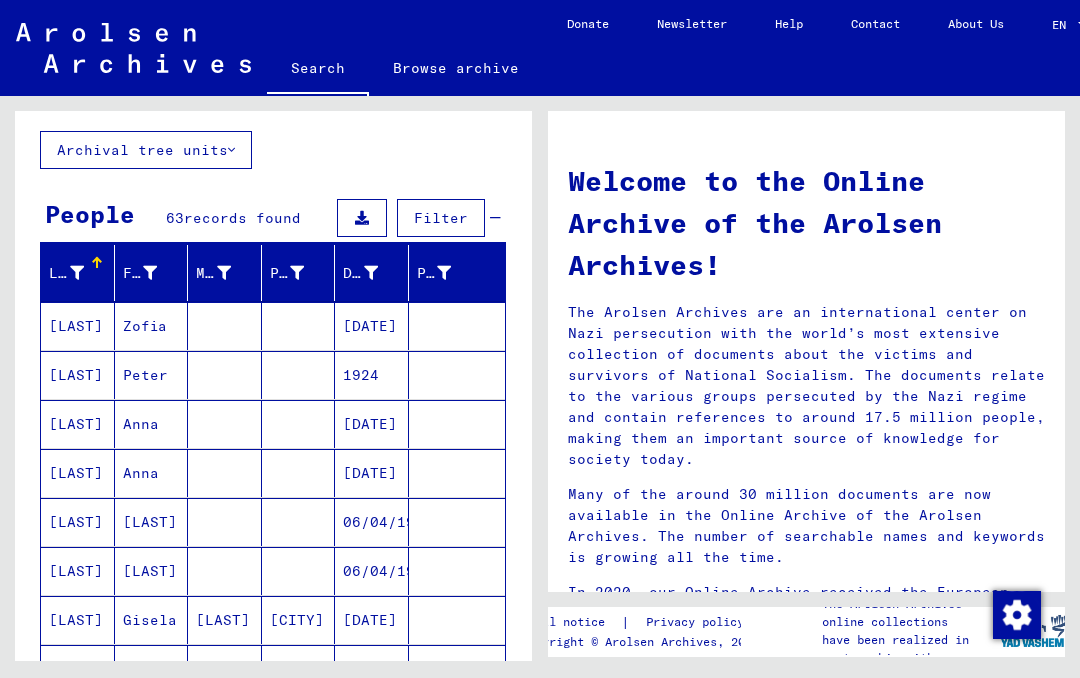 click on "Date of Birth" at bounding box center (375, 273) 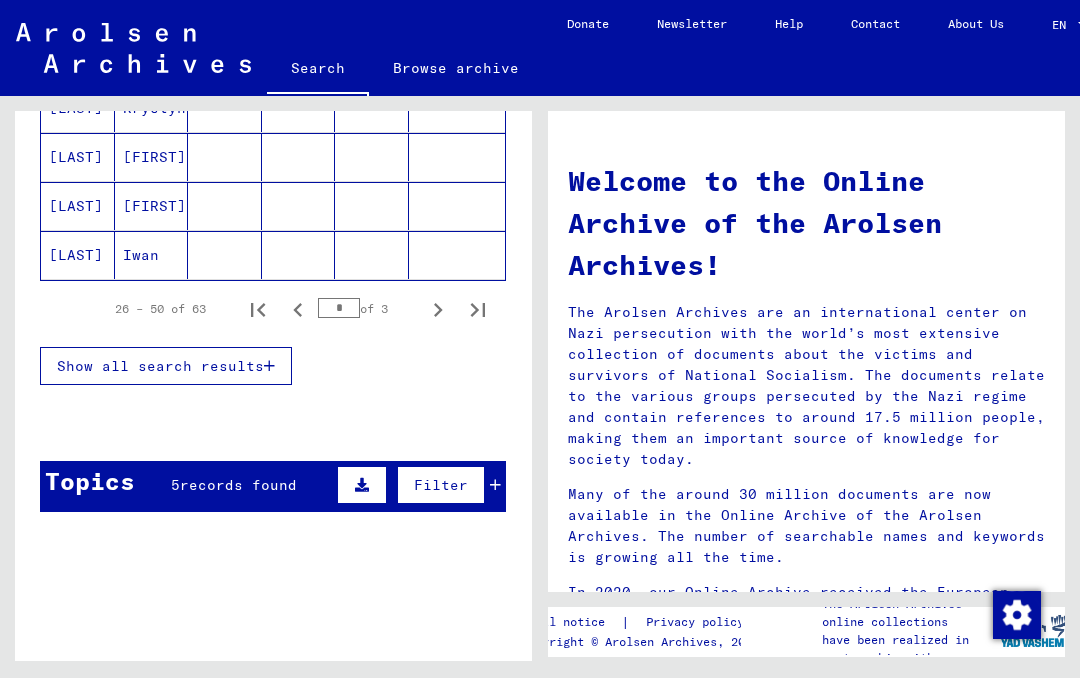 scroll, scrollTop: 365, scrollLeft: 0, axis: vertical 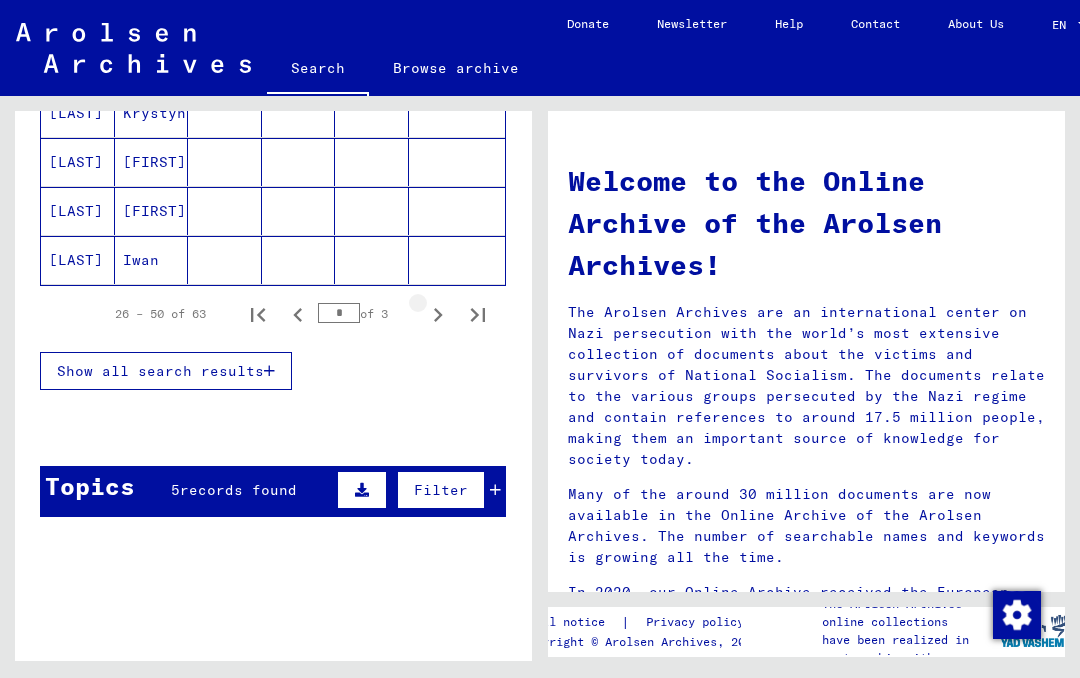 click 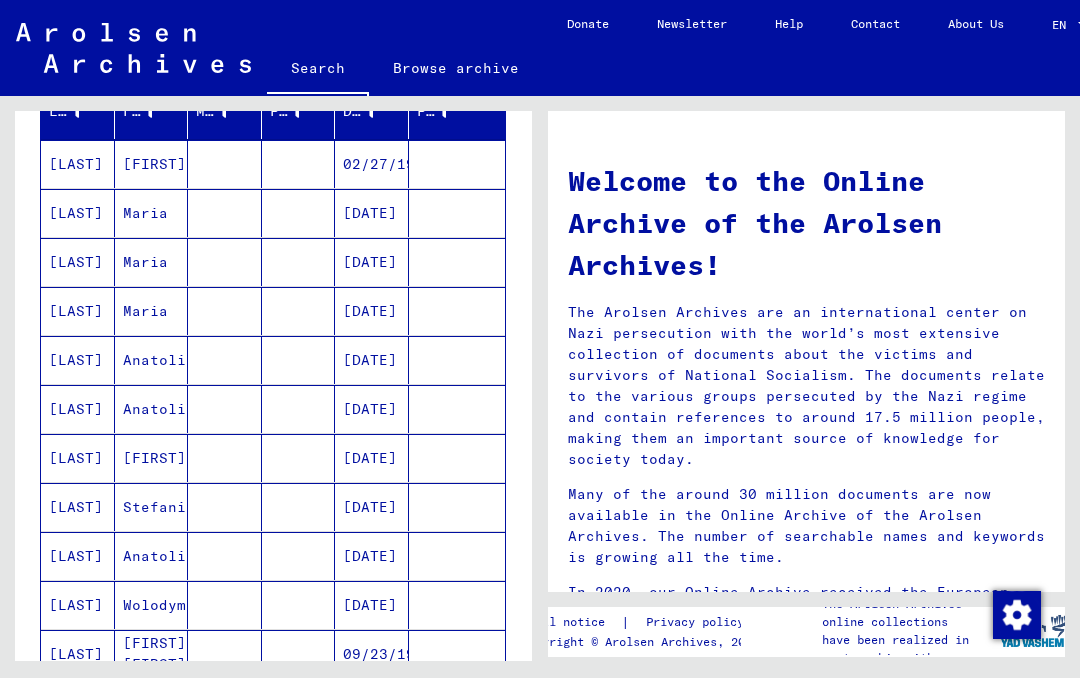 scroll, scrollTop: 263, scrollLeft: 0, axis: vertical 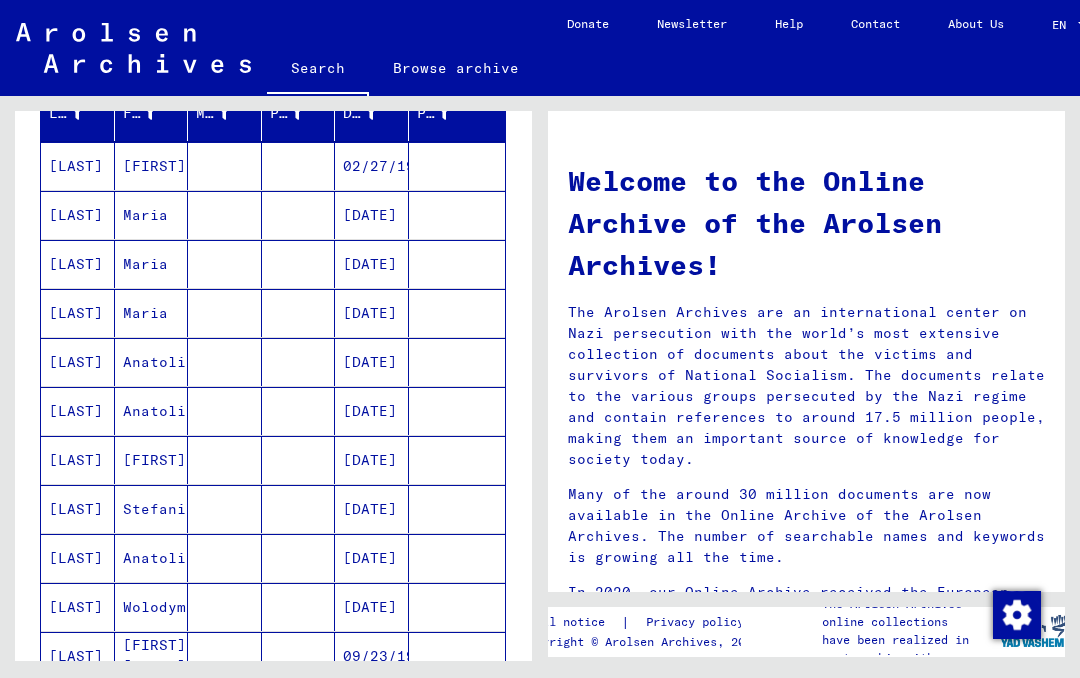 click at bounding box center (457, 509) 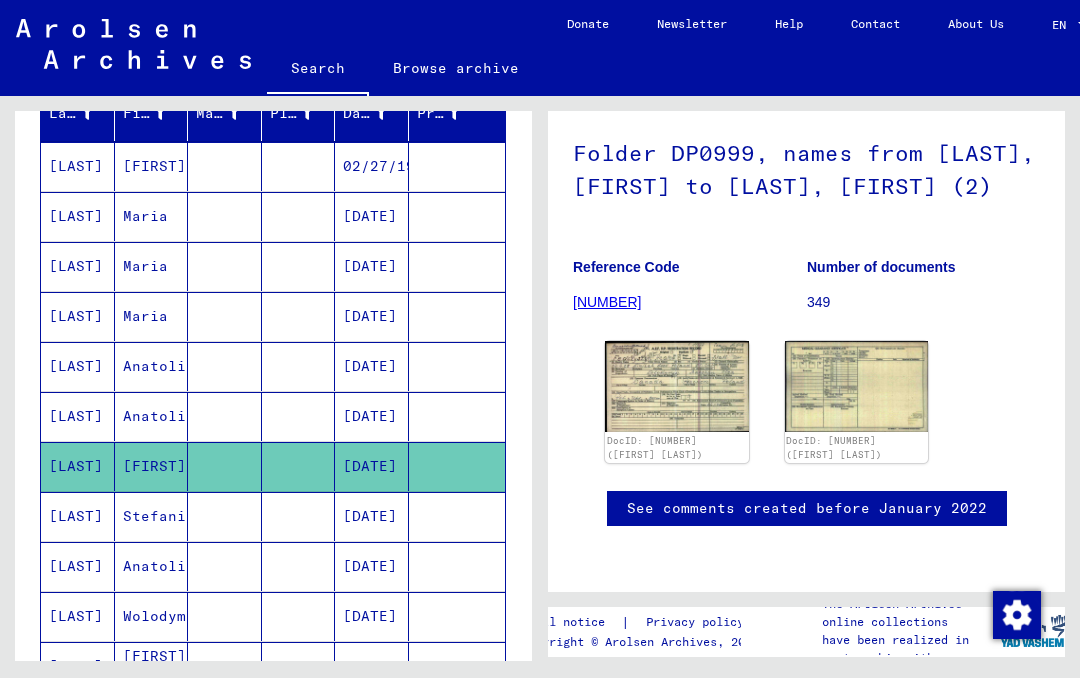 scroll, scrollTop: 186, scrollLeft: 0, axis: vertical 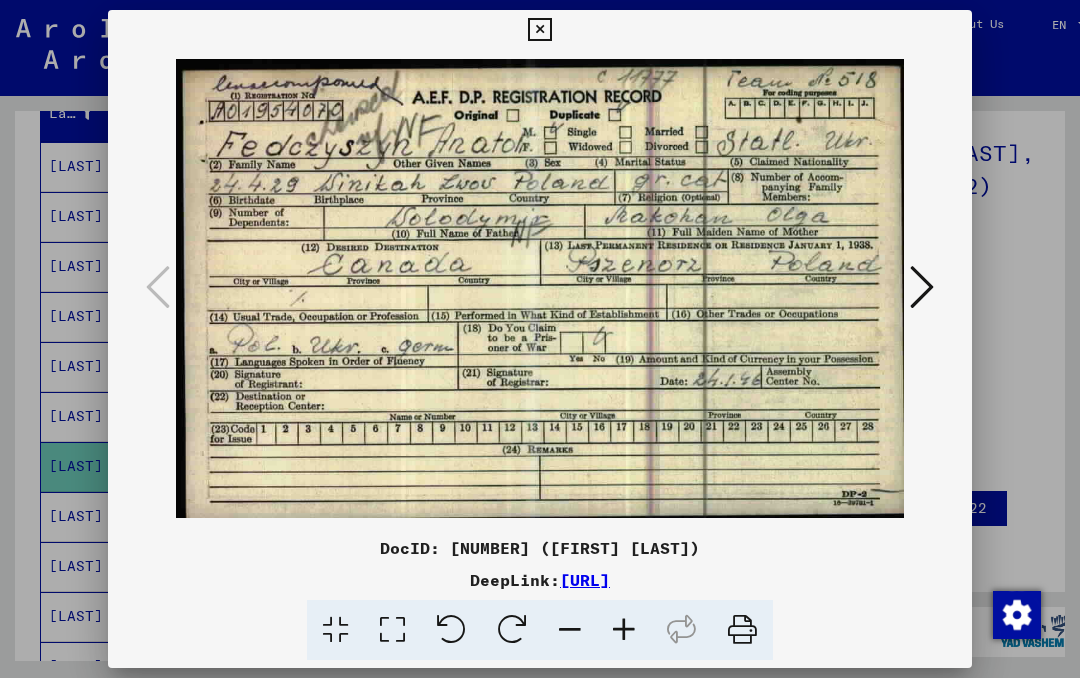 click at bounding box center (539, 30) 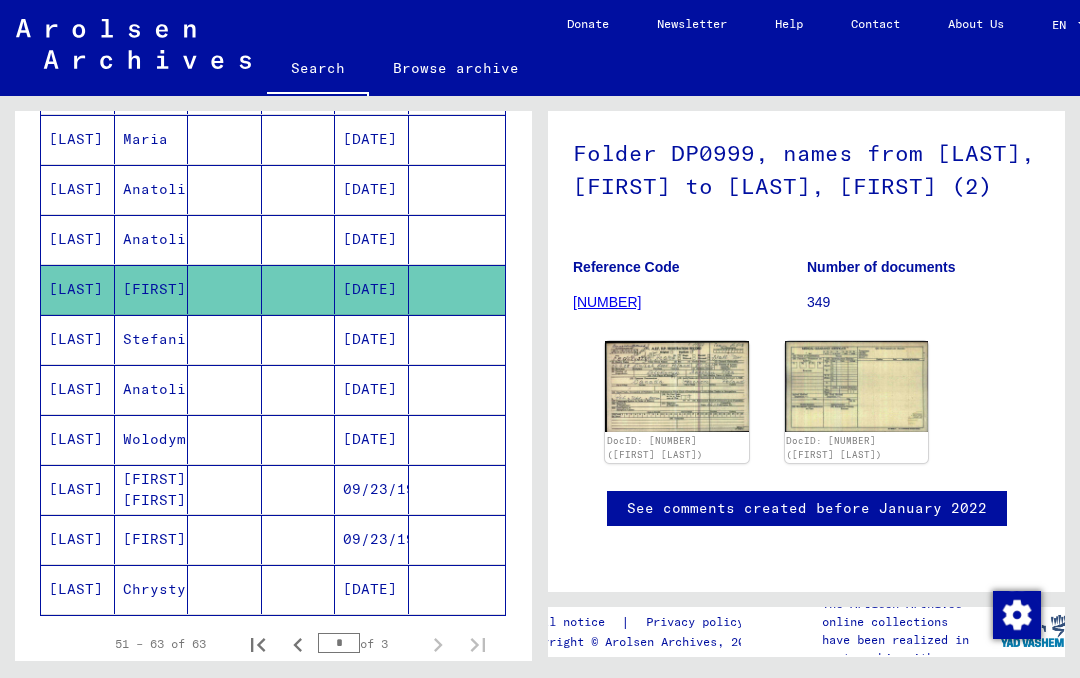 scroll, scrollTop: 441, scrollLeft: 0, axis: vertical 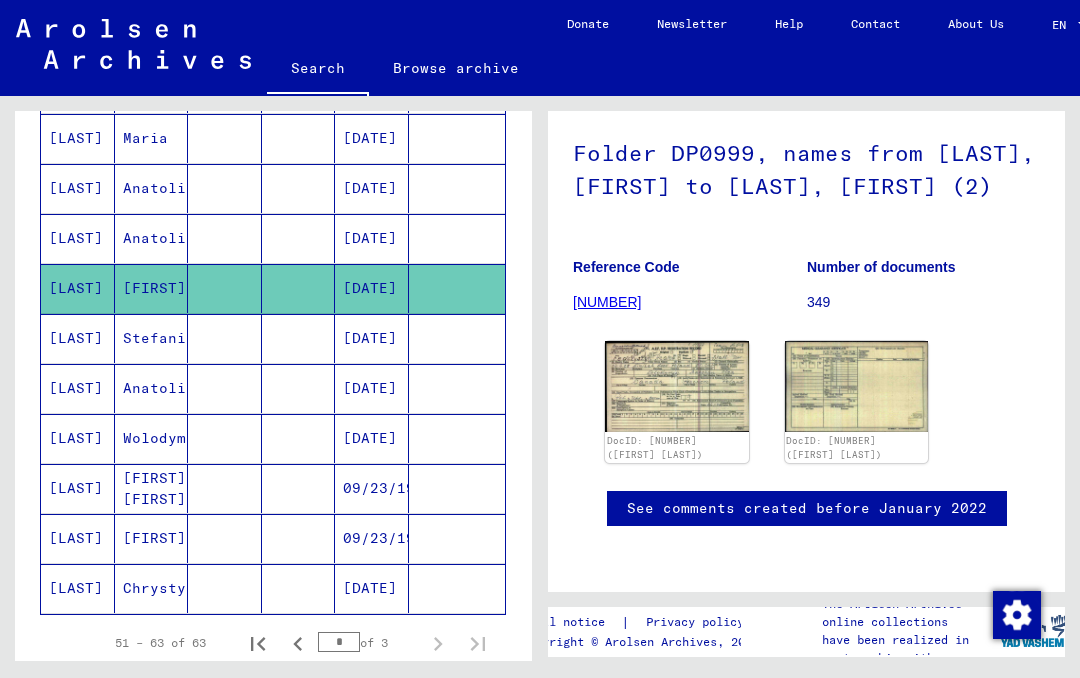 click on "[LAST]" at bounding box center (78, 438) 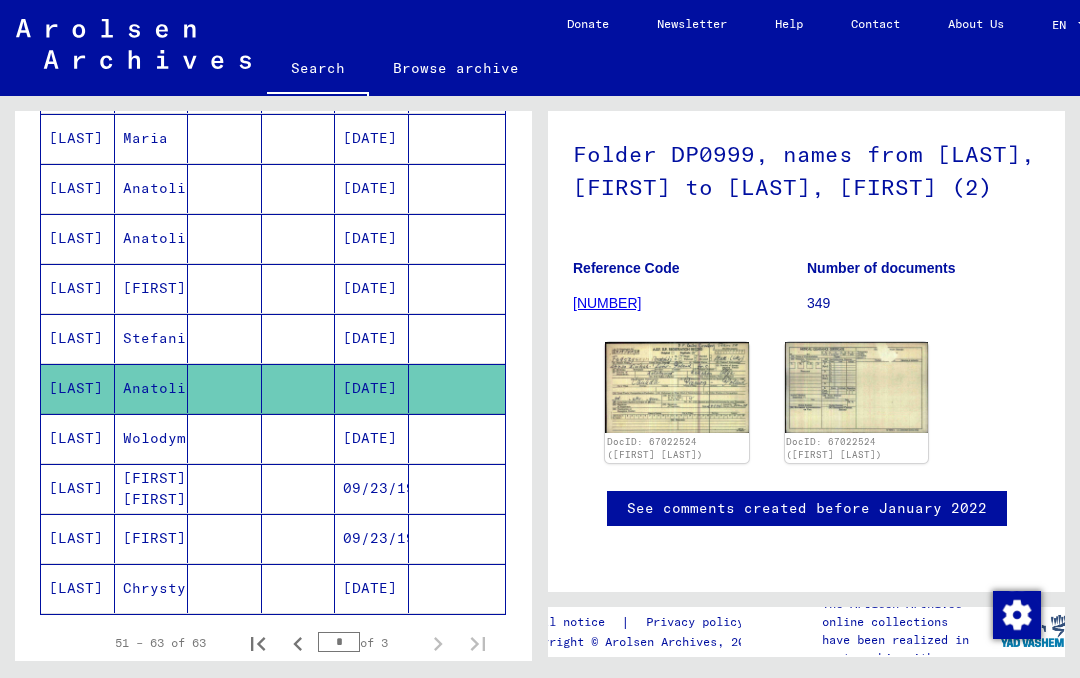 scroll, scrollTop: 266, scrollLeft: 0, axis: vertical 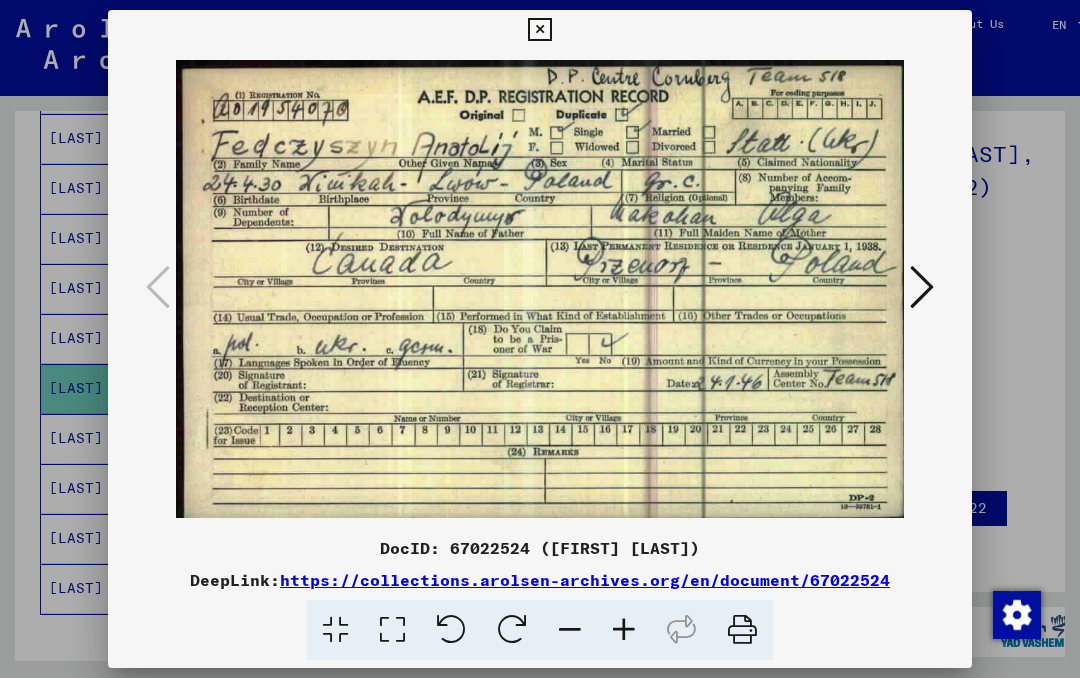 click at bounding box center [539, 30] 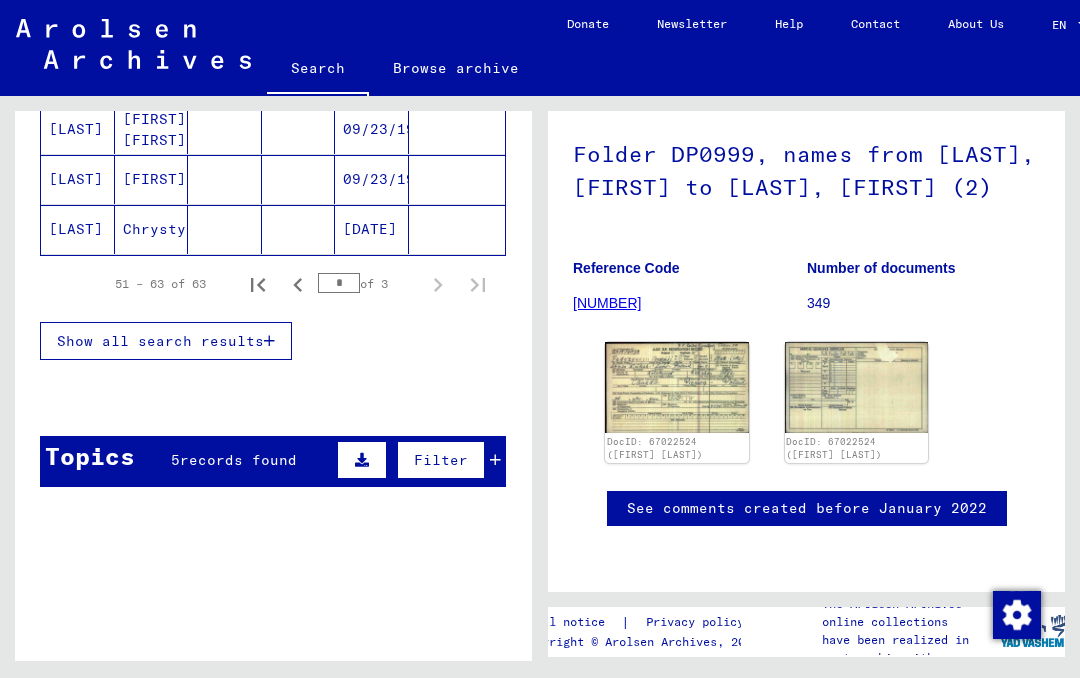 scroll, scrollTop: 804, scrollLeft: 0, axis: vertical 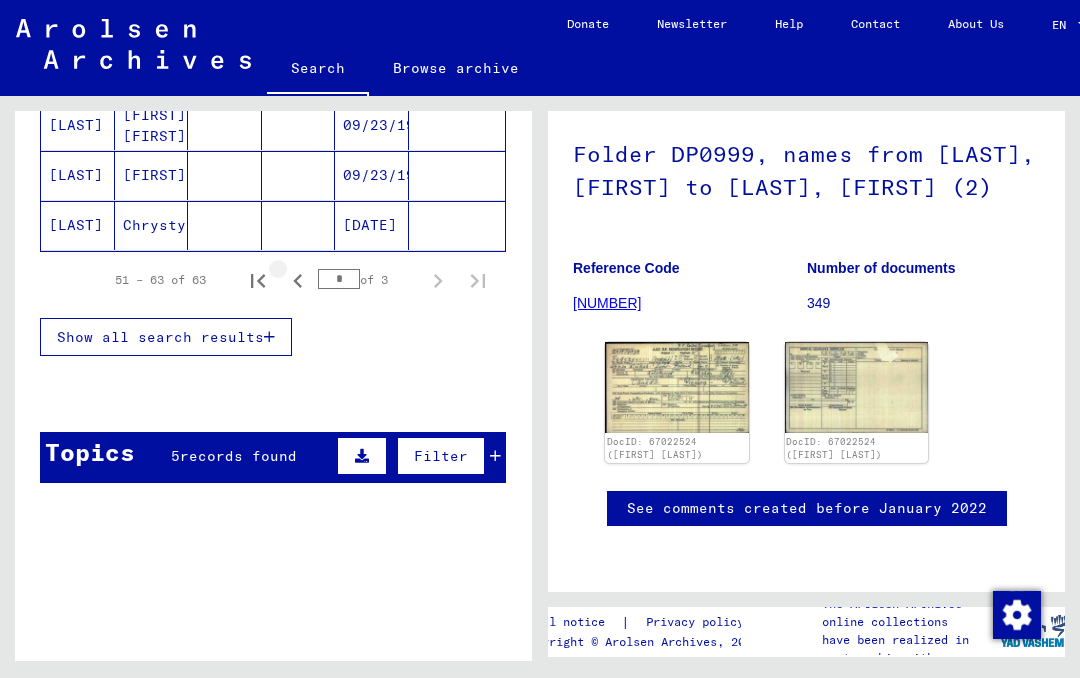 click 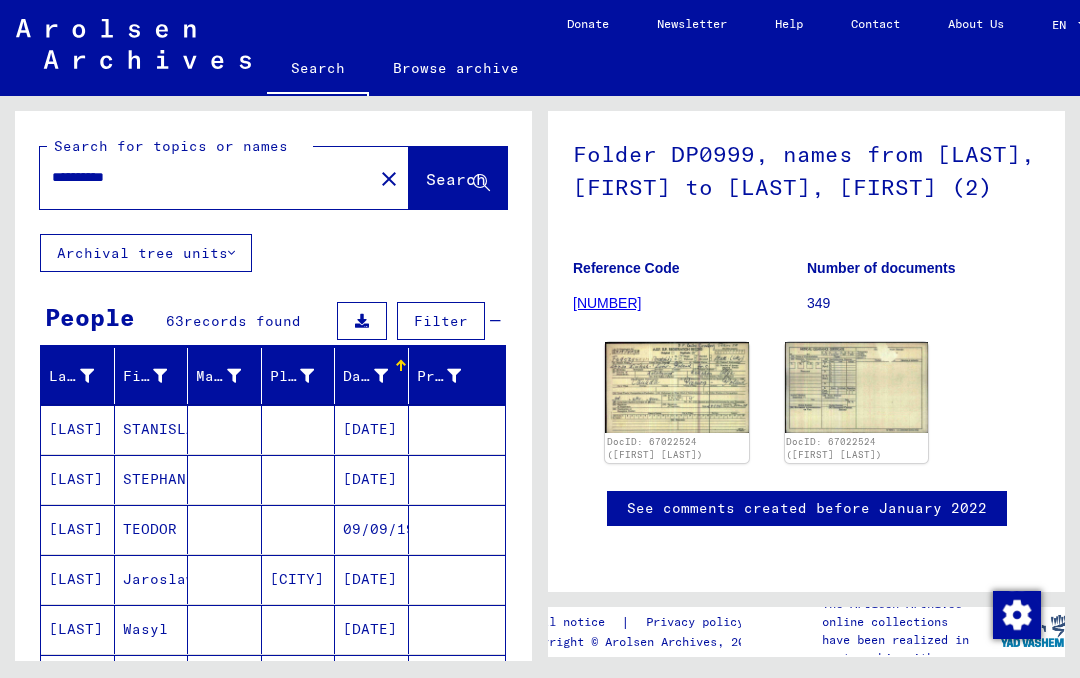 scroll, scrollTop: 0, scrollLeft: 0, axis: both 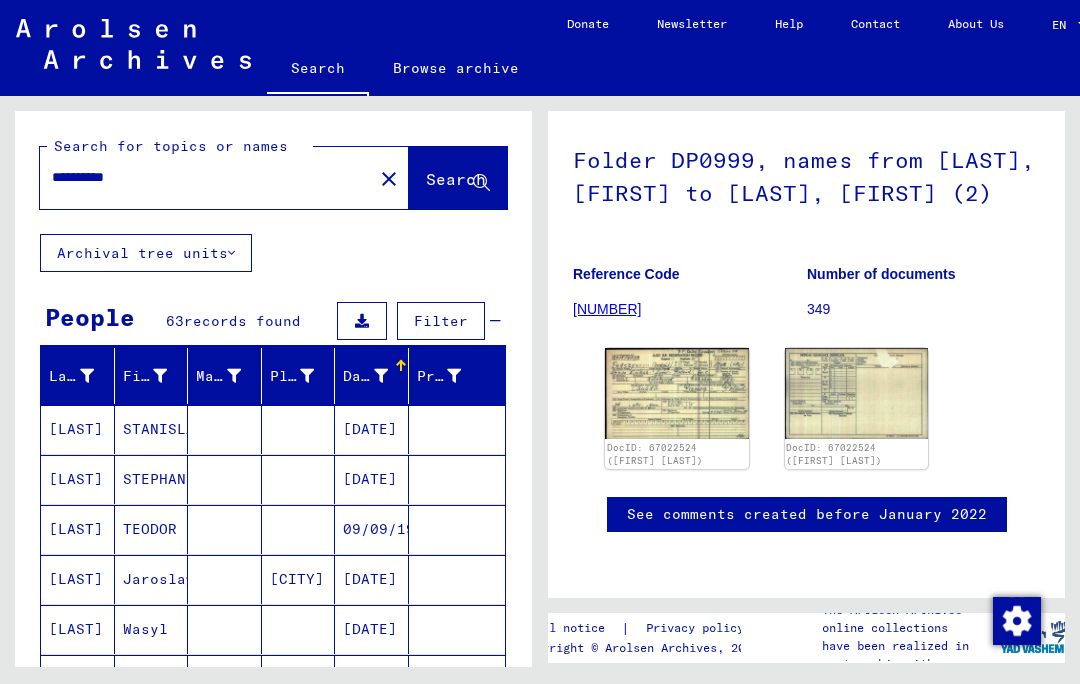 click 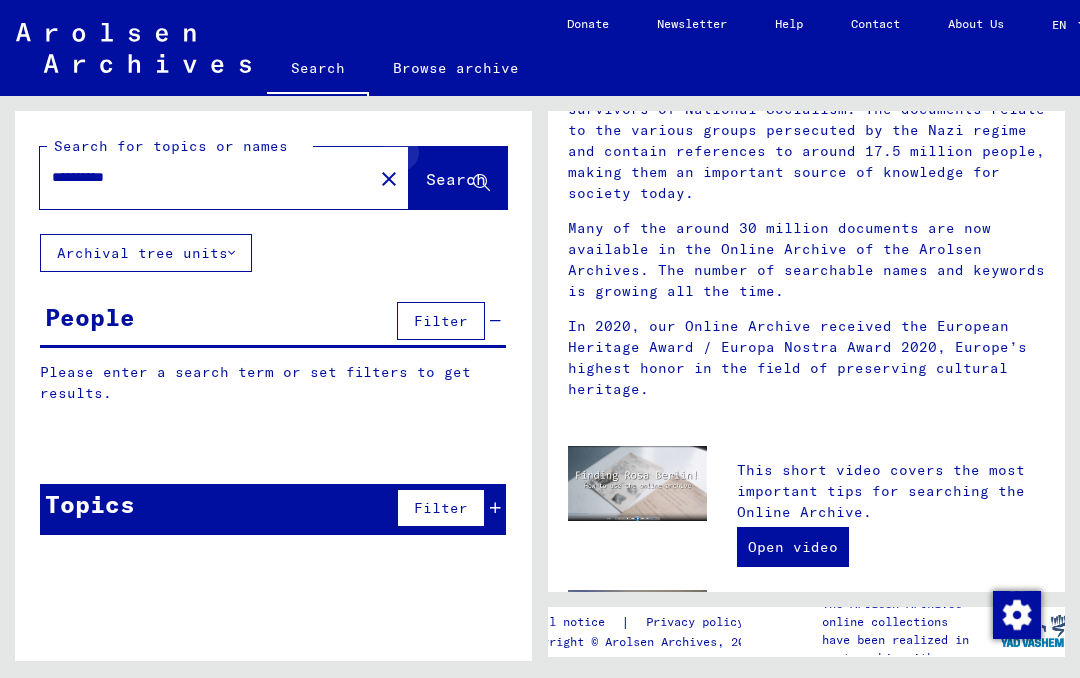 scroll, scrollTop: 0, scrollLeft: 0, axis: both 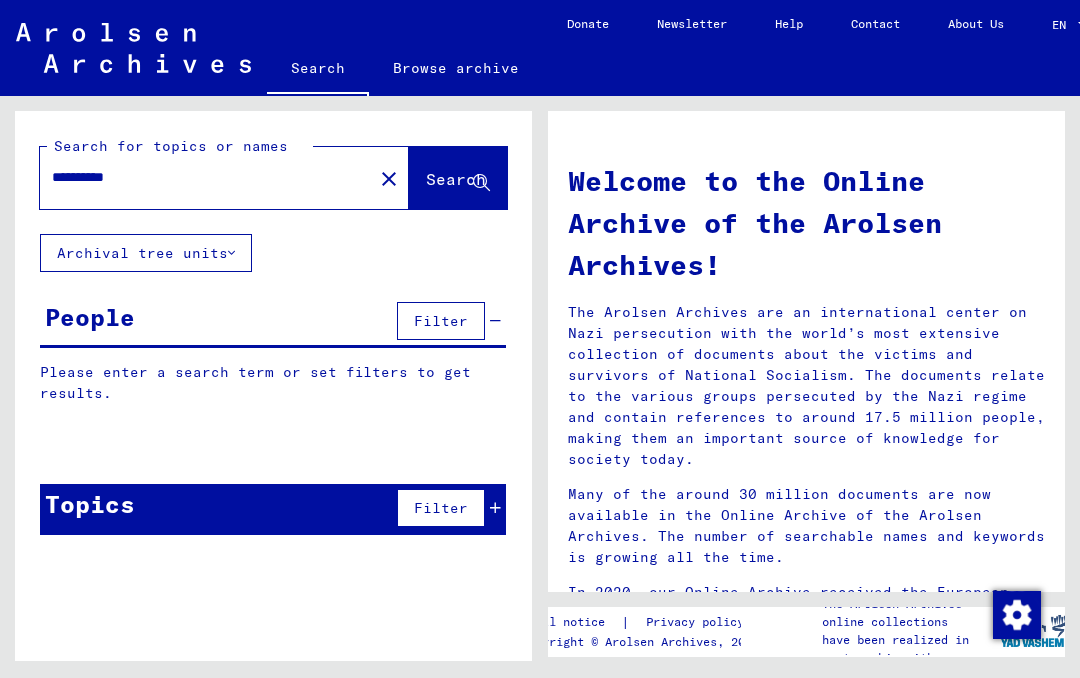 click on "**********" at bounding box center (200, 177) 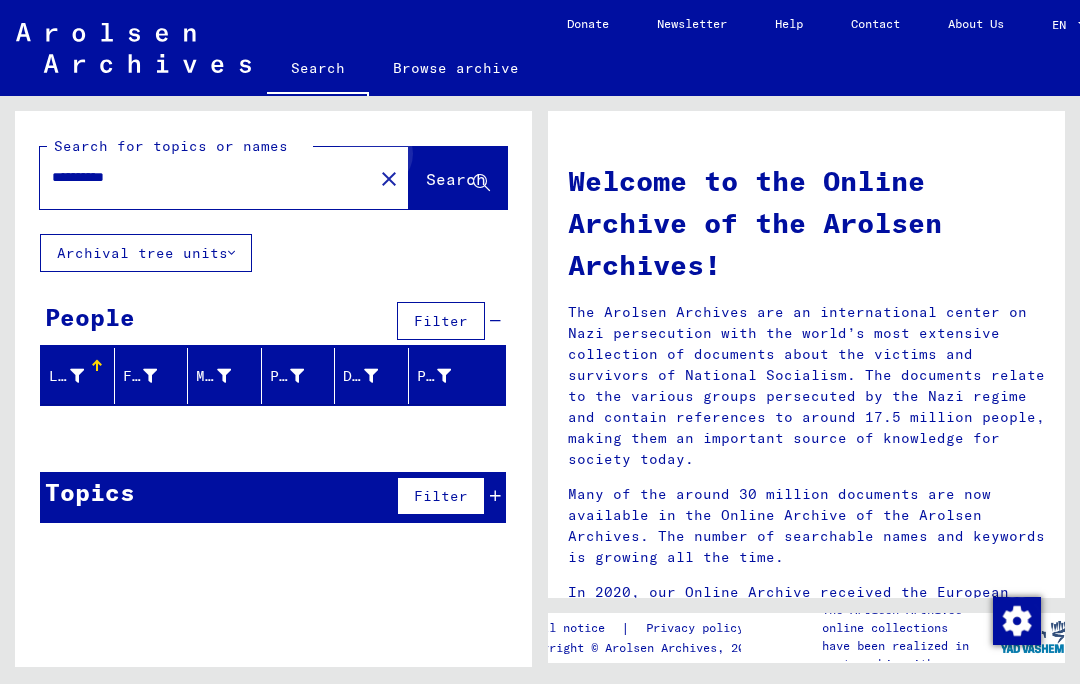 type on "**********" 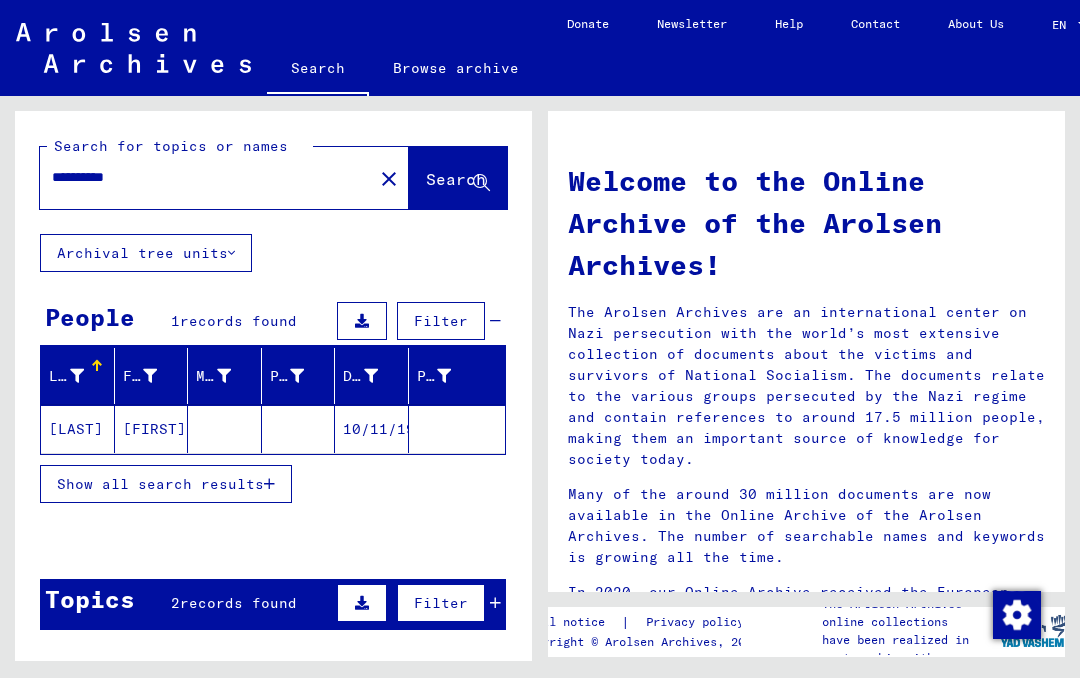 click 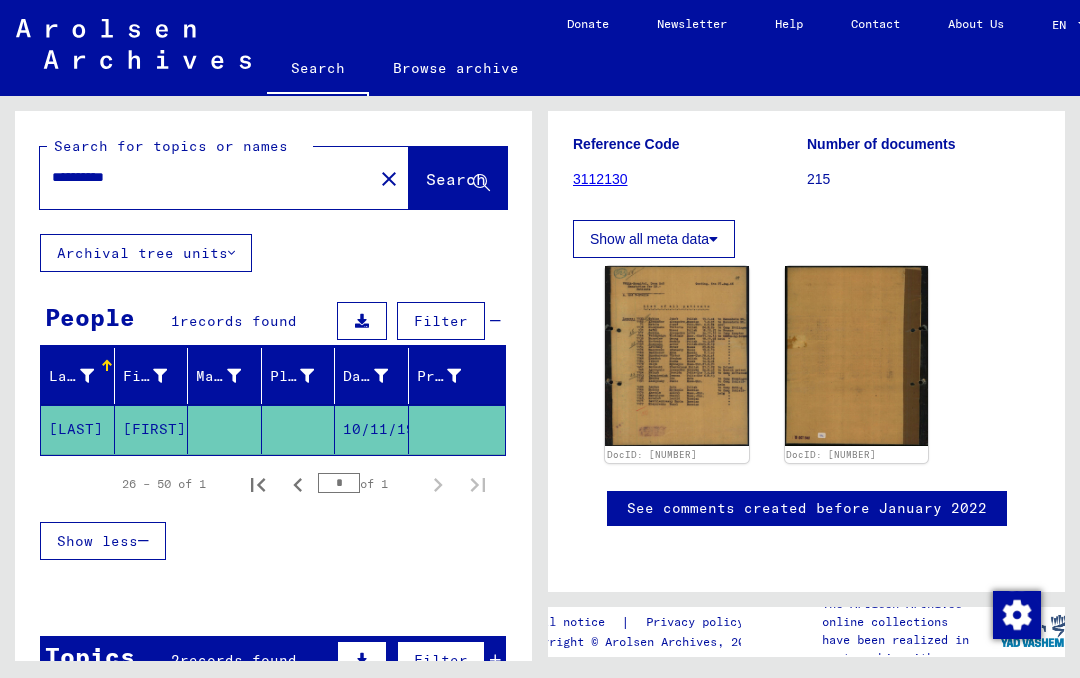 scroll, scrollTop: 253, scrollLeft: 0, axis: vertical 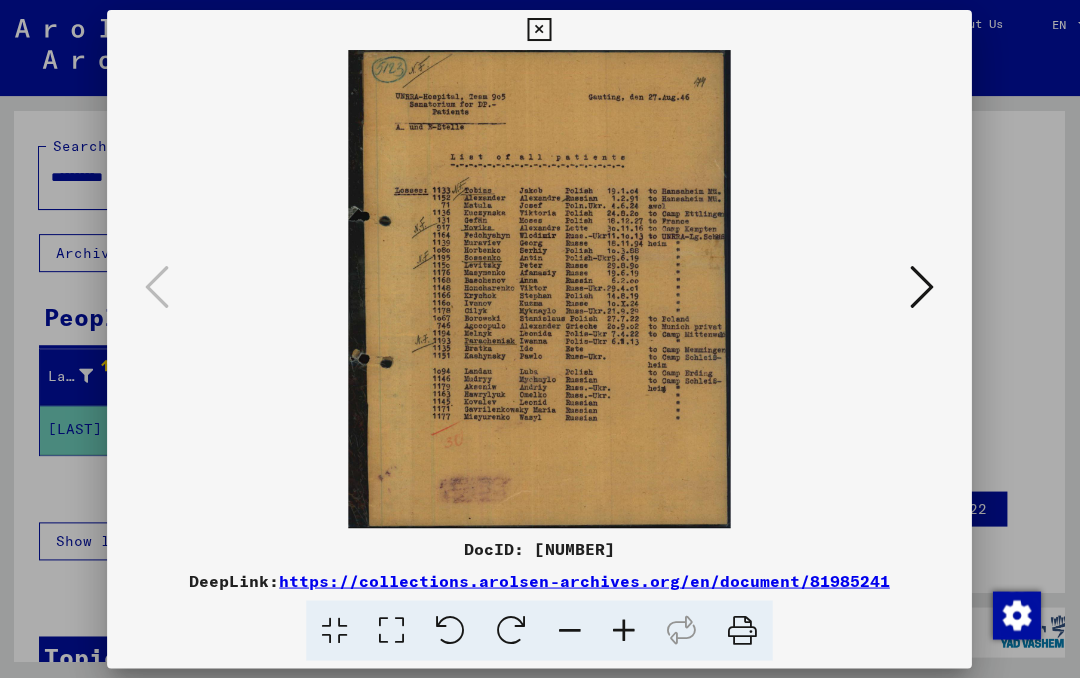 click at bounding box center [539, 30] 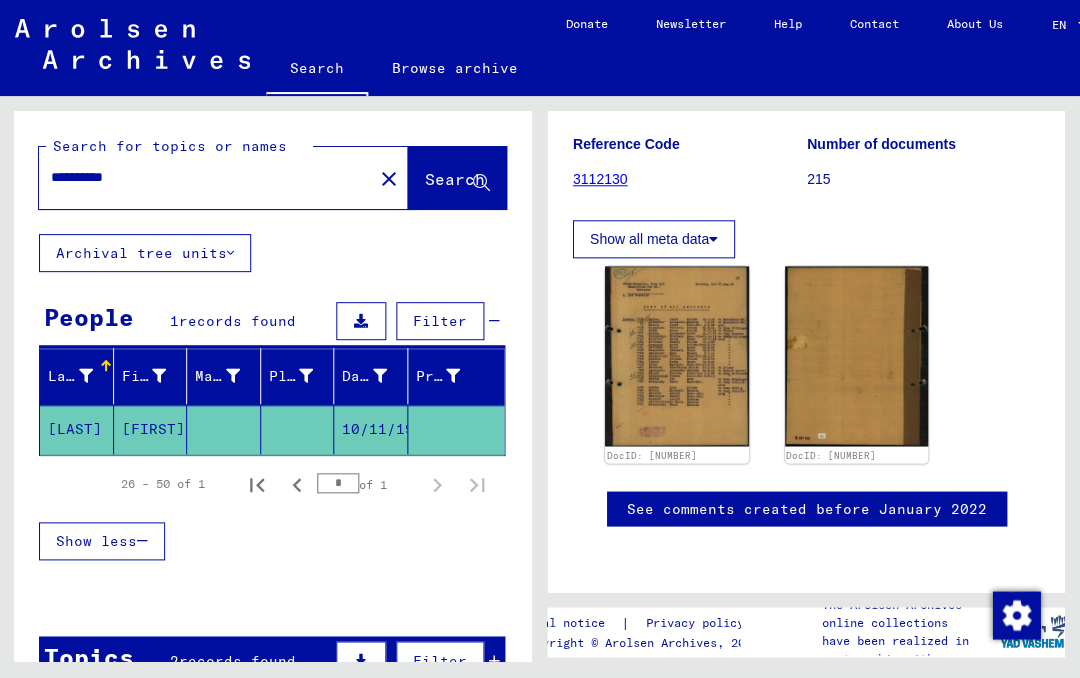 click on "close" 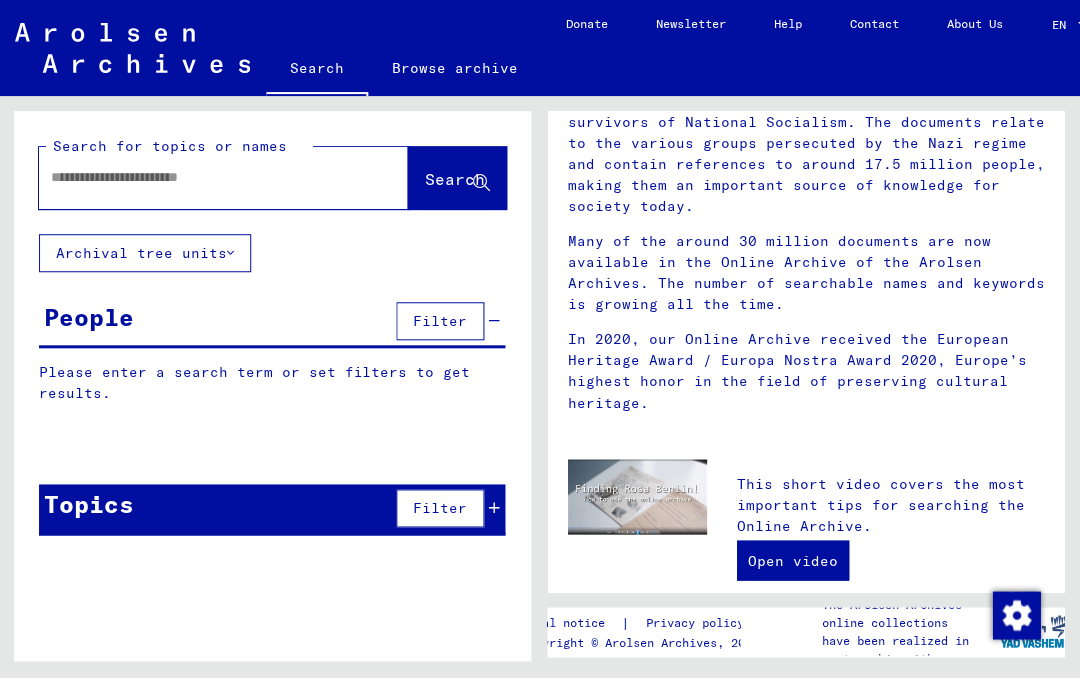 click at bounding box center [200, 177] 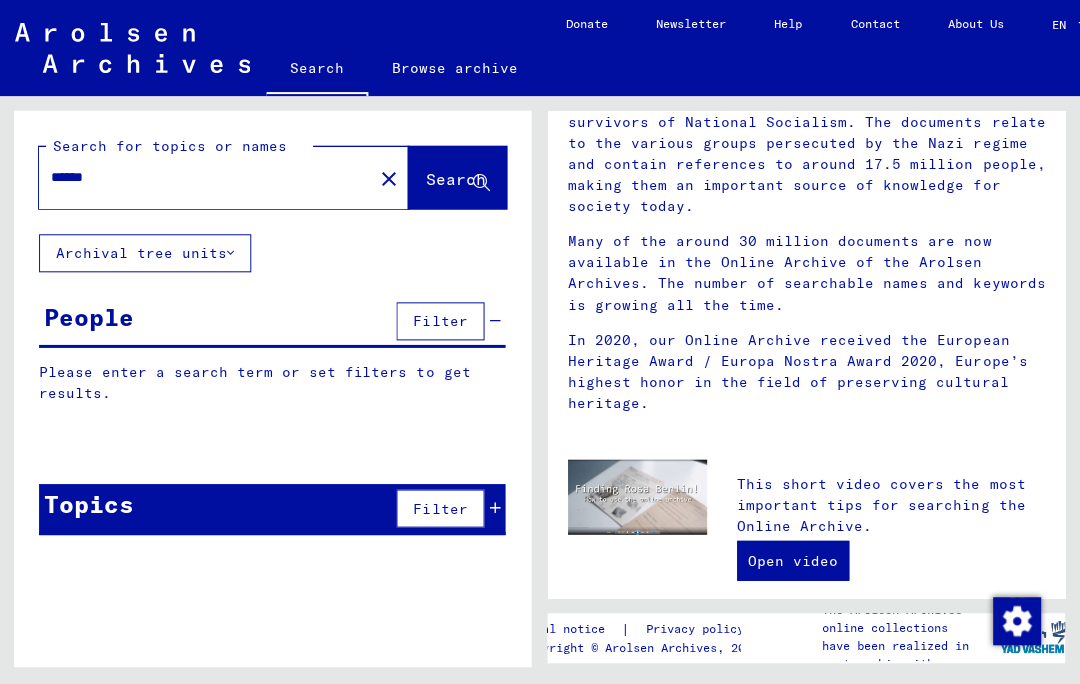 type on "******" 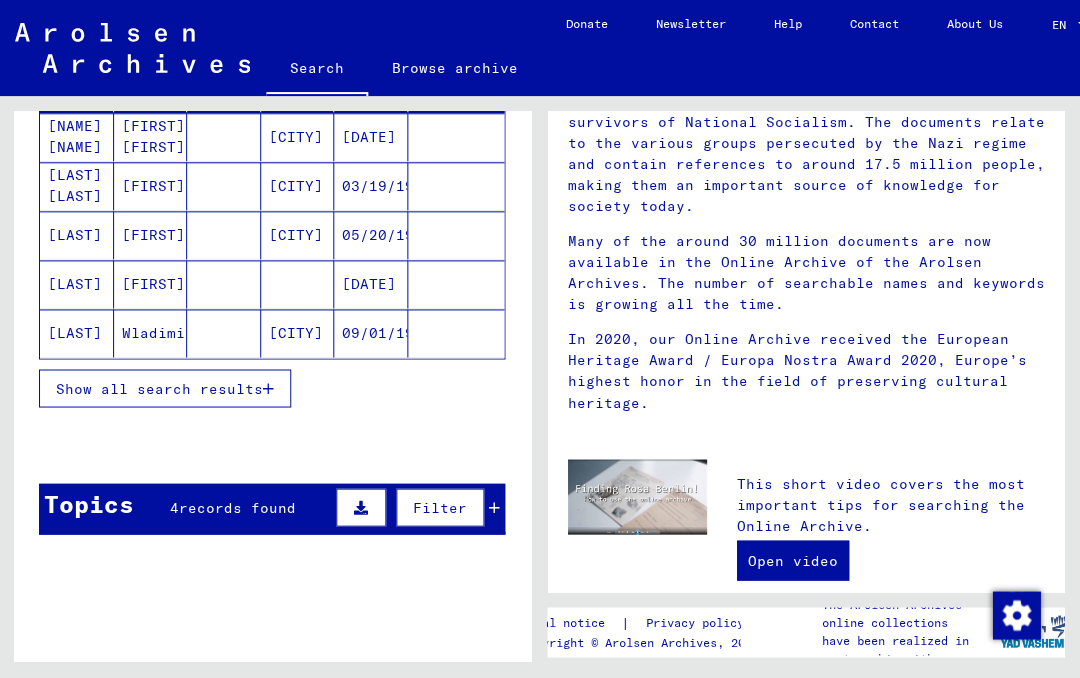 scroll, scrollTop: 303, scrollLeft: 0, axis: vertical 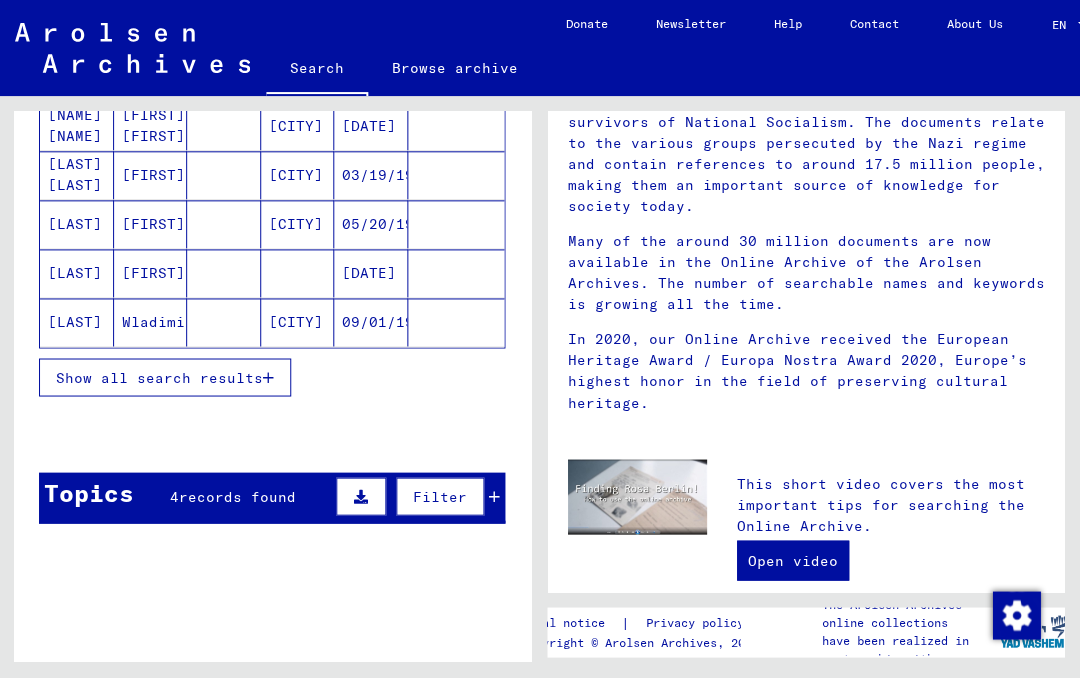 click on "Show all search results" at bounding box center (160, 377) 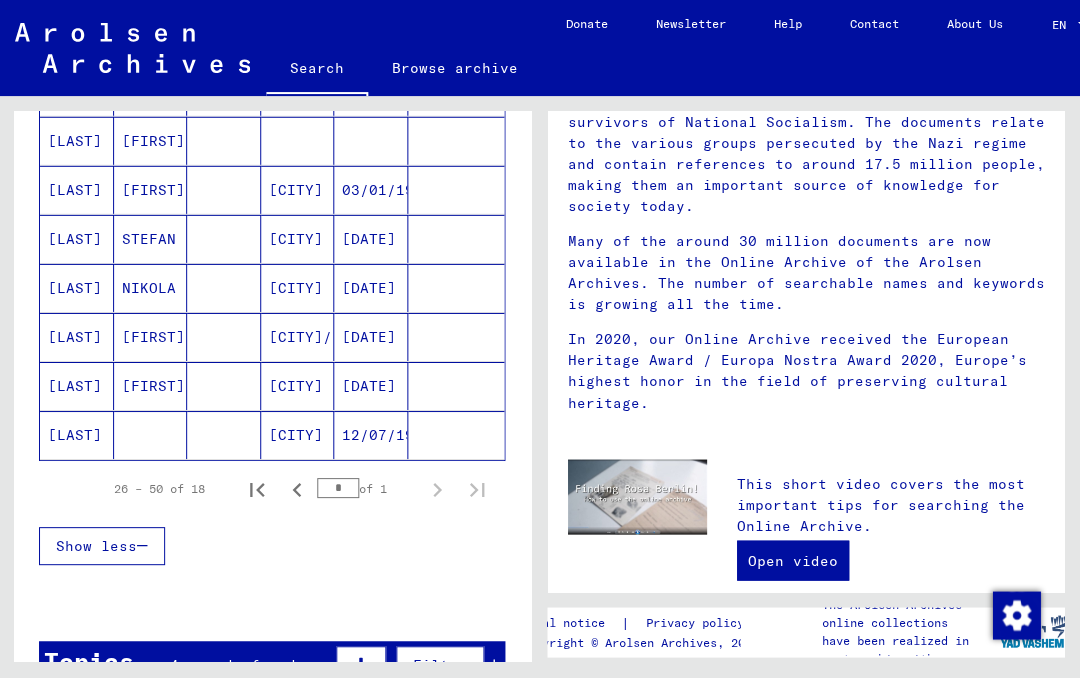 scroll, scrollTop: 835, scrollLeft: 0, axis: vertical 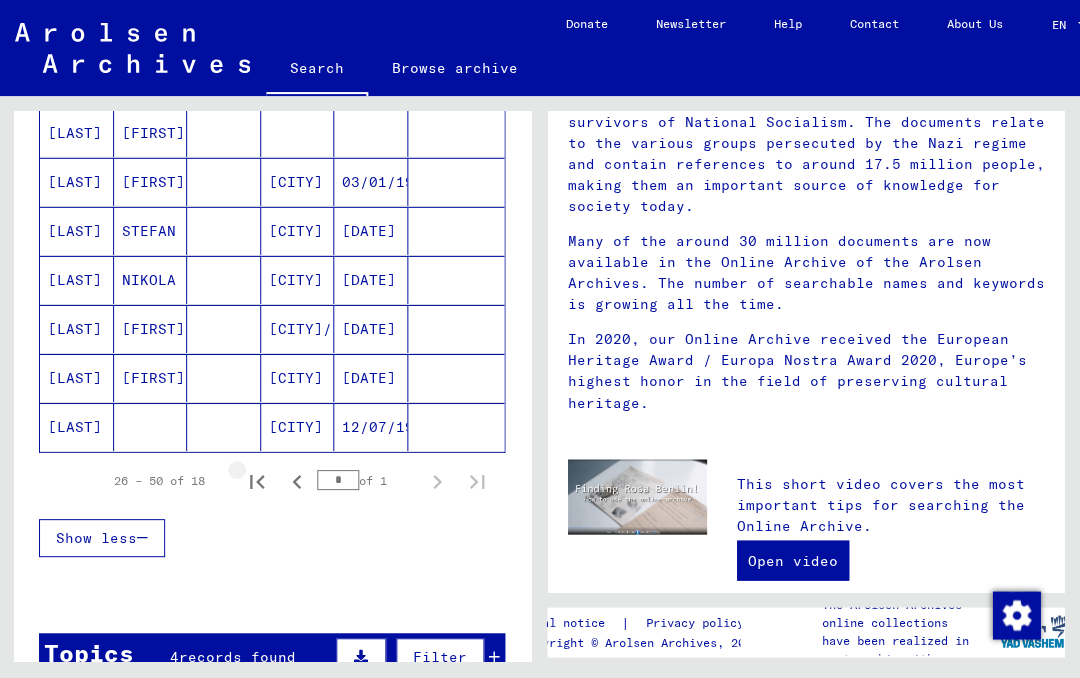 click 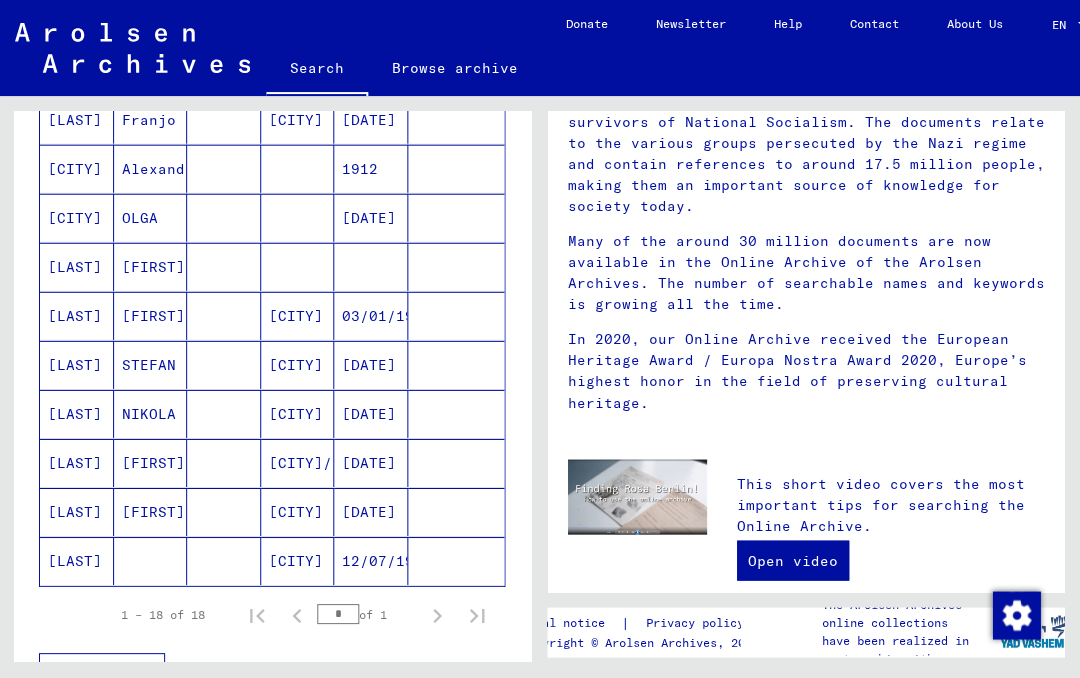 scroll, scrollTop: 701, scrollLeft: 0, axis: vertical 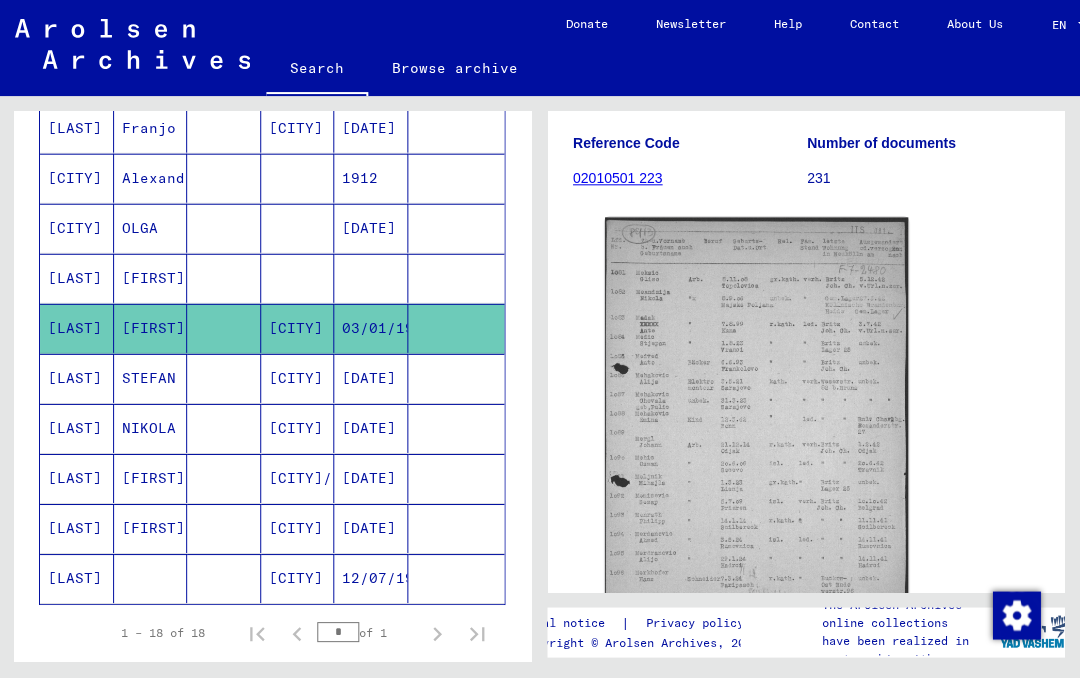 click 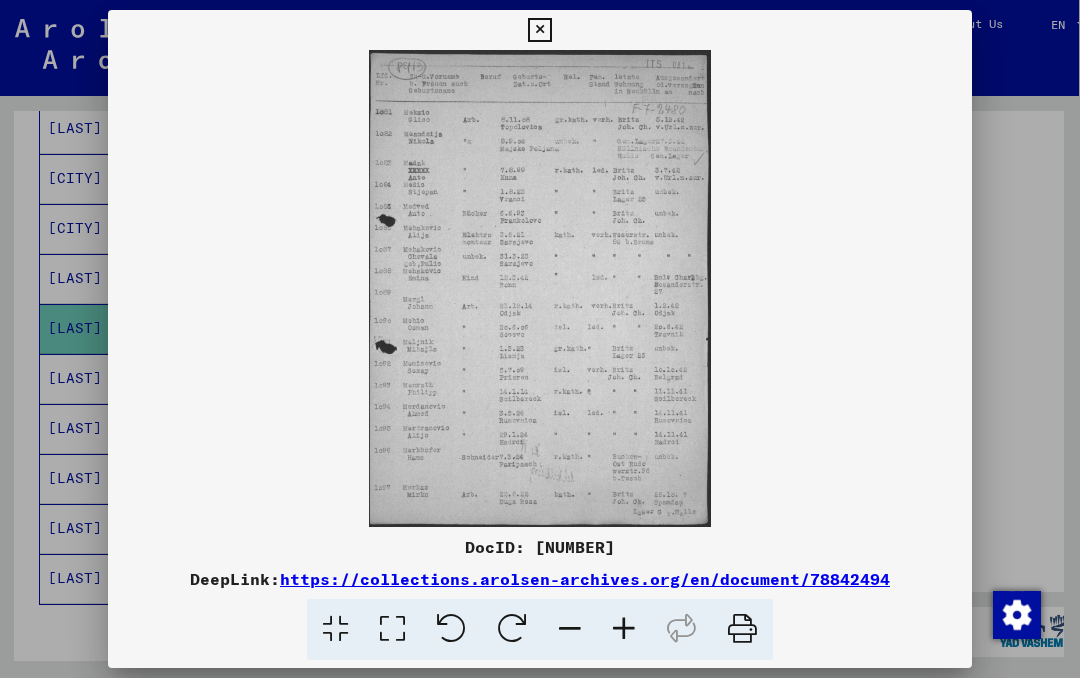 click at bounding box center [539, 30] 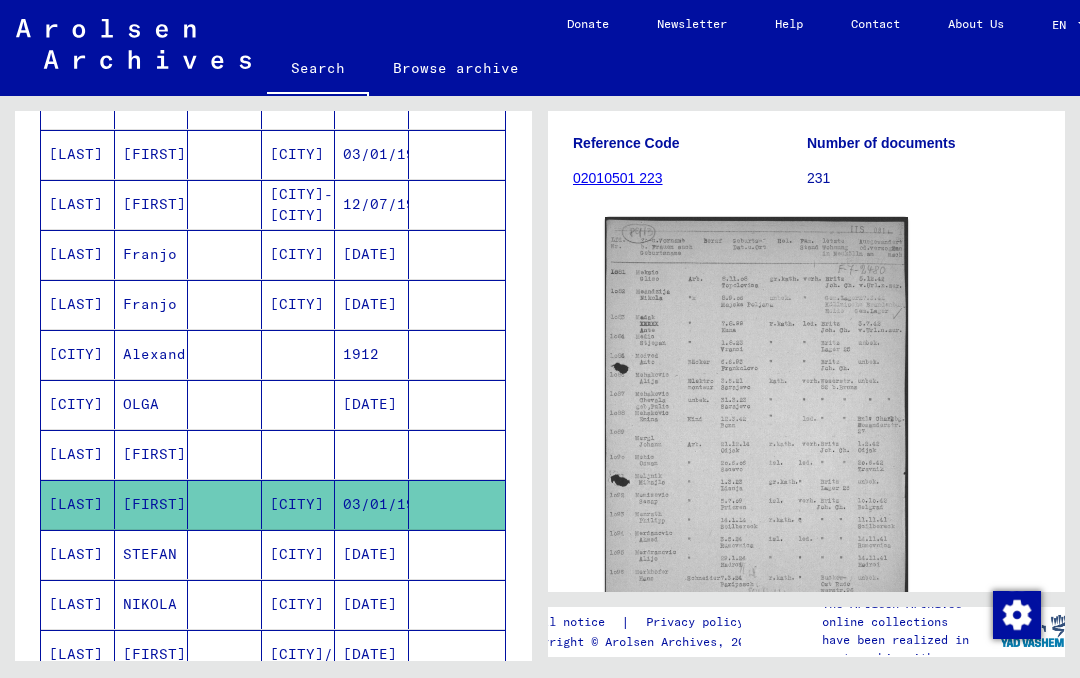 scroll, scrollTop: 519, scrollLeft: 0, axis: vertical 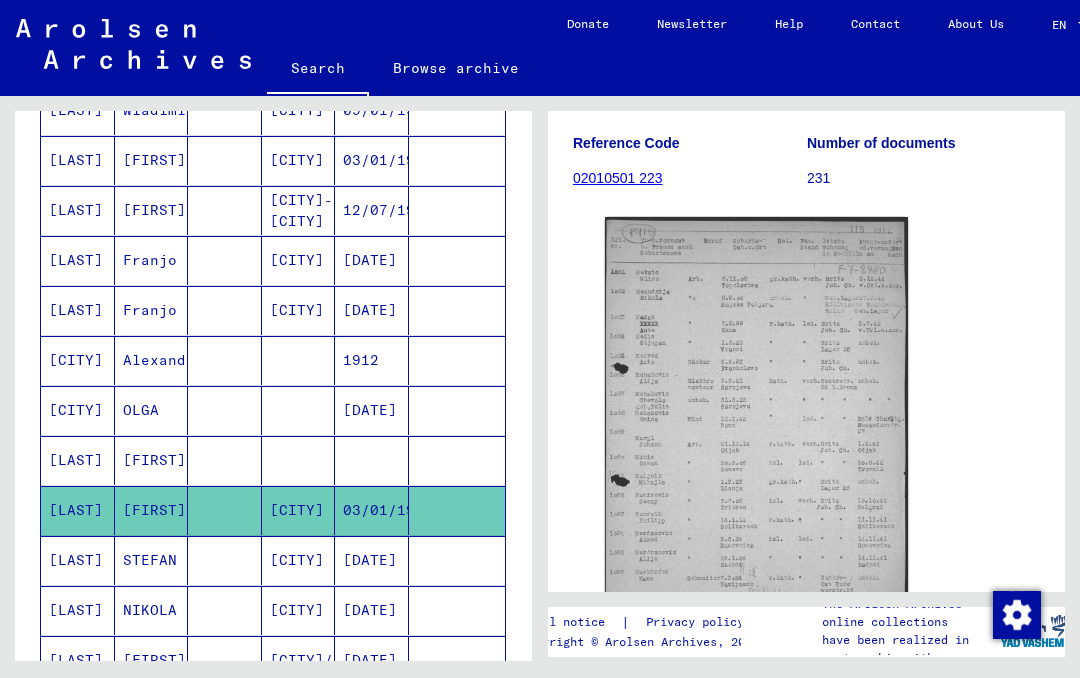 click at bounding box center (457, 460) 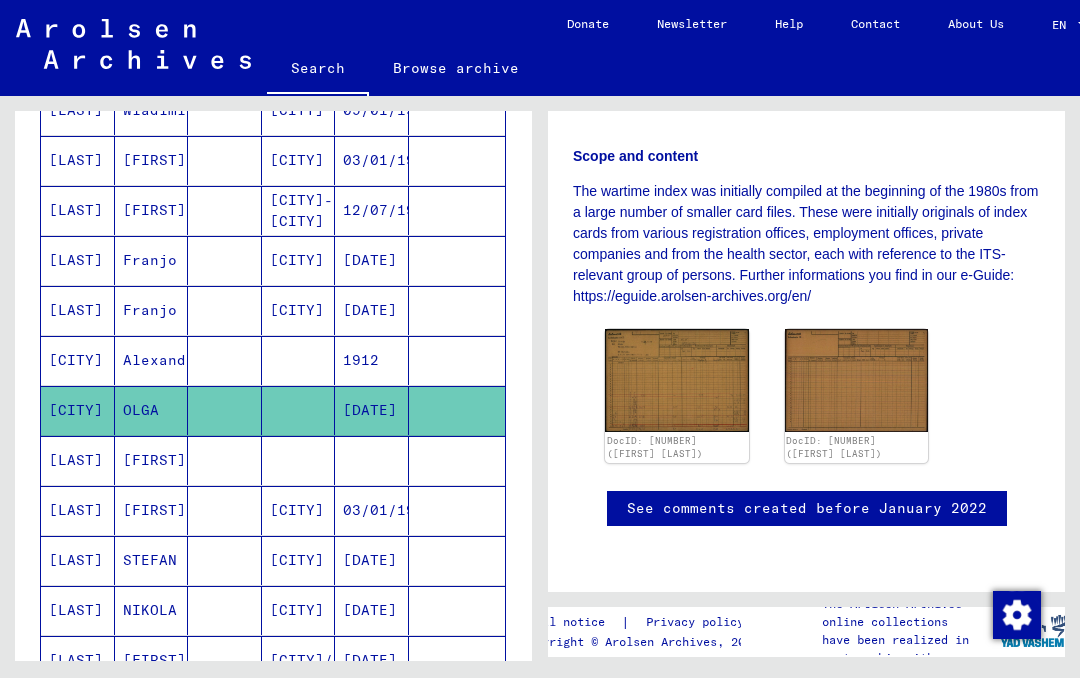 scroll, scrollTop: 536, scrollLeft: 0, axis: vertical 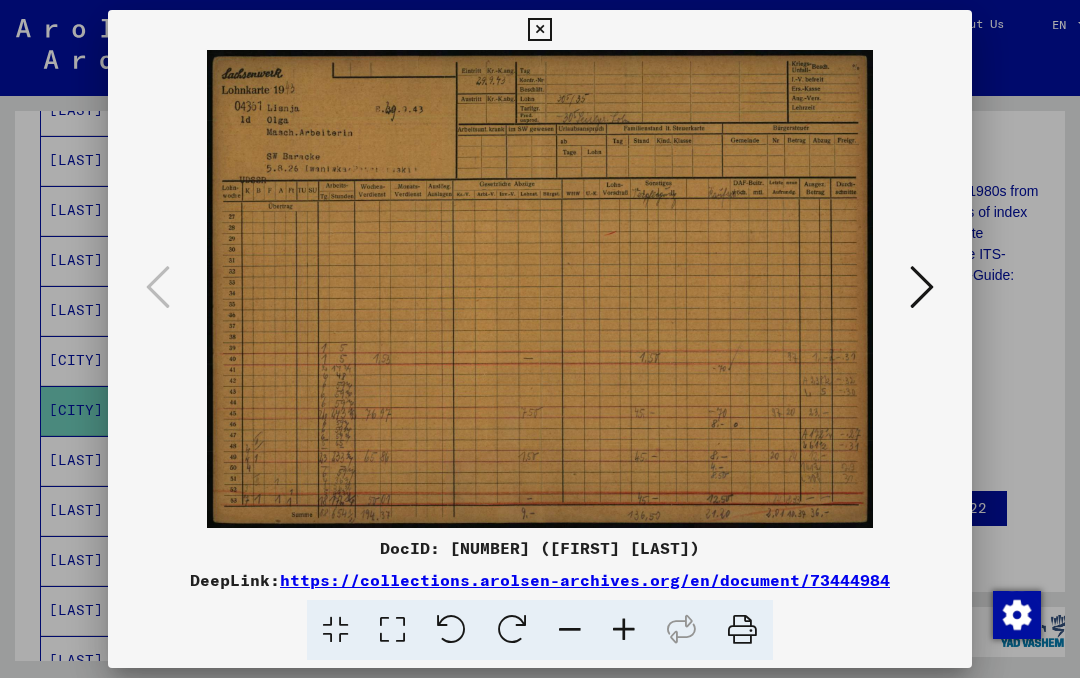 click at bounding box center [539, 30] 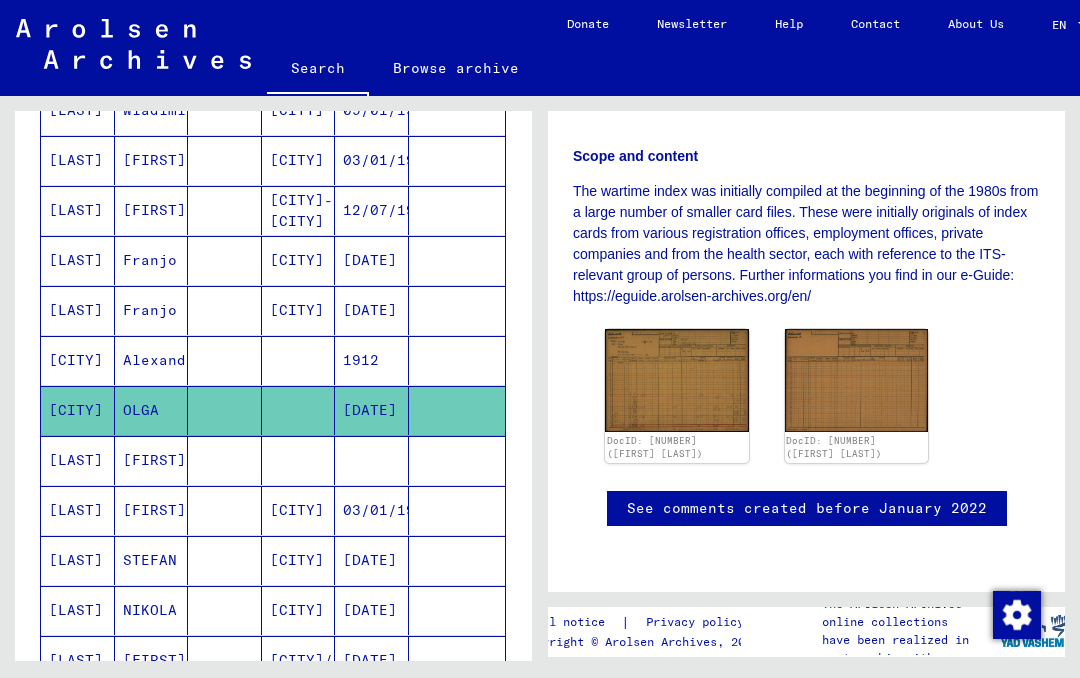 click at bounding box center [457, 410] 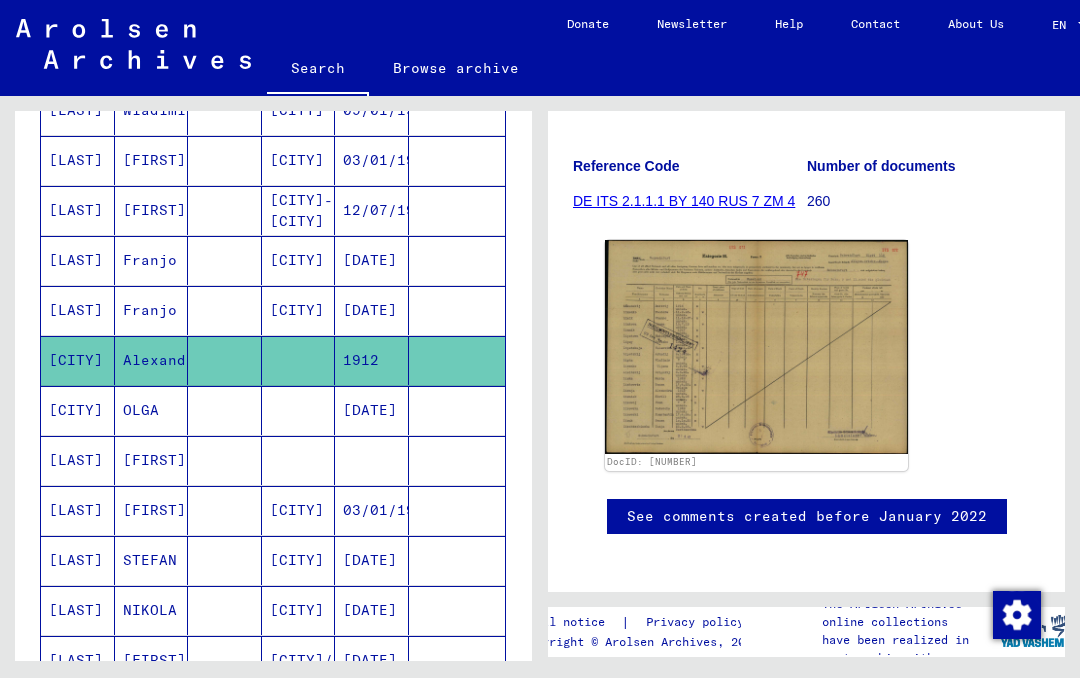 scroll, scrollTop: 281, scrollLeft: 0, axis: vertical 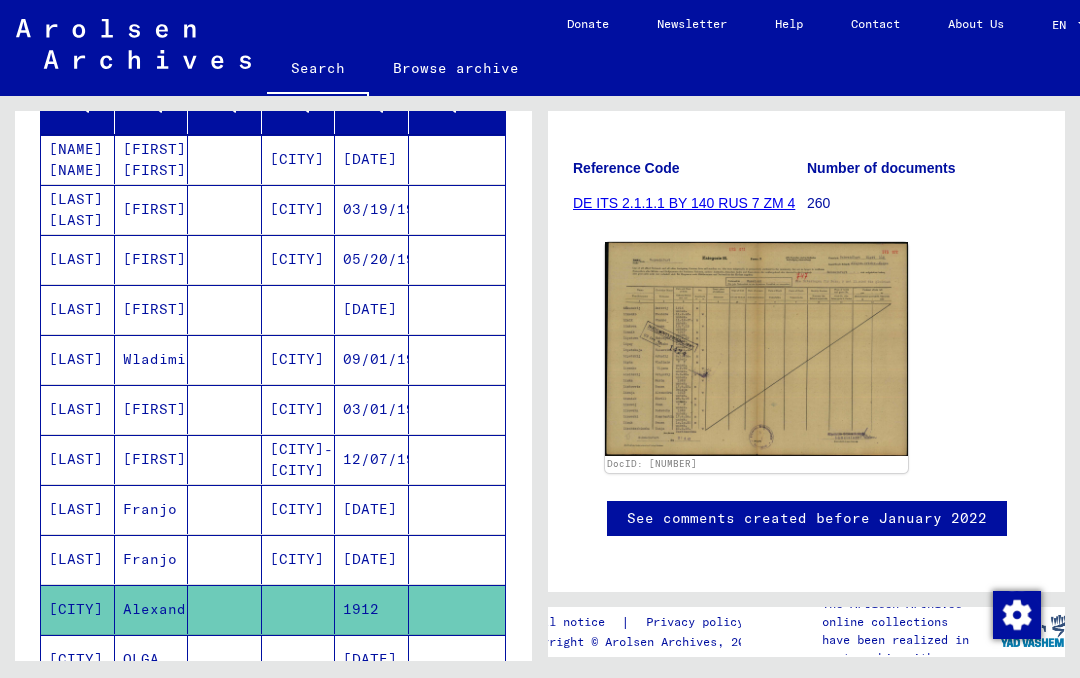 click at bounding box center [457, 459] 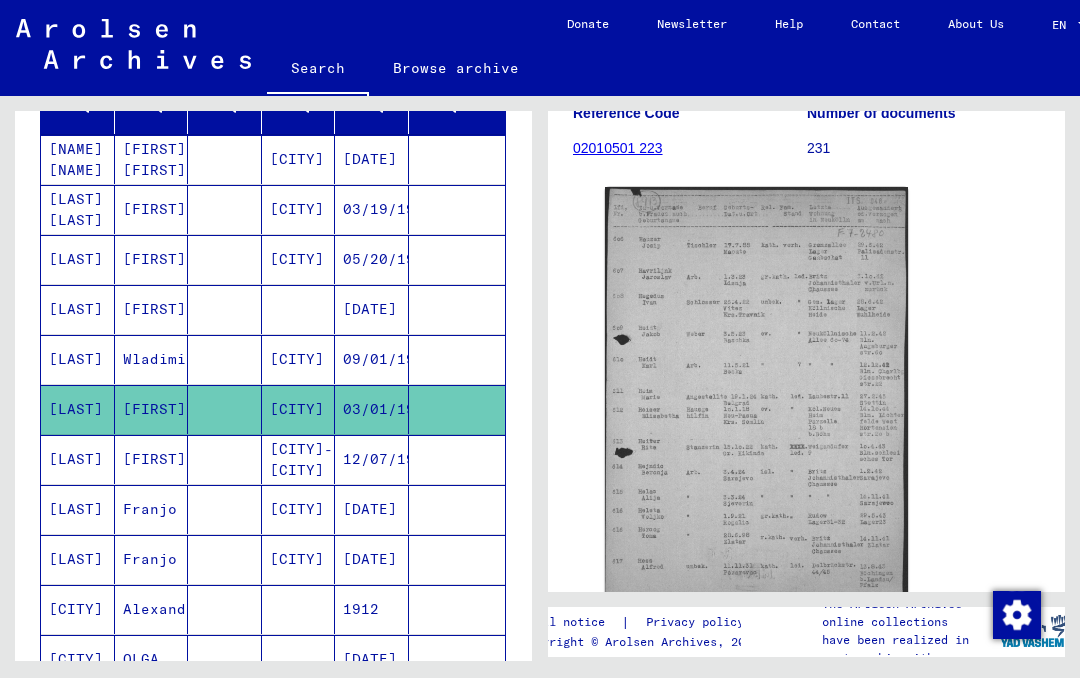 scroll, scrollTop: 306, scrollLeft: 0, axis: vertical 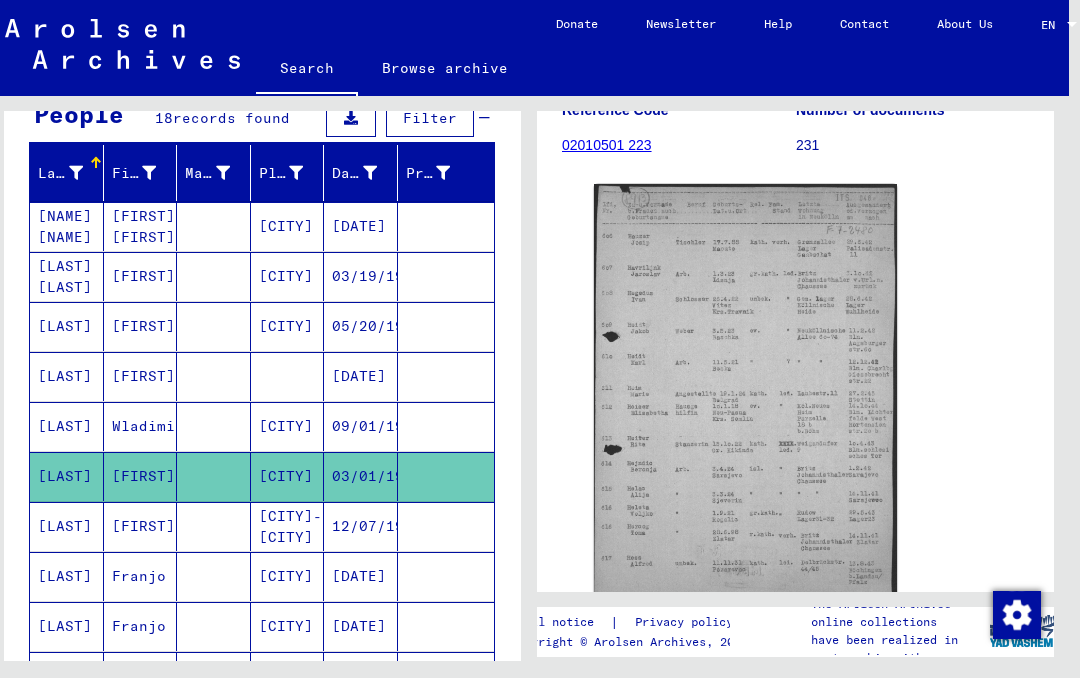 click at bounding box center [446, 476] 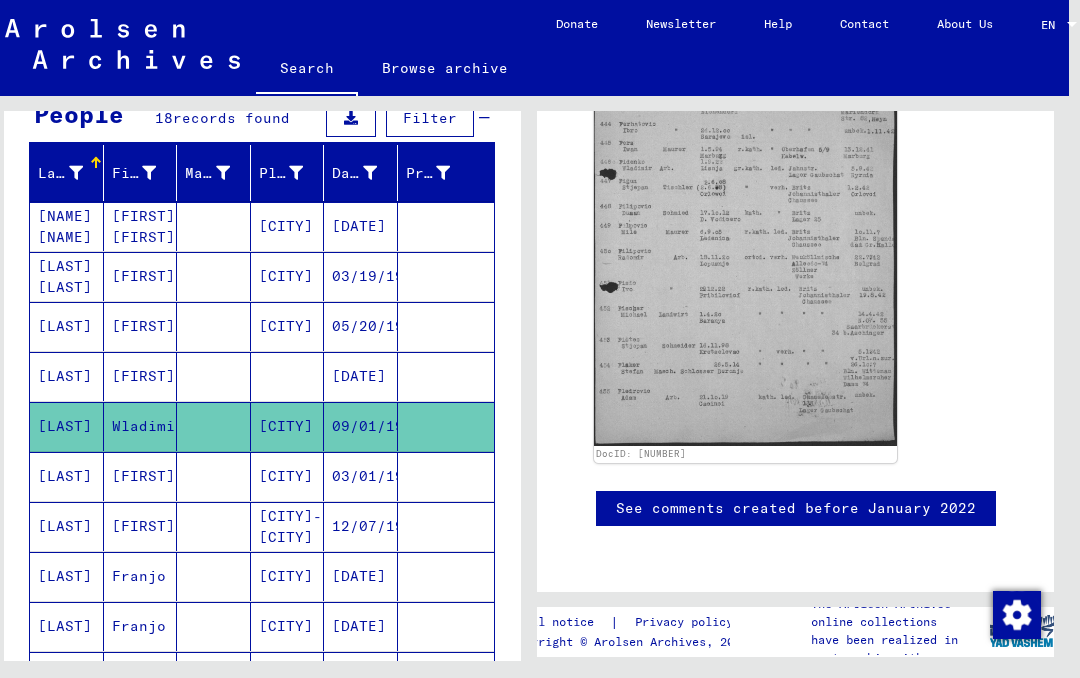 scroll, scrollTop: 465, scrollLeft: 0, axis: vertical 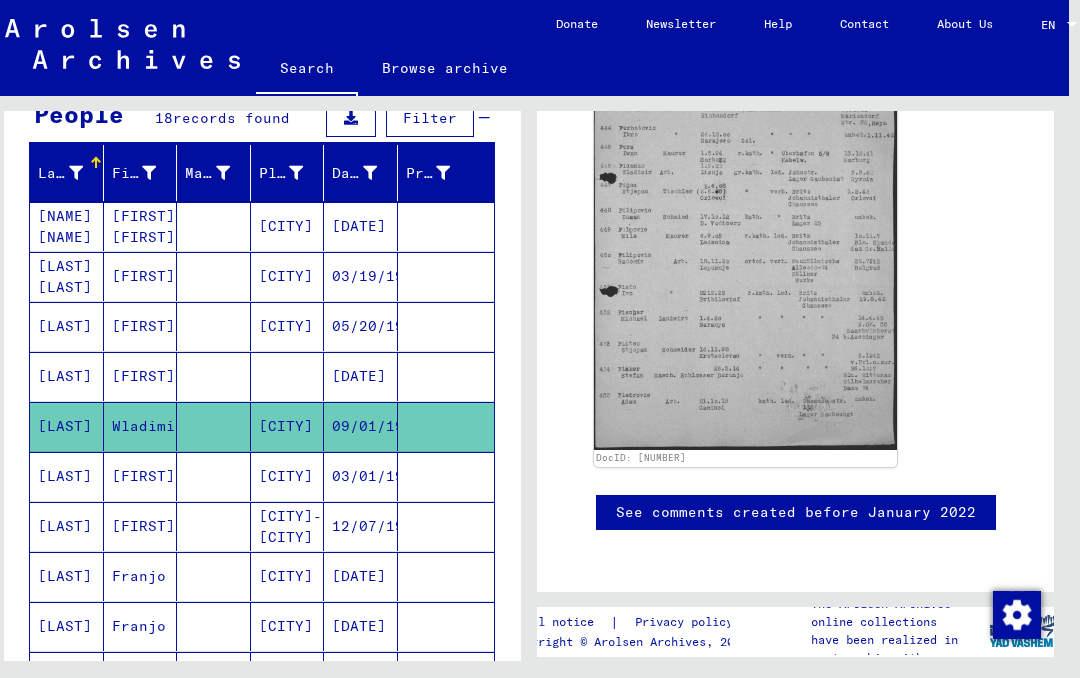 click at bounding box center [446, 426] 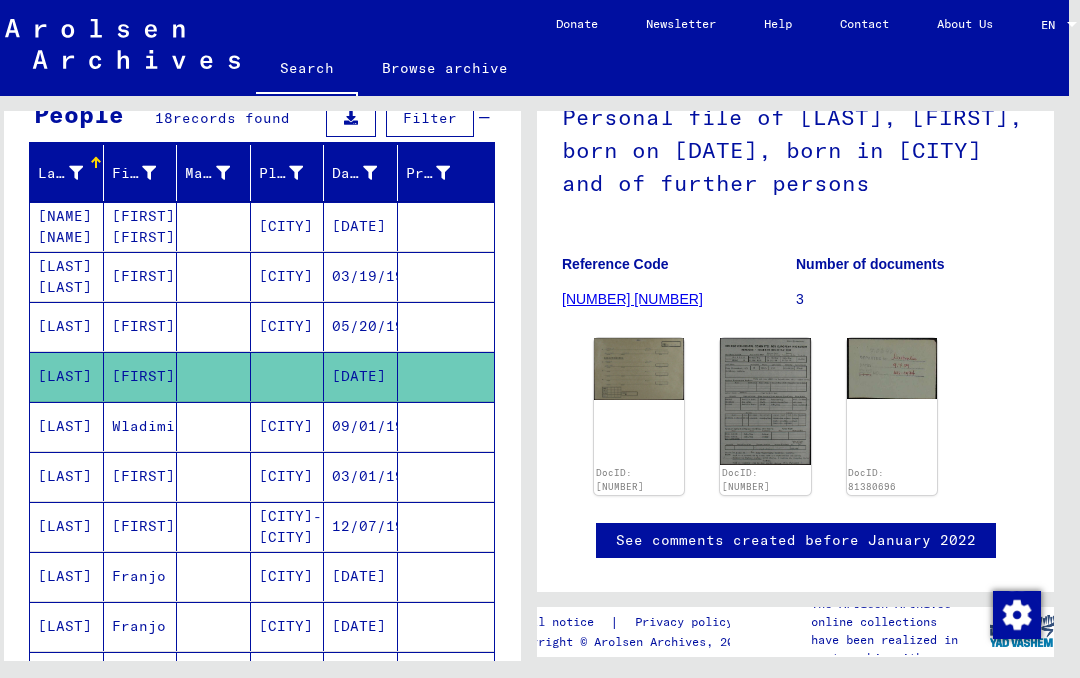 scroll, scrollTop: 183, scrollLeft: 0, axis: vertical 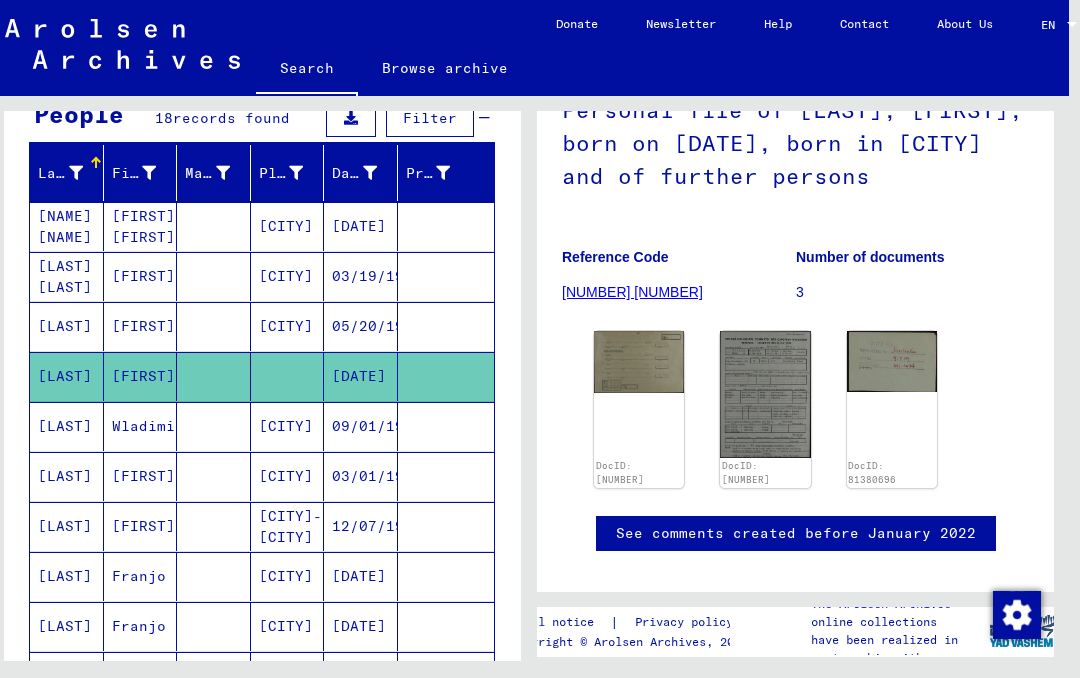 click 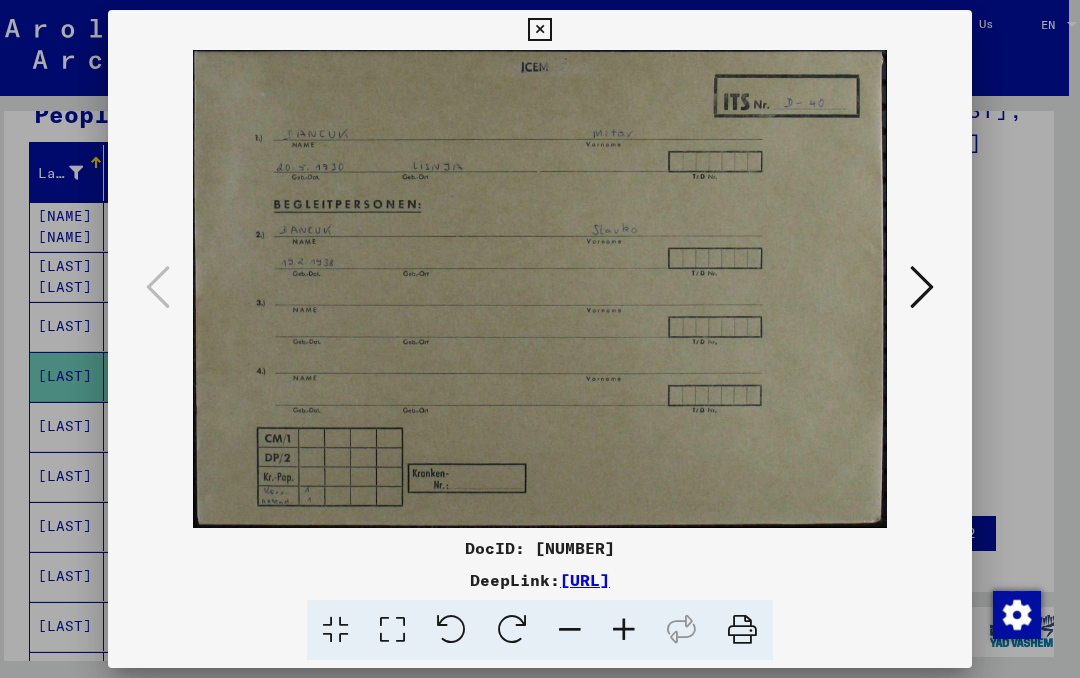 click at bounding box center [922, 287] 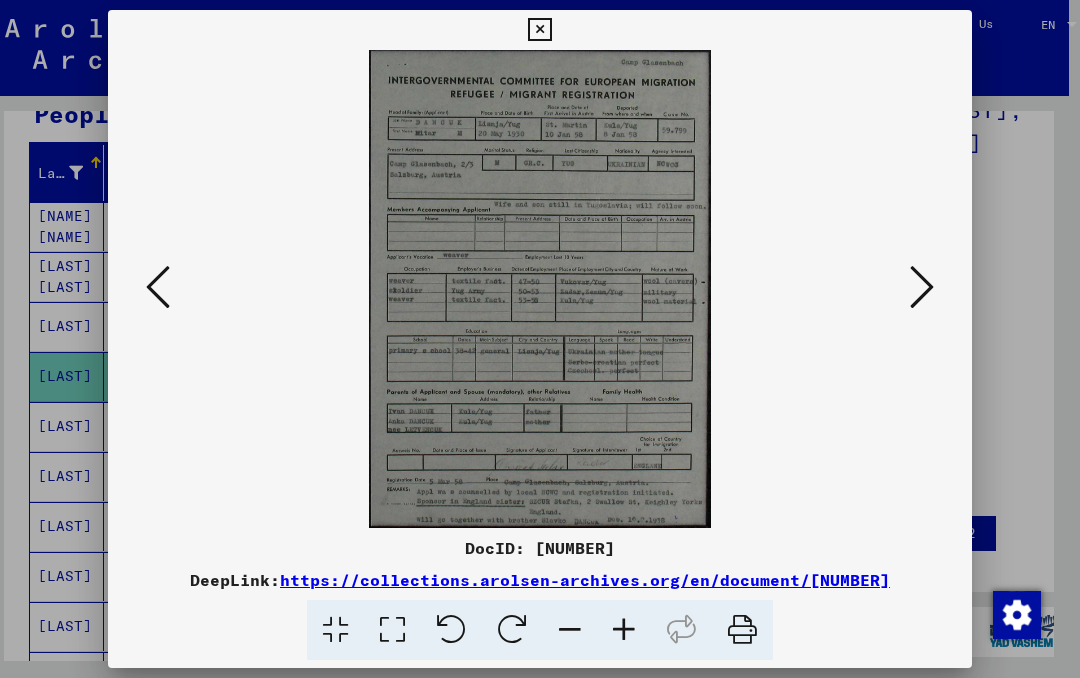 click at bounding box center (922, 287) 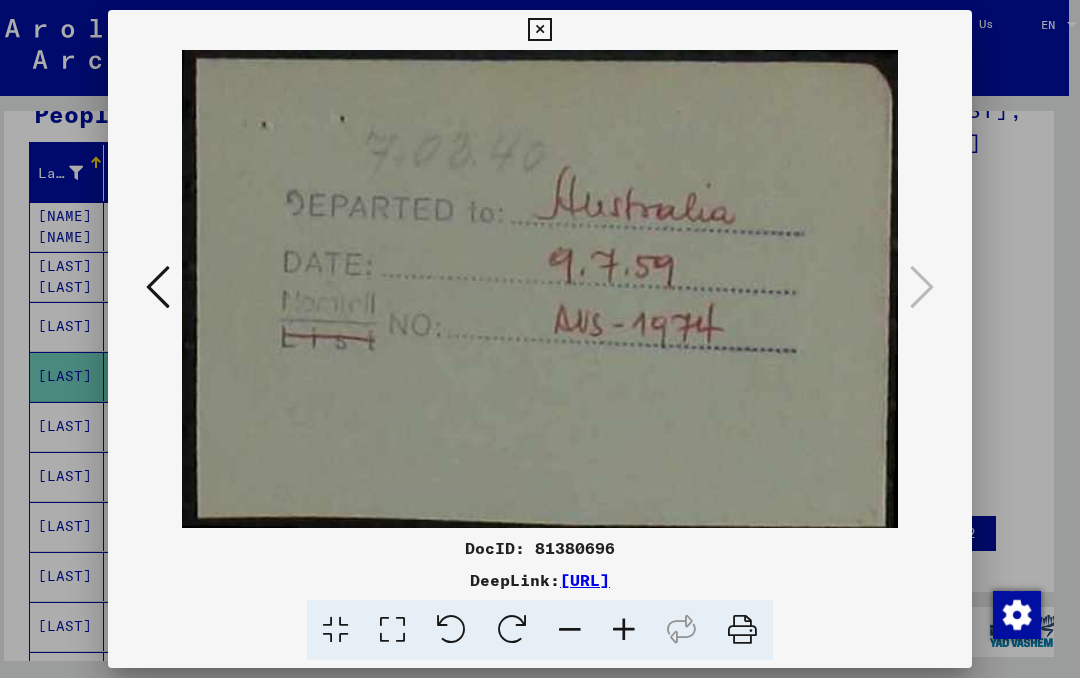 click at bounding box center (539, 30) 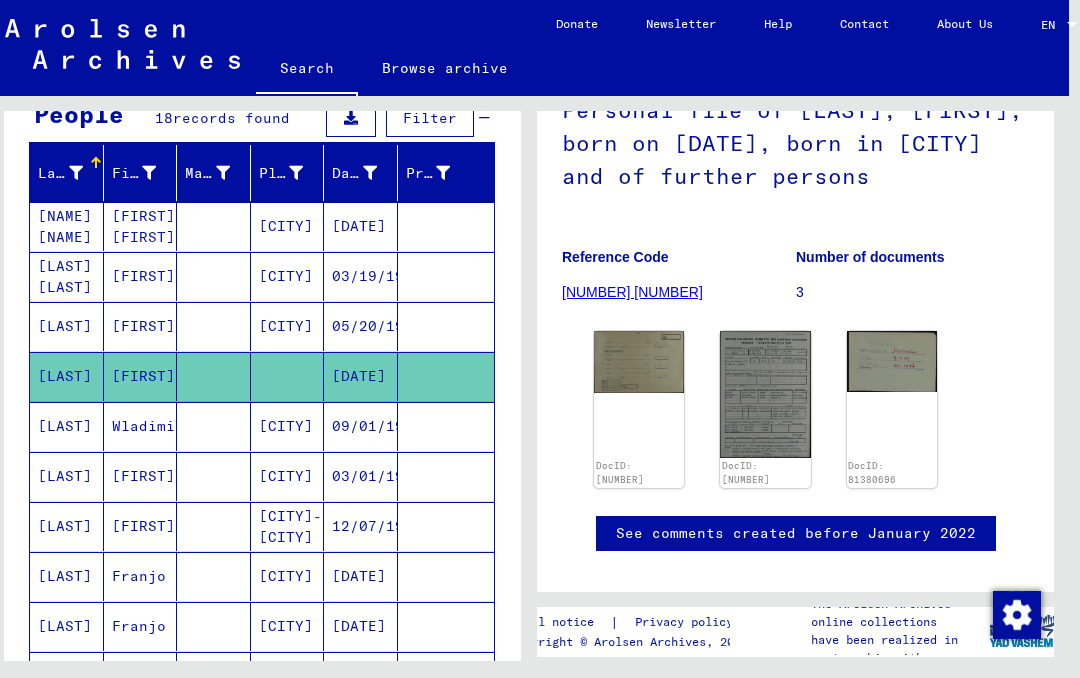 click at bounding box center [446, 376] 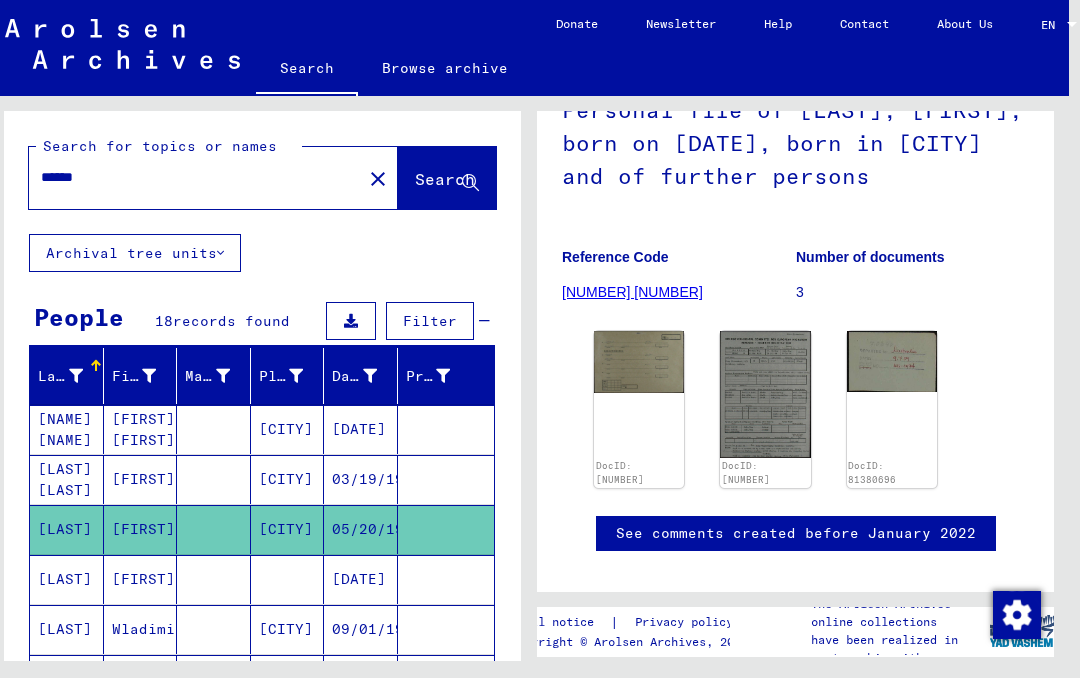 scroll, scrollTop: 0, scrollLeft: 0, axis: both 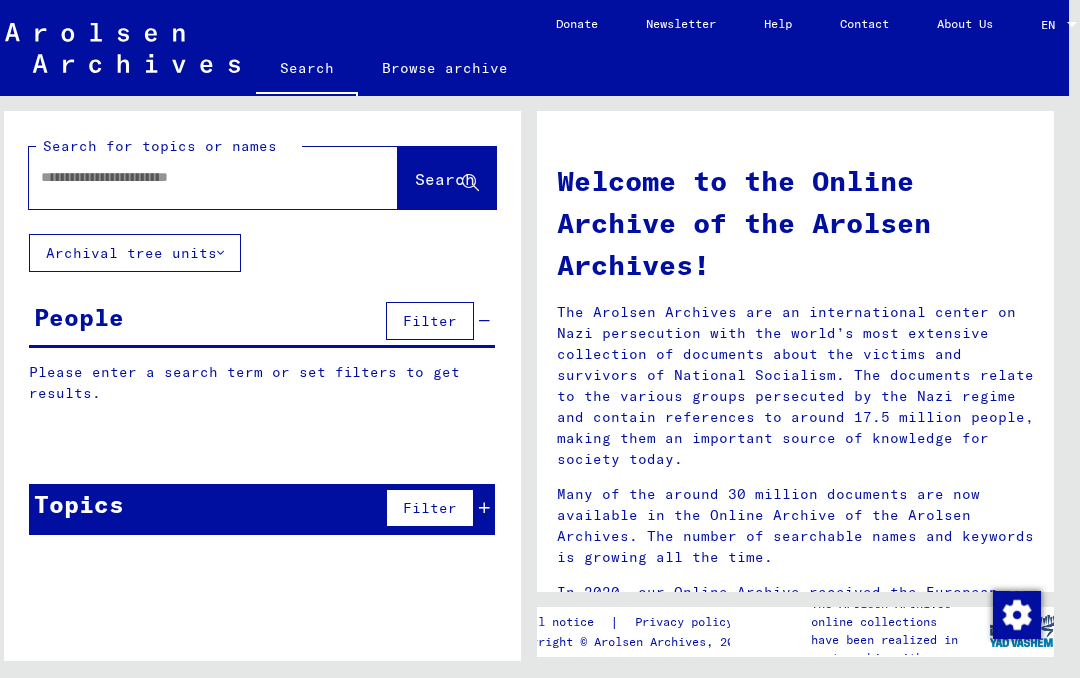 click at bounding box center (189, 177) 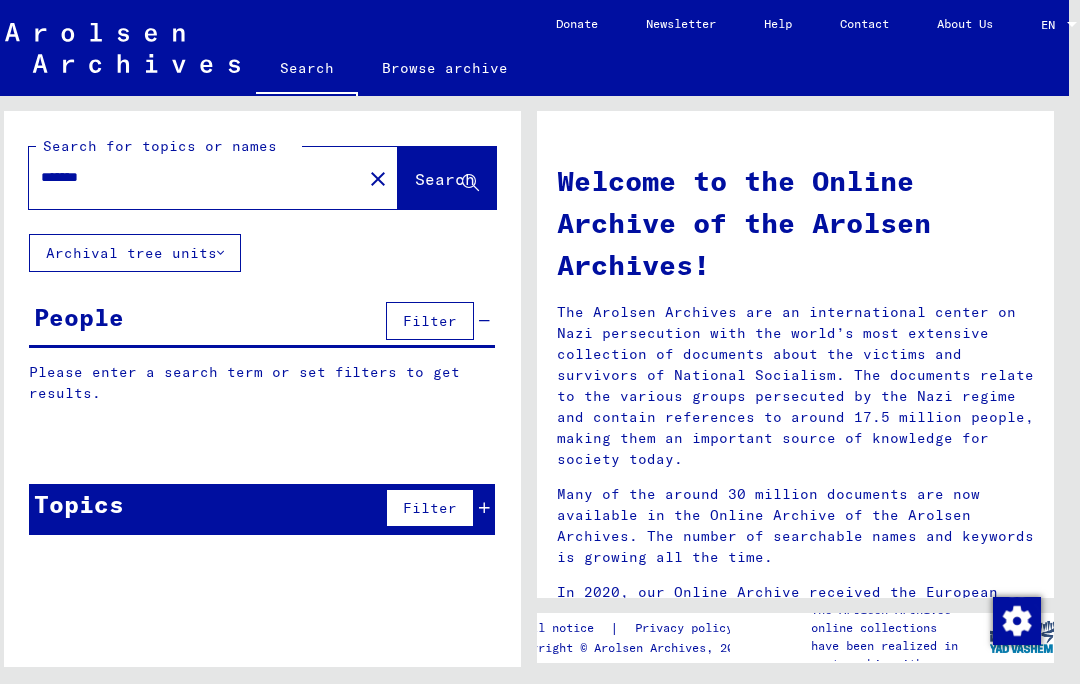 type on "*******" 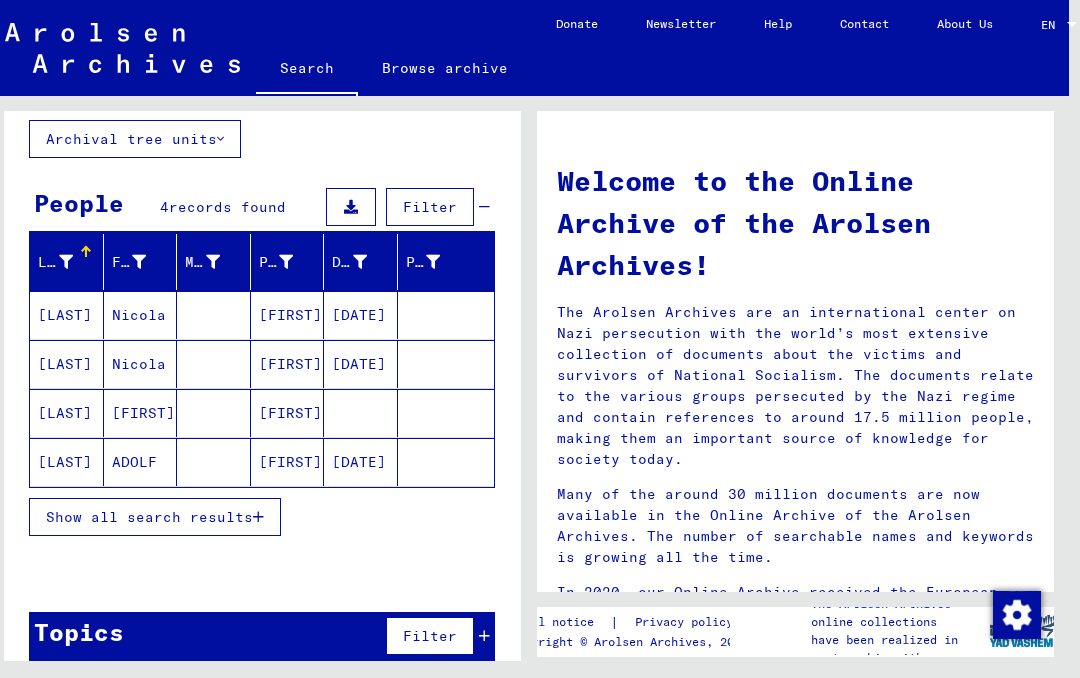scroll, scrollTop: 111, scrollLeft: 0, axis: vertical 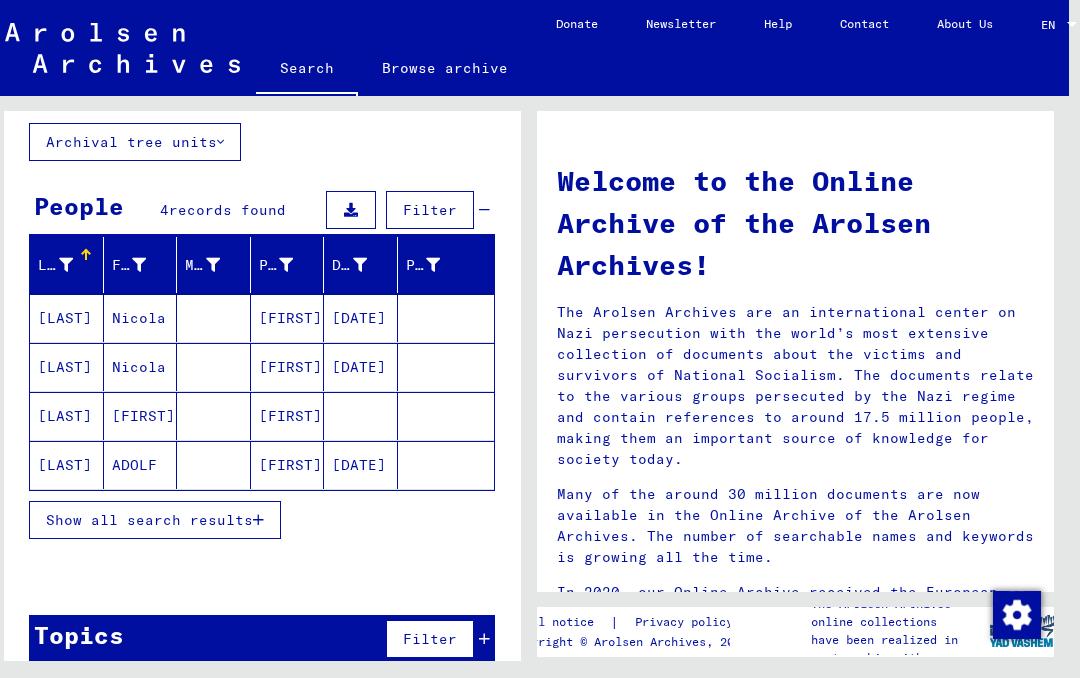 click at bounding box center [446, 465] 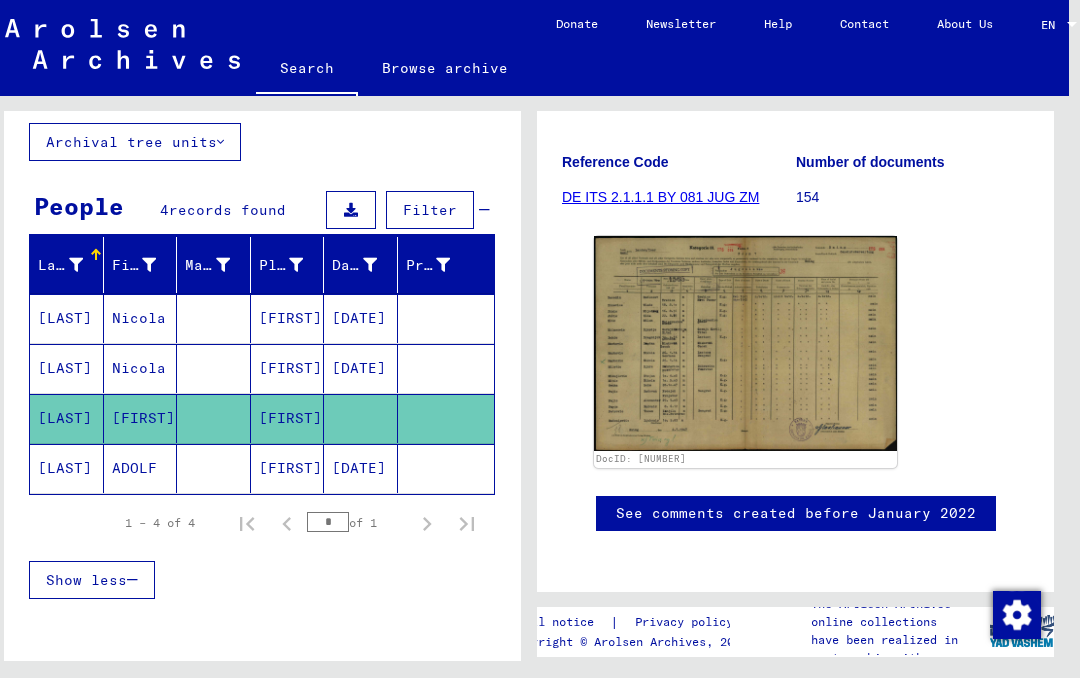 scroll, scrollTop: 288, scrollLeft: 0, axis: vertical 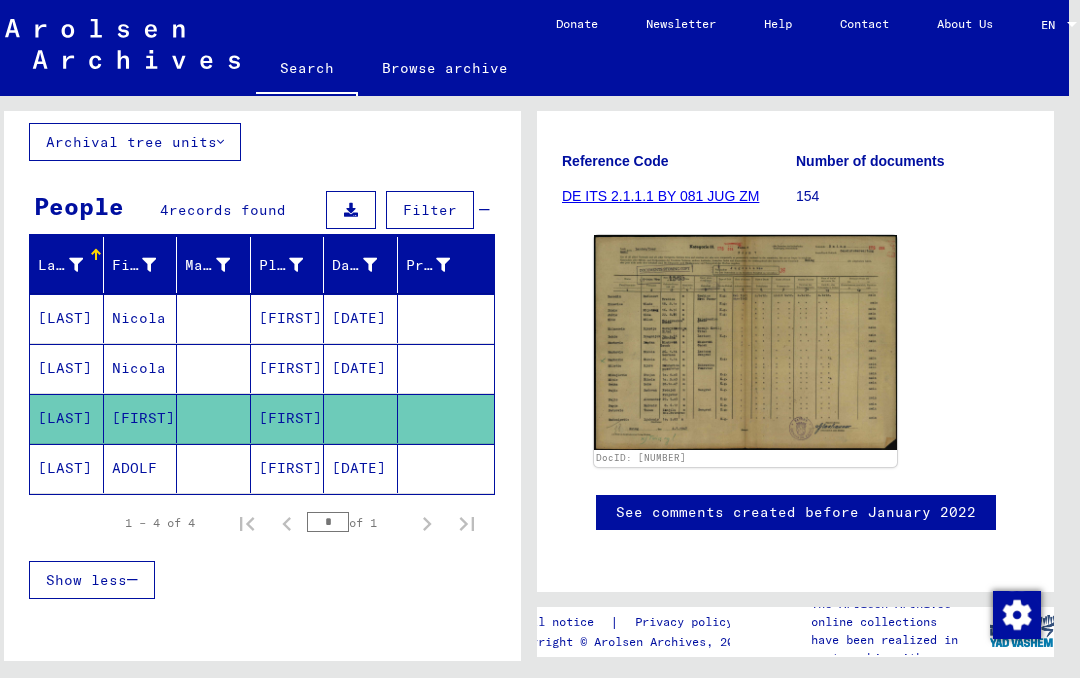 click 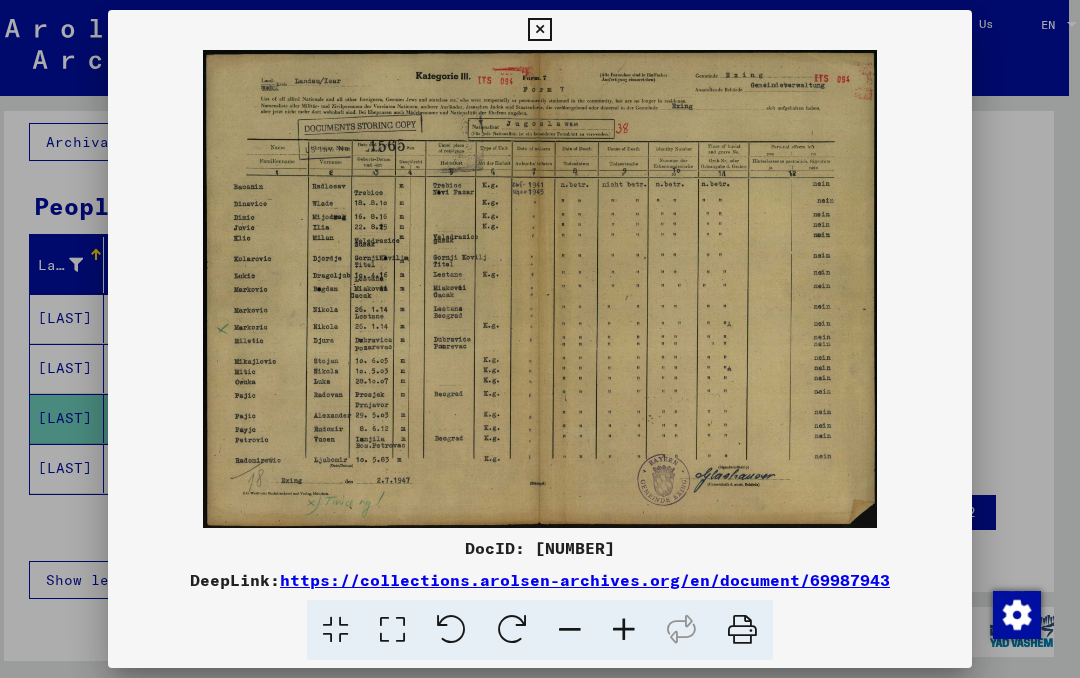 click at bounding box center (539, 30) 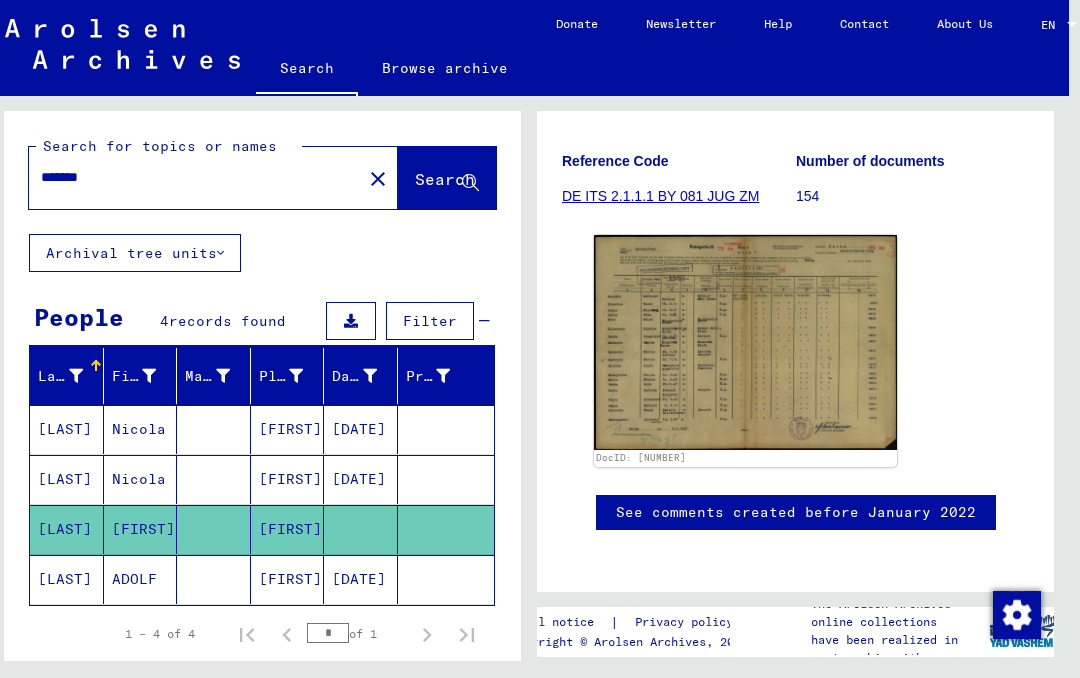 scroll, scrollTop: 0, scrollLeft: 0, axis: both 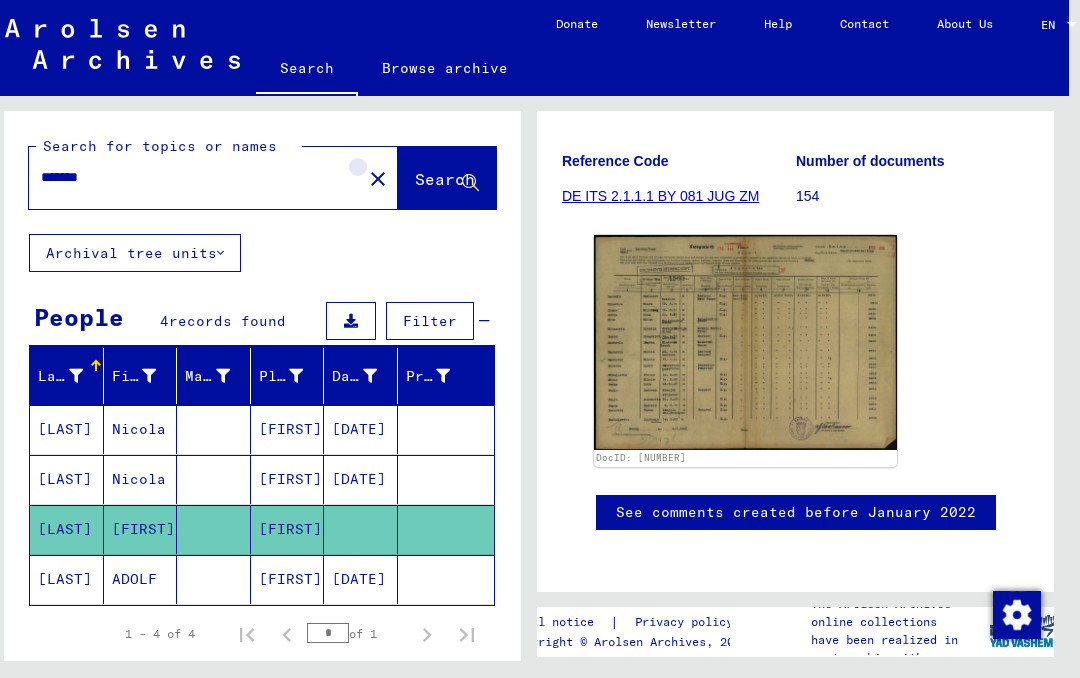 click on "close" 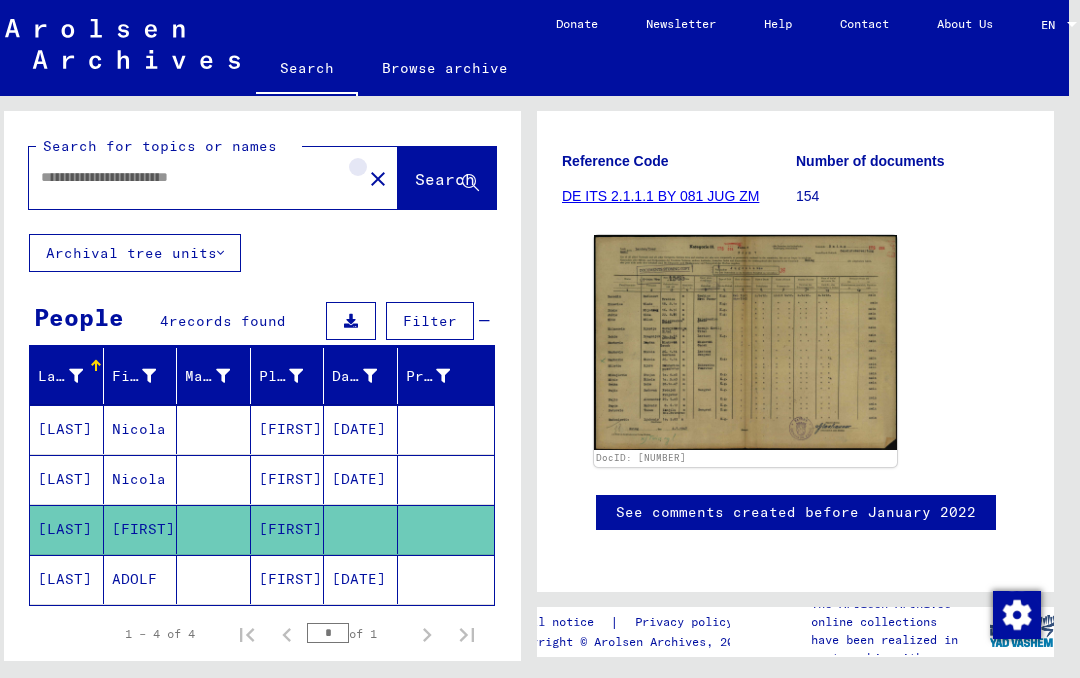 scroll, scrollTop: 0, scrollLeft: 0, axis: both 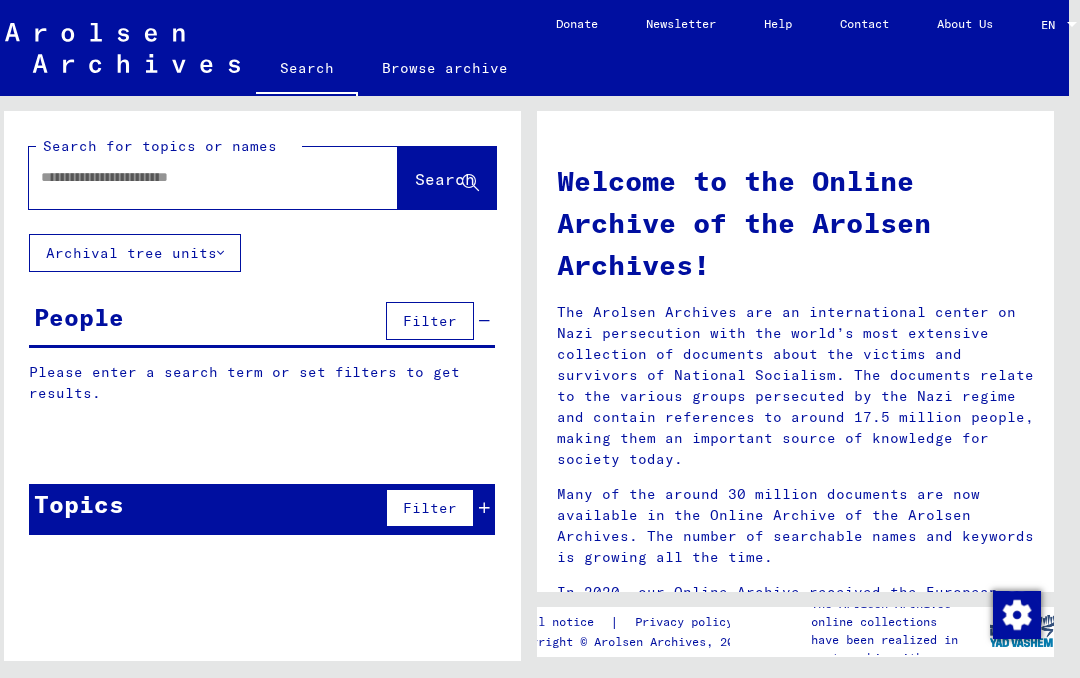 click at bounding box center (189, 177) 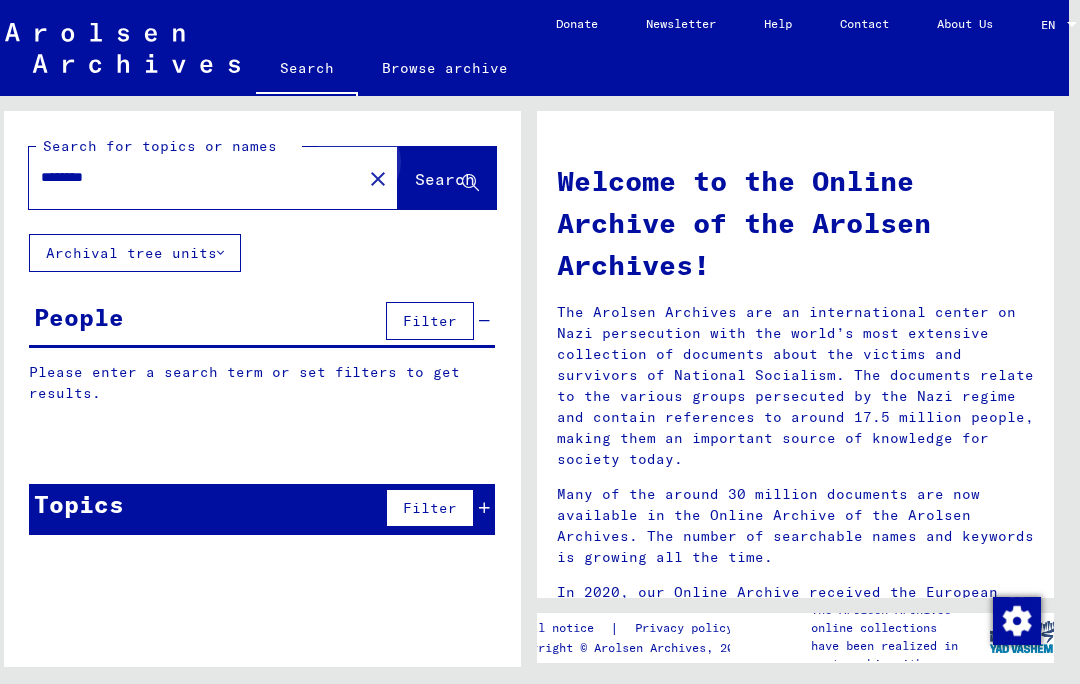 type on "********" 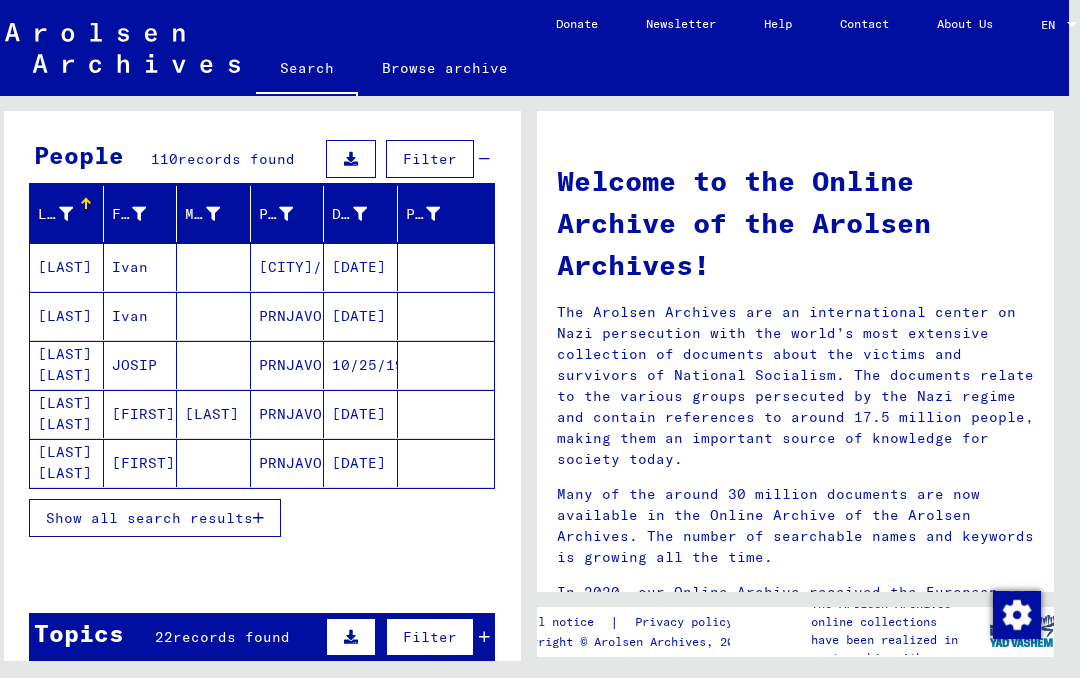 scroll, scrollTop: 163, scrollLeft: 0, axis: vertical 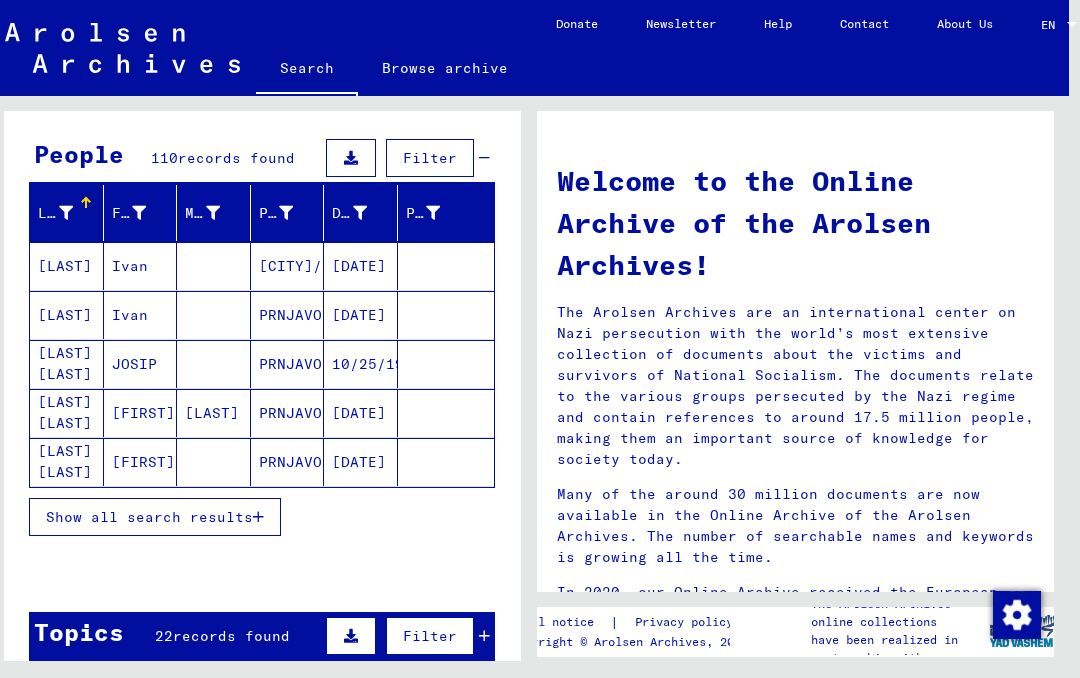 click on "Show all search results" at bounding box center [149, 517] 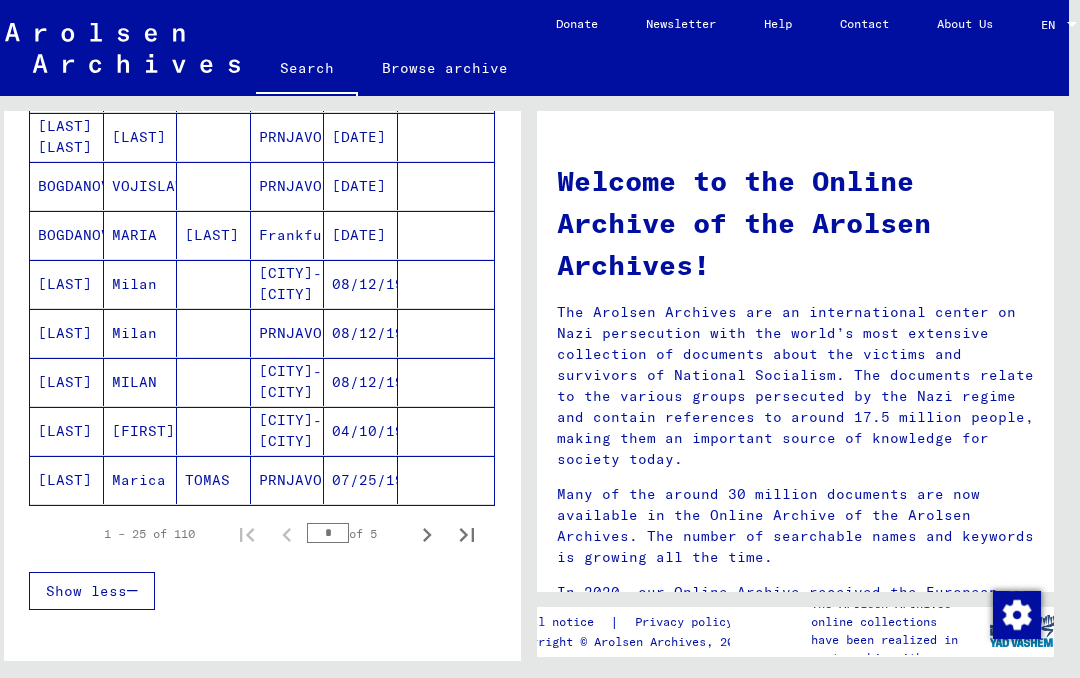 scroll, scrollTop: 1144, scrollLeft: 0, axis: vertical 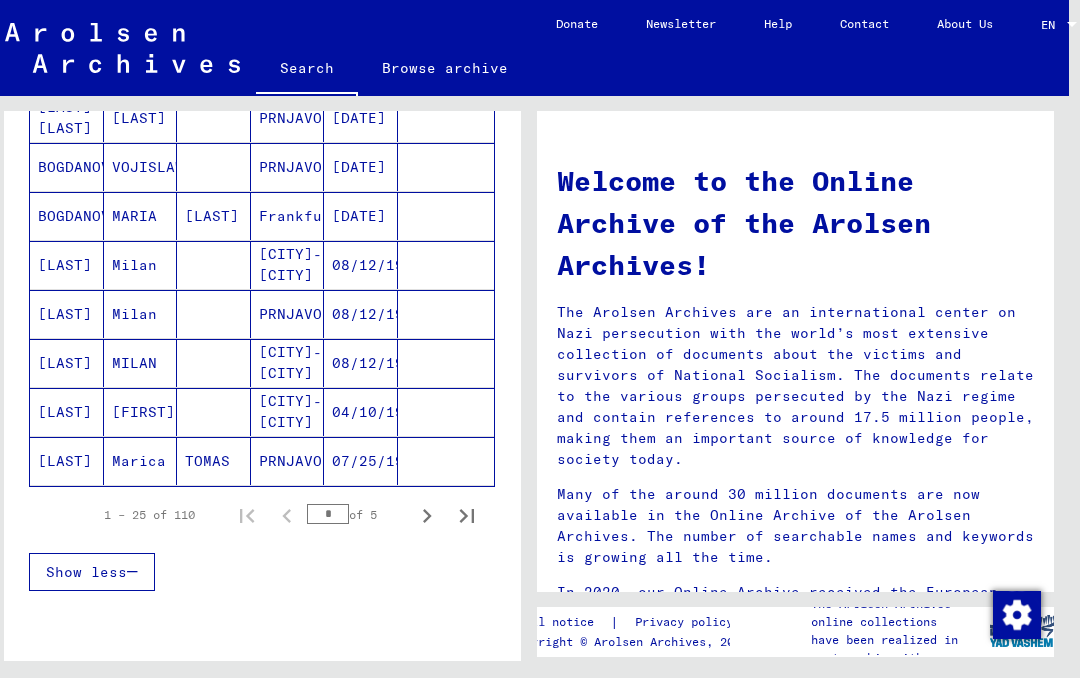 click 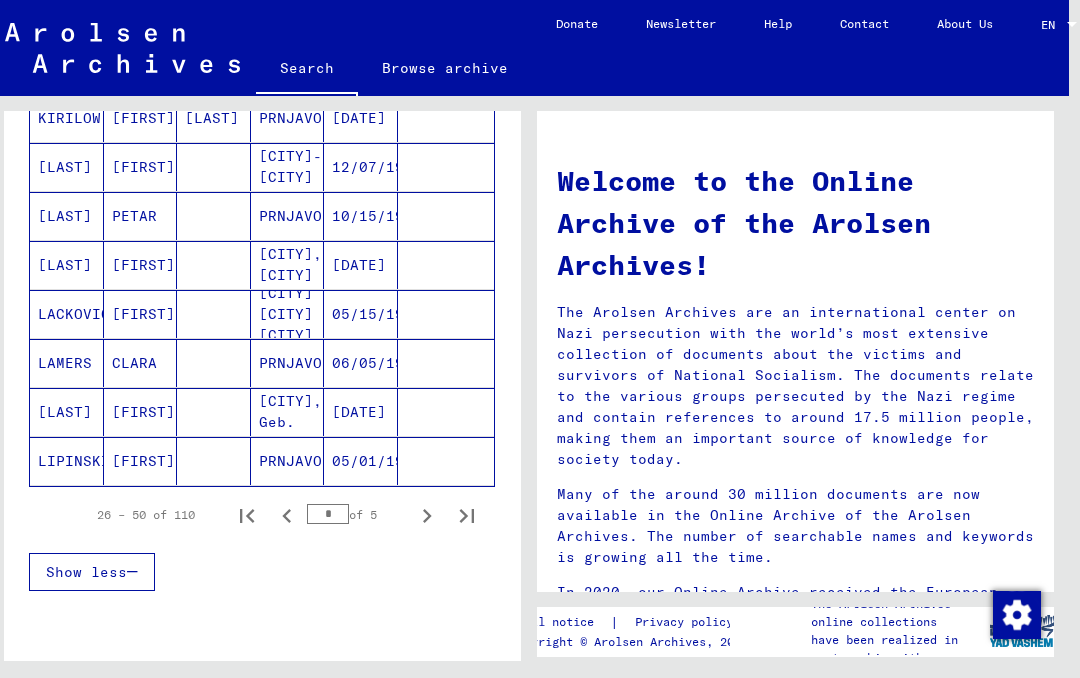 click 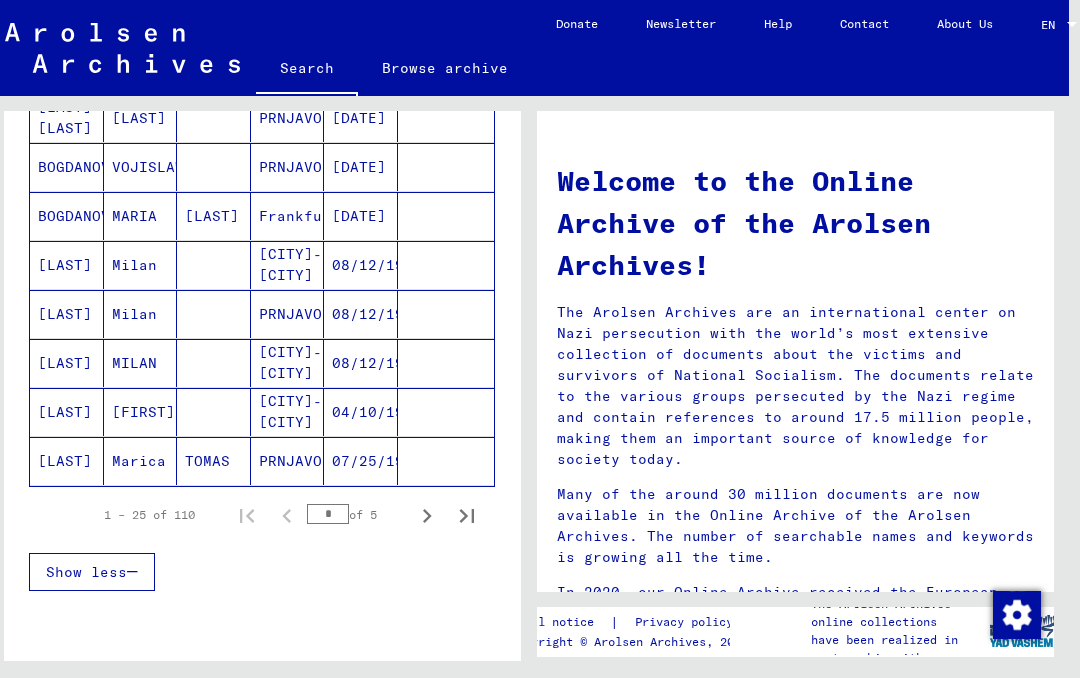 click at bounding box center [427, 515] 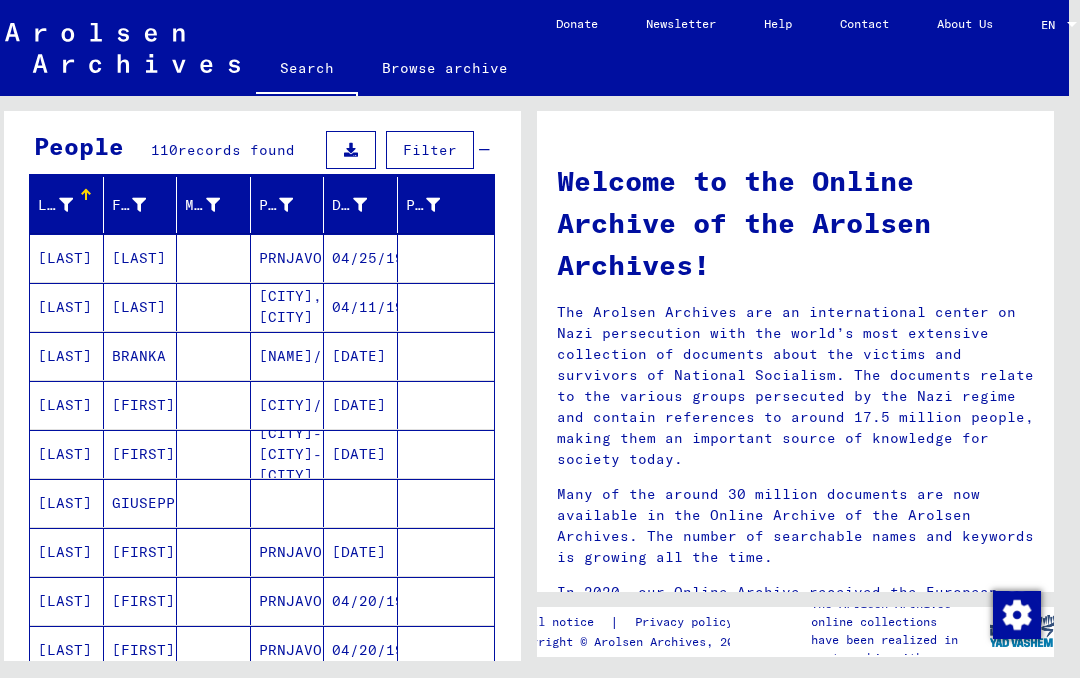 scroll, scrollTop: 169, scrollLeft: 0, axis: vertical 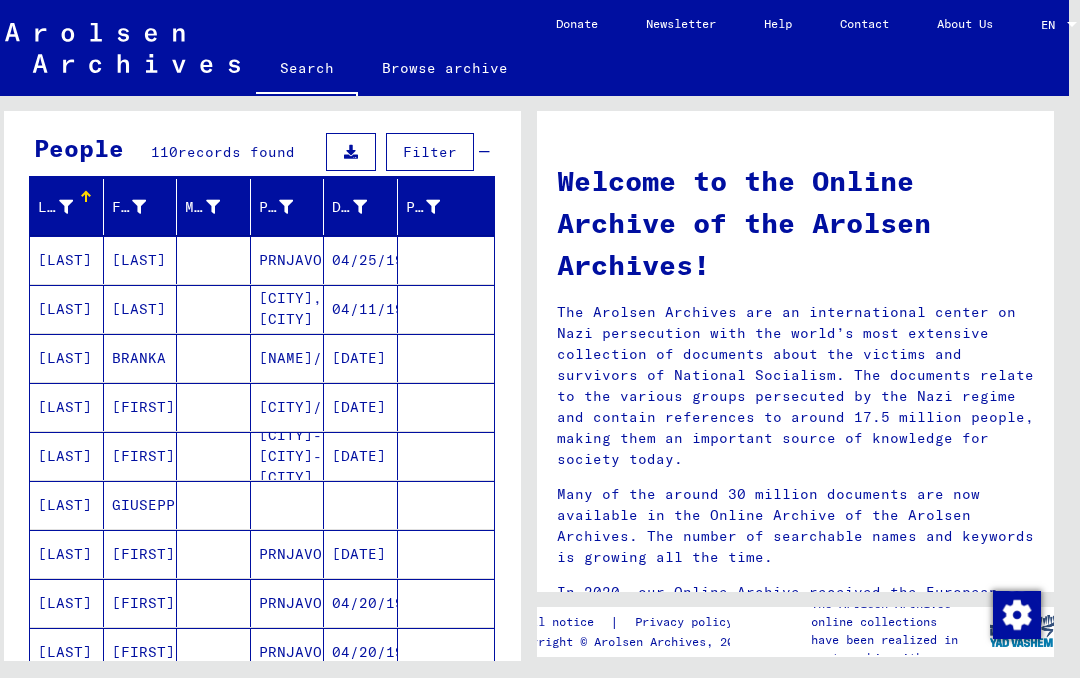 click at bounding box center (446, 456) 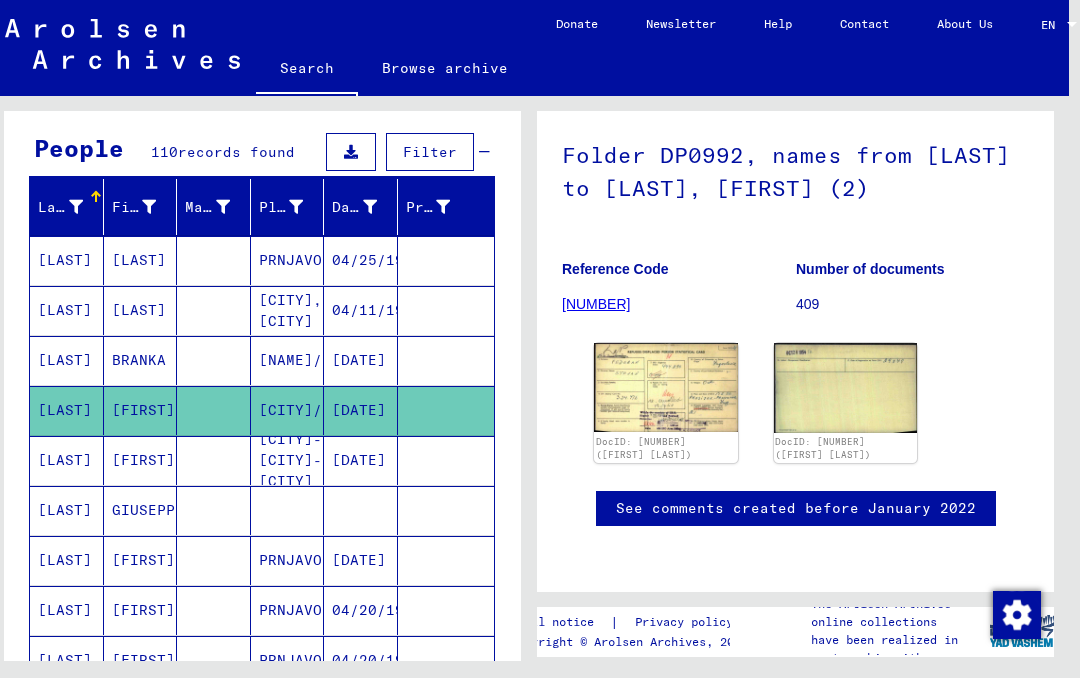 scroll, scrollTop: 156, scrollLeft: 0, axis: vertical 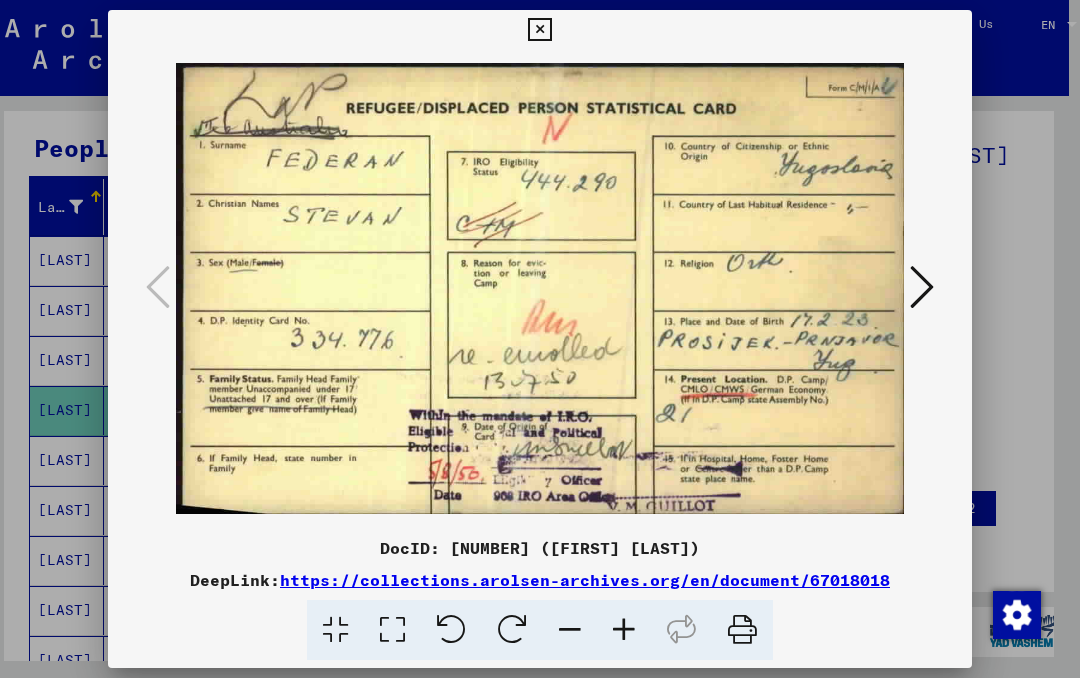 click at bounding box center [922, 288] 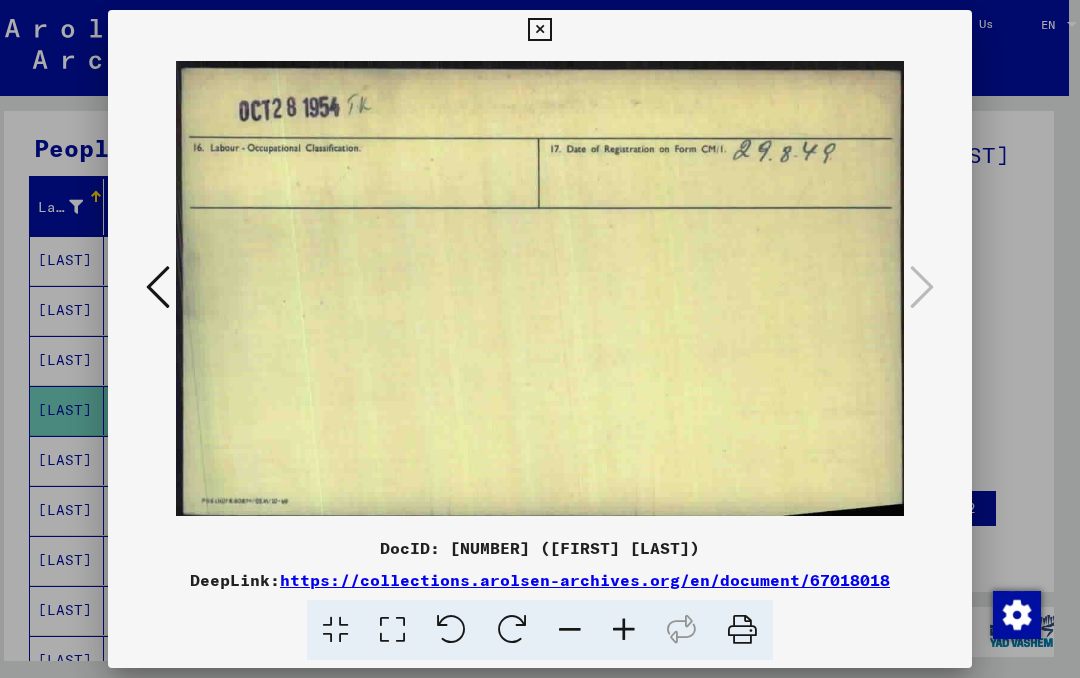 click at bounding box center (539, 30) 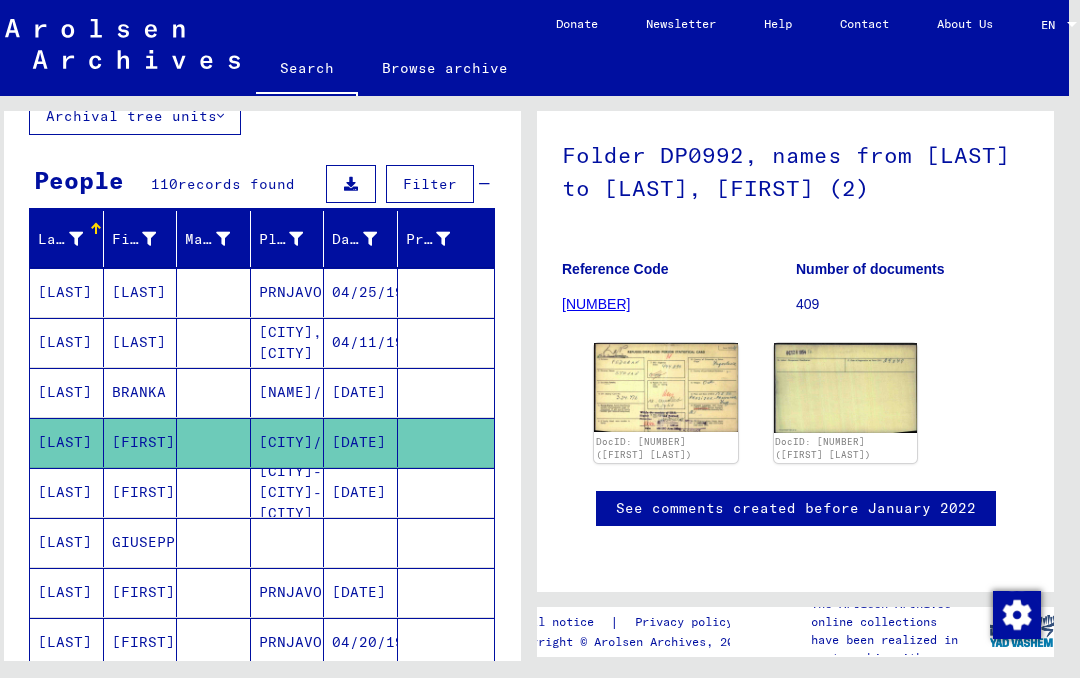 scroll, scrollTop: 136, scrollLeft: 0, axis: vertical 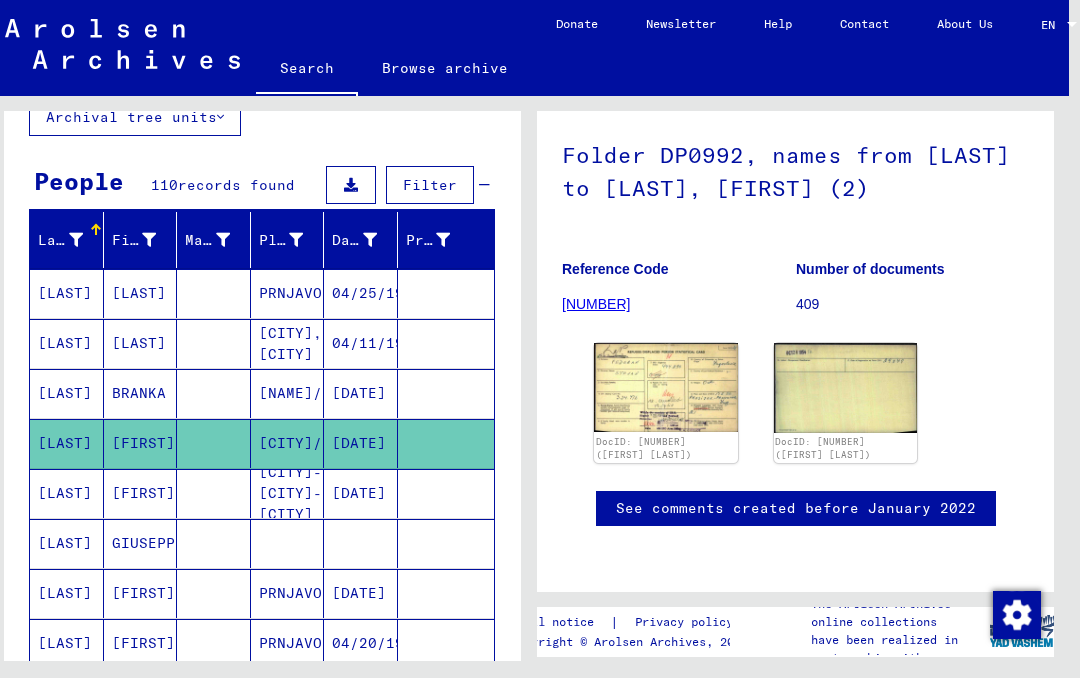 click at bounding box center [446, 343] 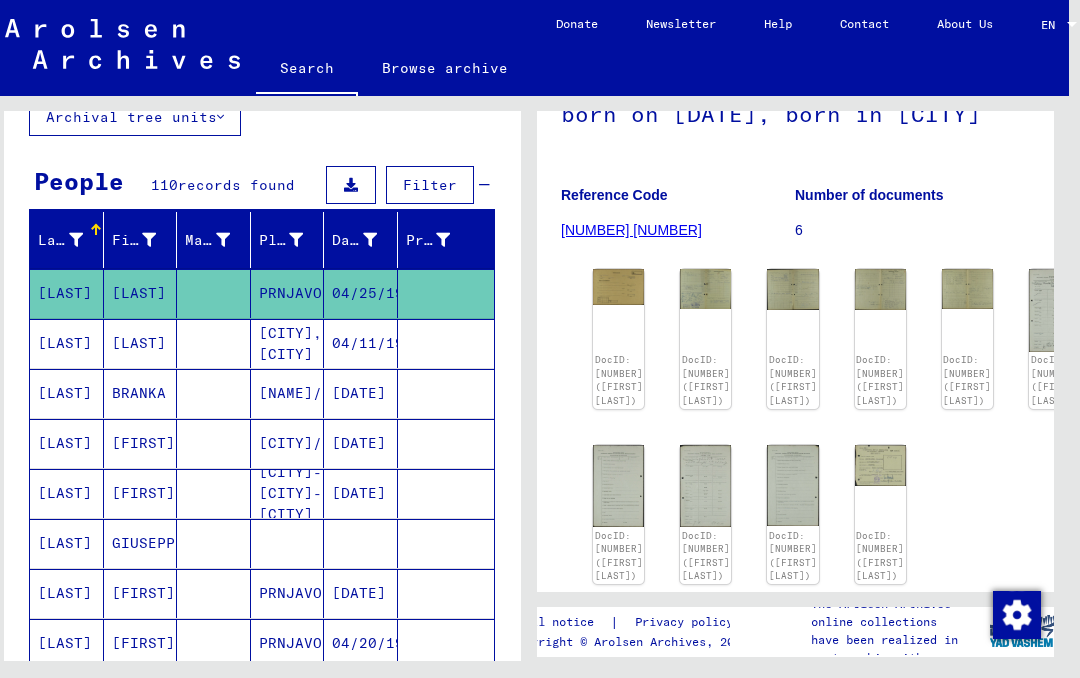 scroll, scrollTop: 213, scrollLeft: 1, axis: both 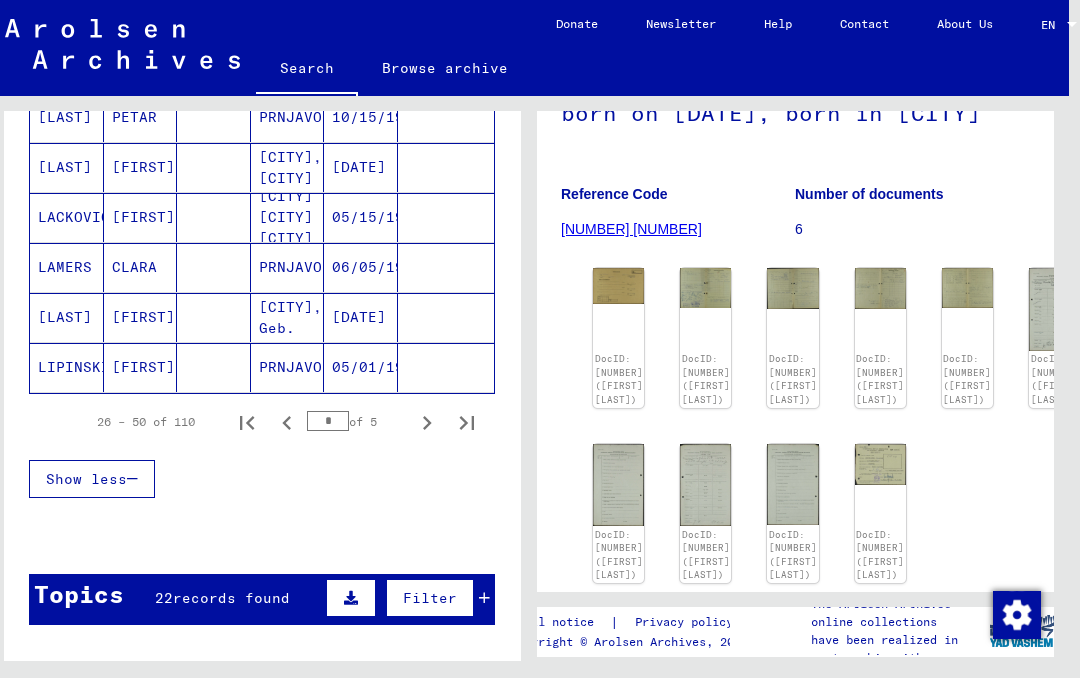 click 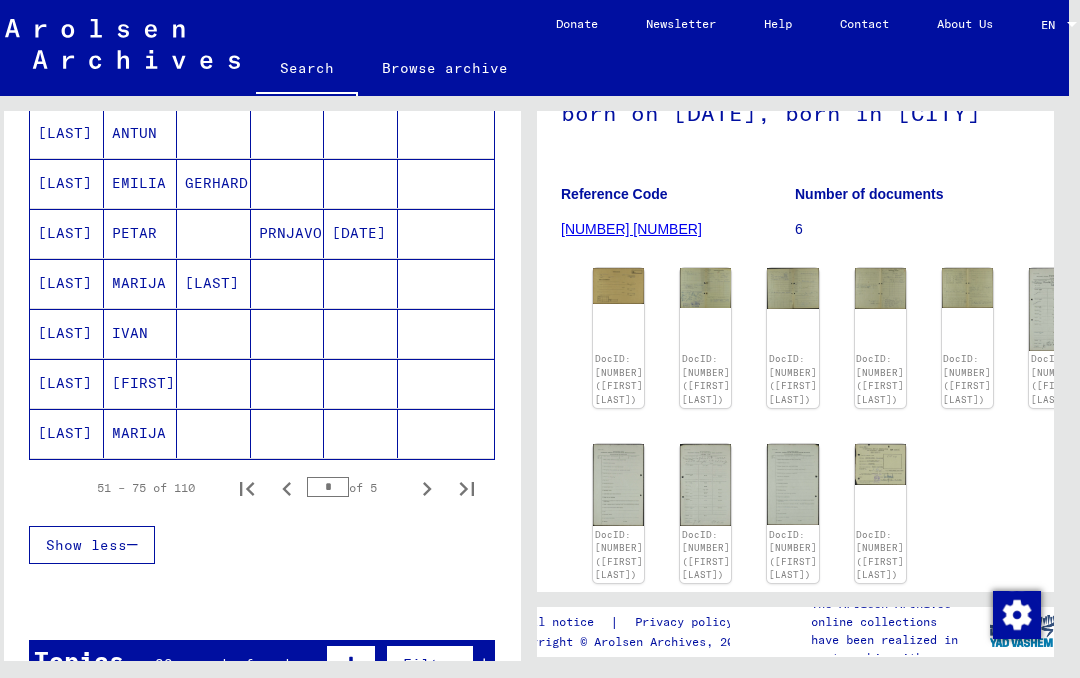 scroll, scrollTop: 1197, scrollLeft: 0, axis: vertical 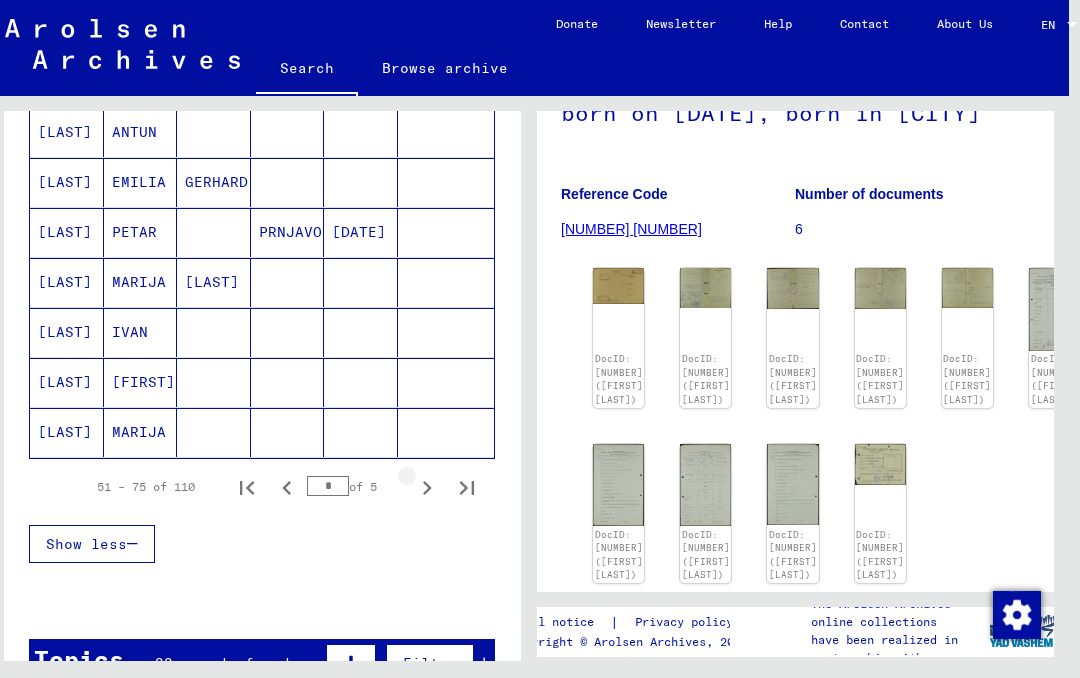 click 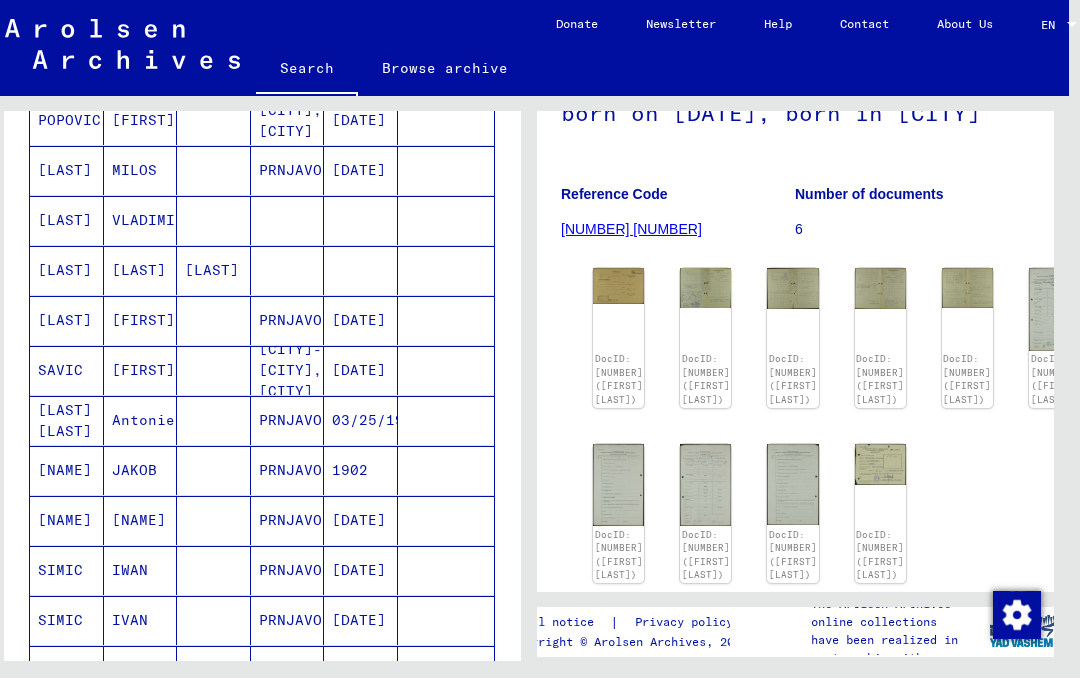 scroll, scrollTop: 504, scrollLeft: 0, axis: vertical 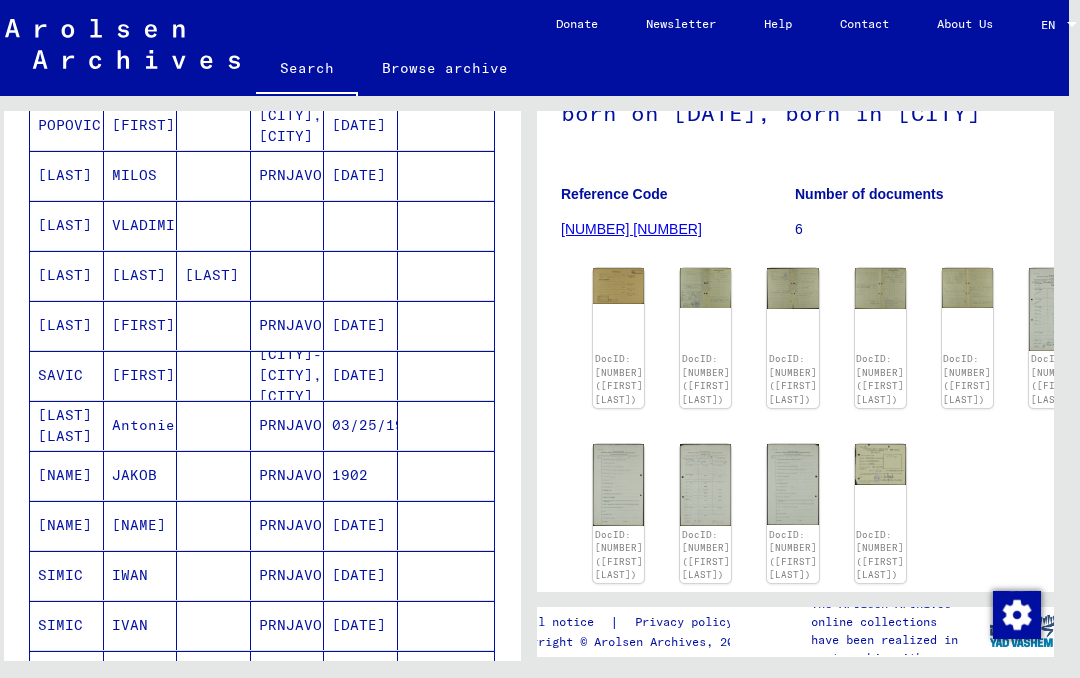 click at bounding box center (446, 525) 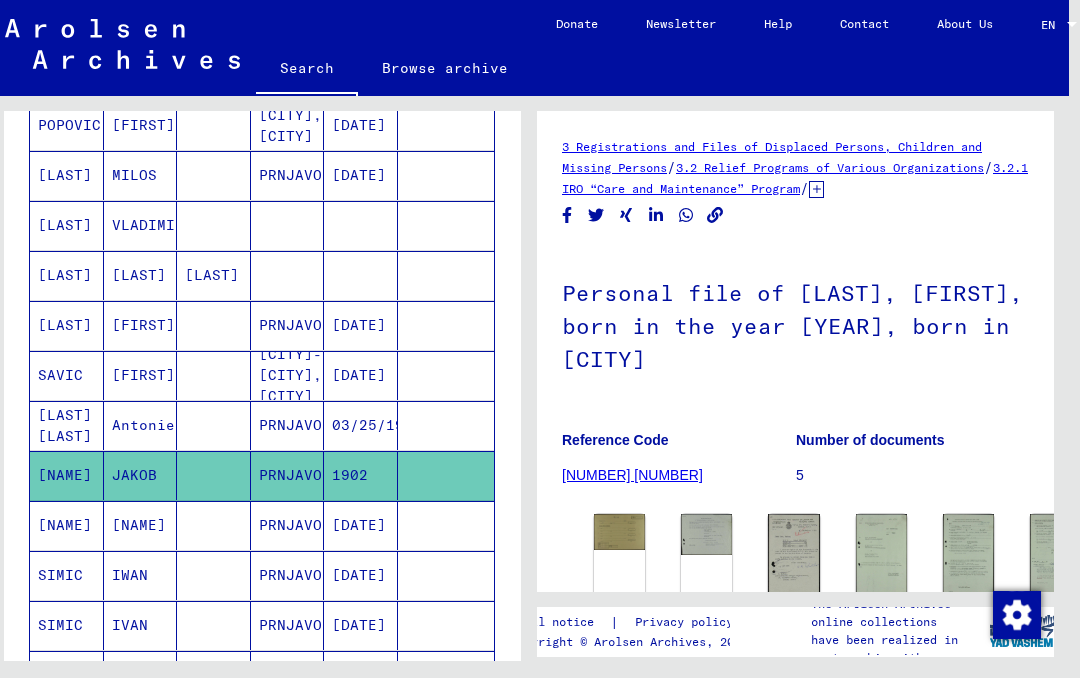 click 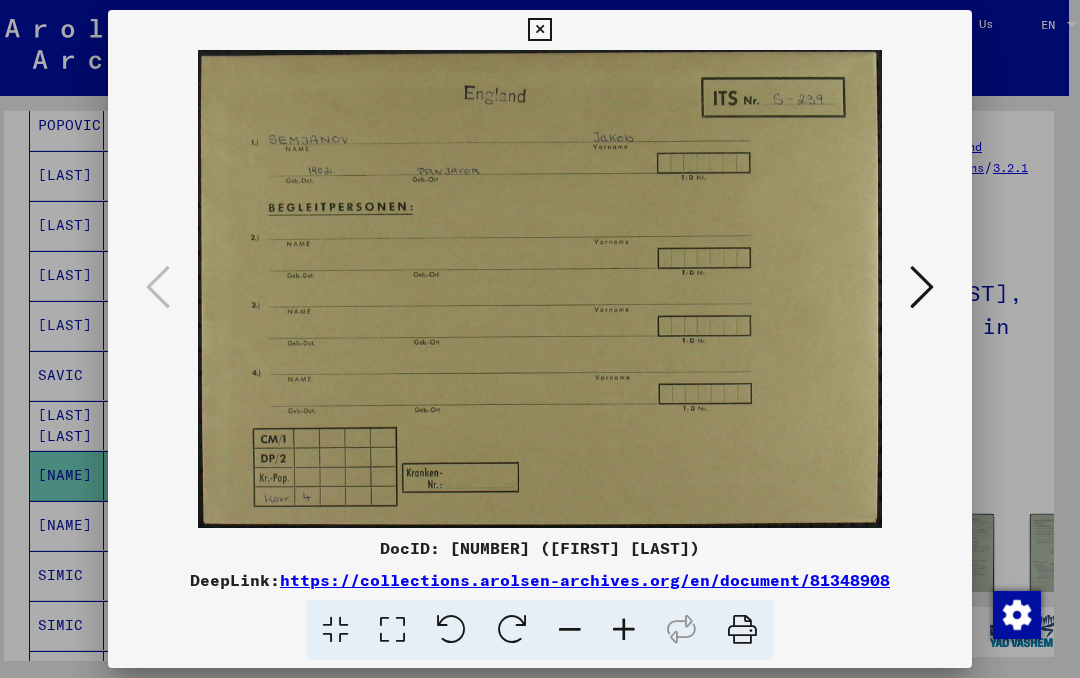 click at bounding box center (922, 287) 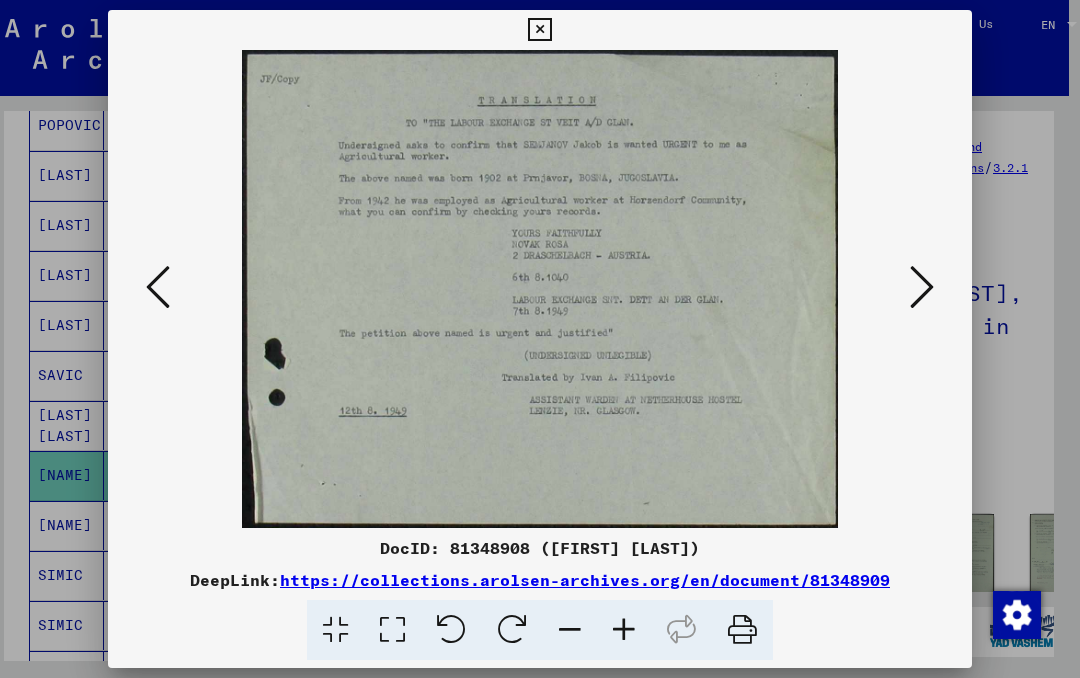 click at bounding box center [539, 30] 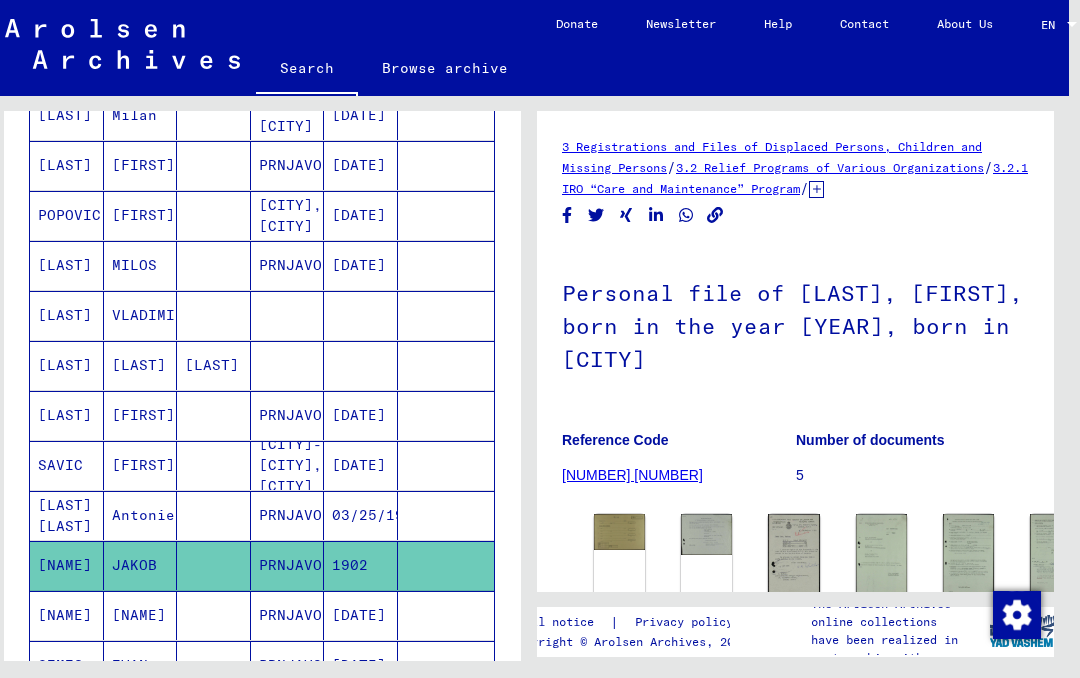 scroll, scrollTop: 410, scrollLeft: 0, axis: vertical 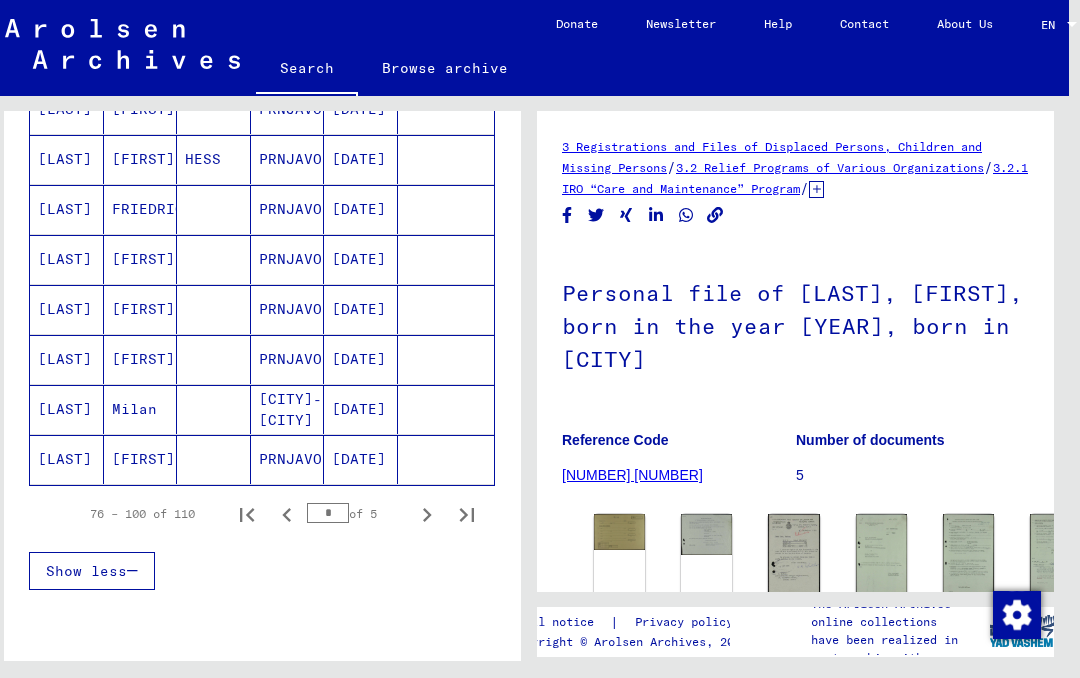 click 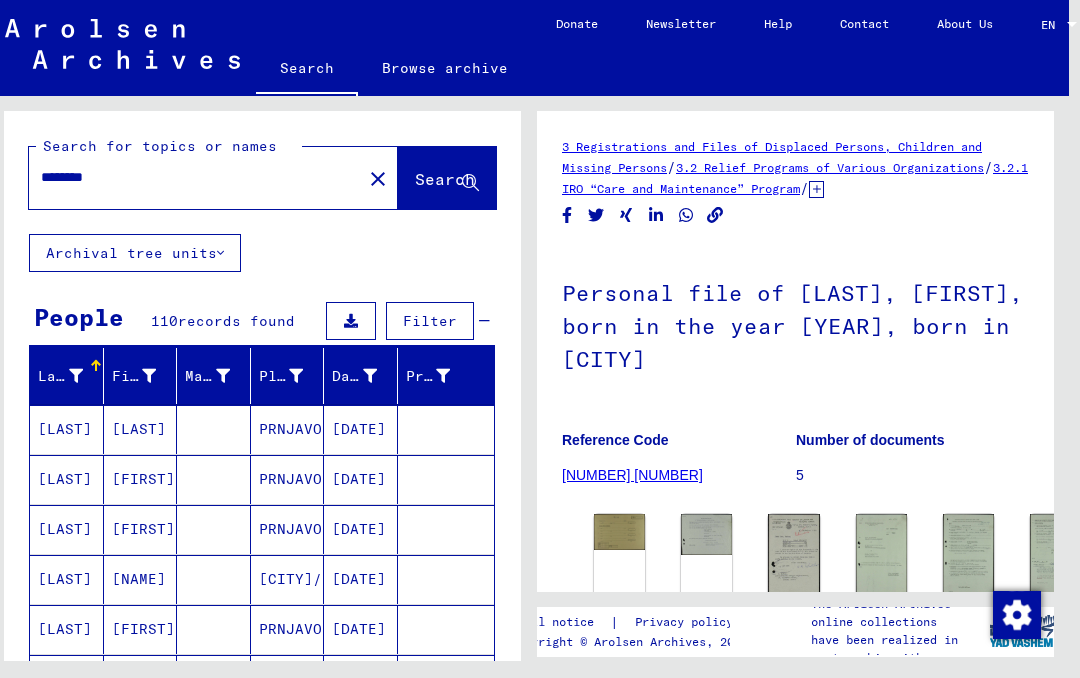 scroll, scrollTop: 0, scrollLeft: 0, axis: both 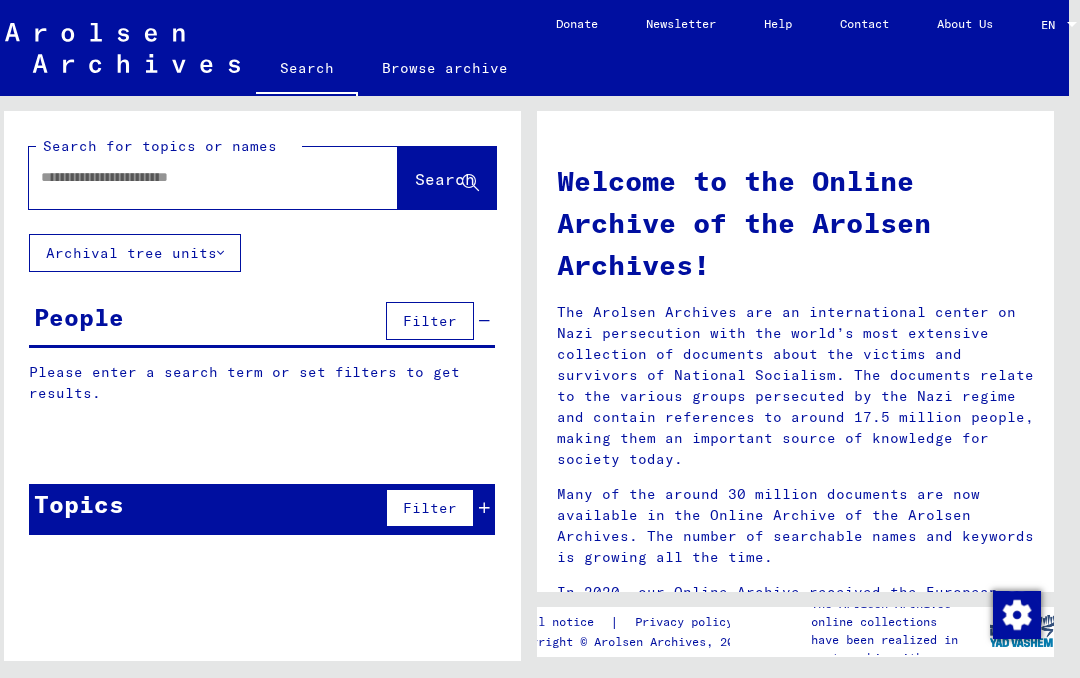 click at bounding box center [189, 177] 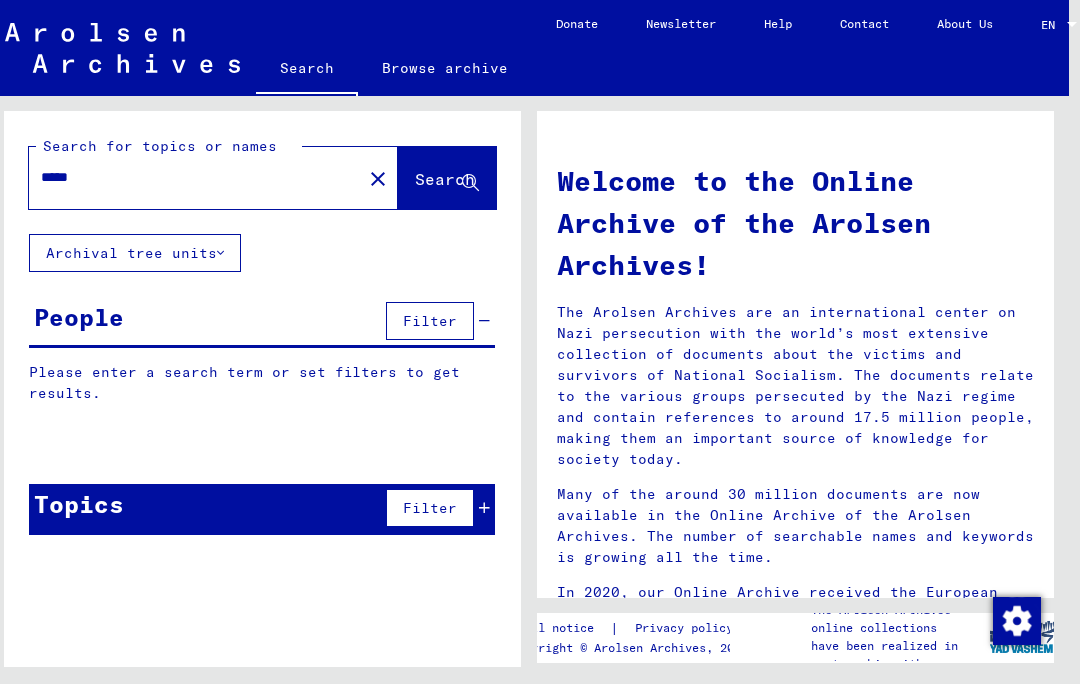 type on "*****" 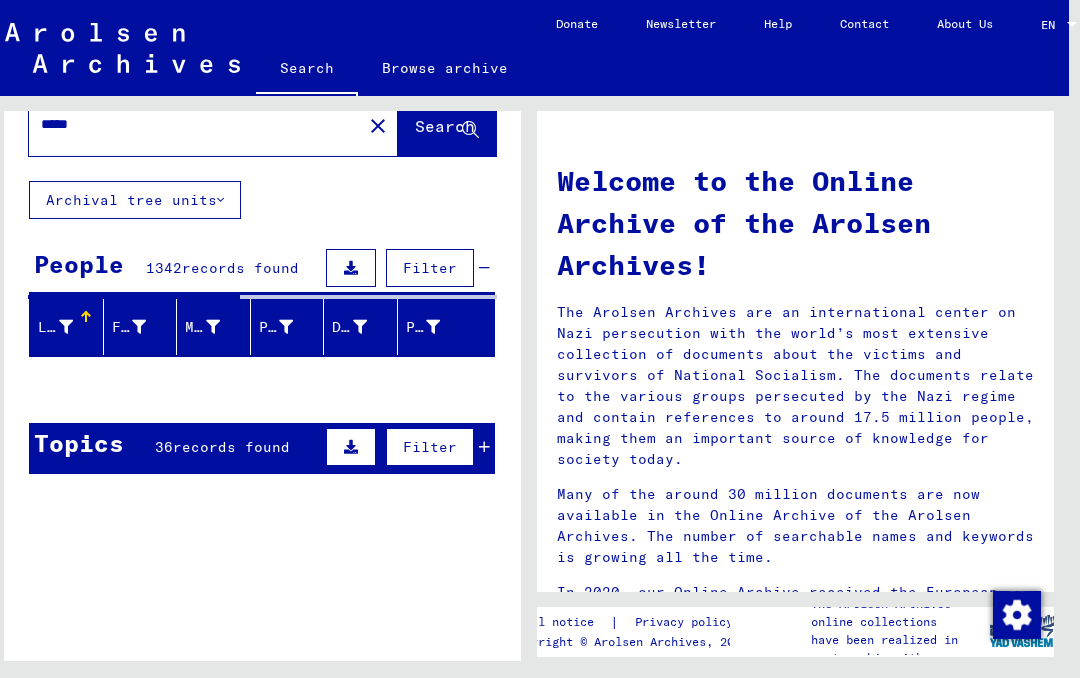 scroll, scrollTop: 103, scrollLeft: 0, axis: vertical 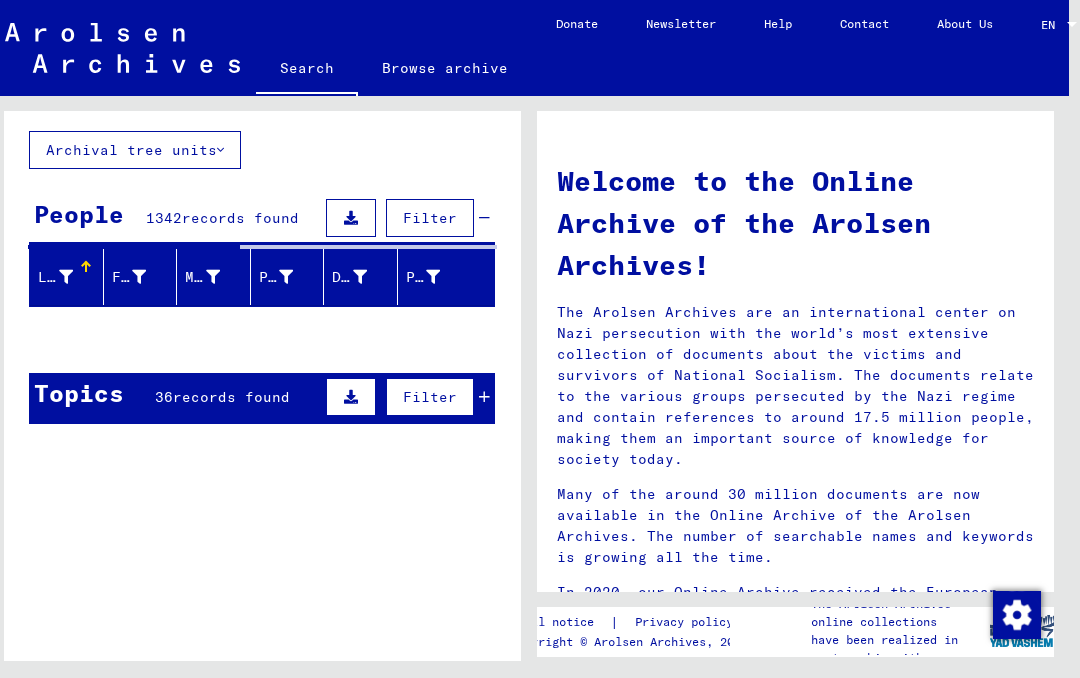click on "Filter" at bounding box center [430, 397] 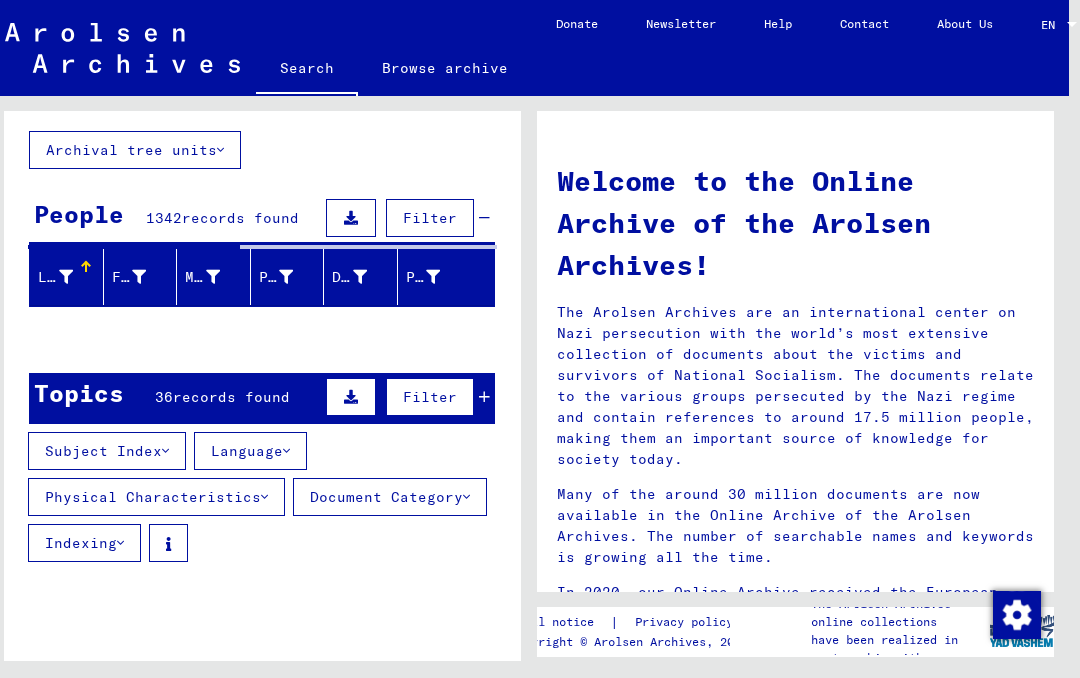 click on "Topics 36  records found  Filter" at bounding box center (262, 398) 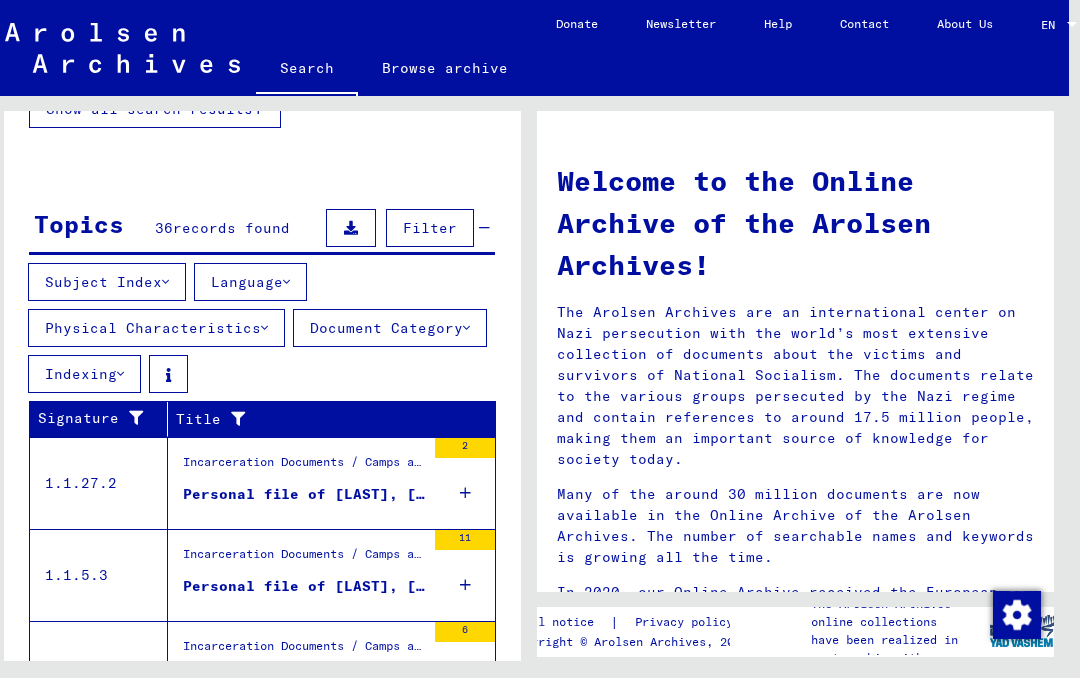 scroll, scrollTop: 568, scrollLeft: 0, axis: vertical 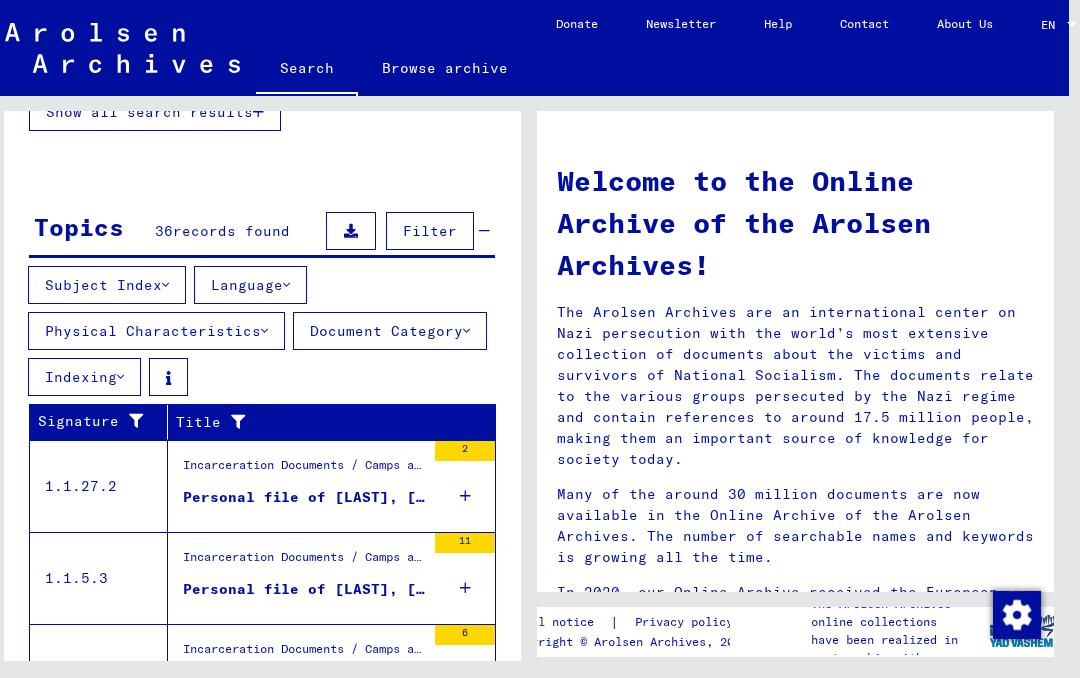 click on "Incarceration Documents / Camps and Ghettos / Buchenwald Concentration Camp / Individual Documents male Buchenwald / Individual Files (male) - Concentration Camp Buchenwald / Files with names from A to SYS and further sub-structure / Files with names from [LAST] Personal file of [LAST], [FIRST], born on [DATE]" at bounding box center [296, 670] 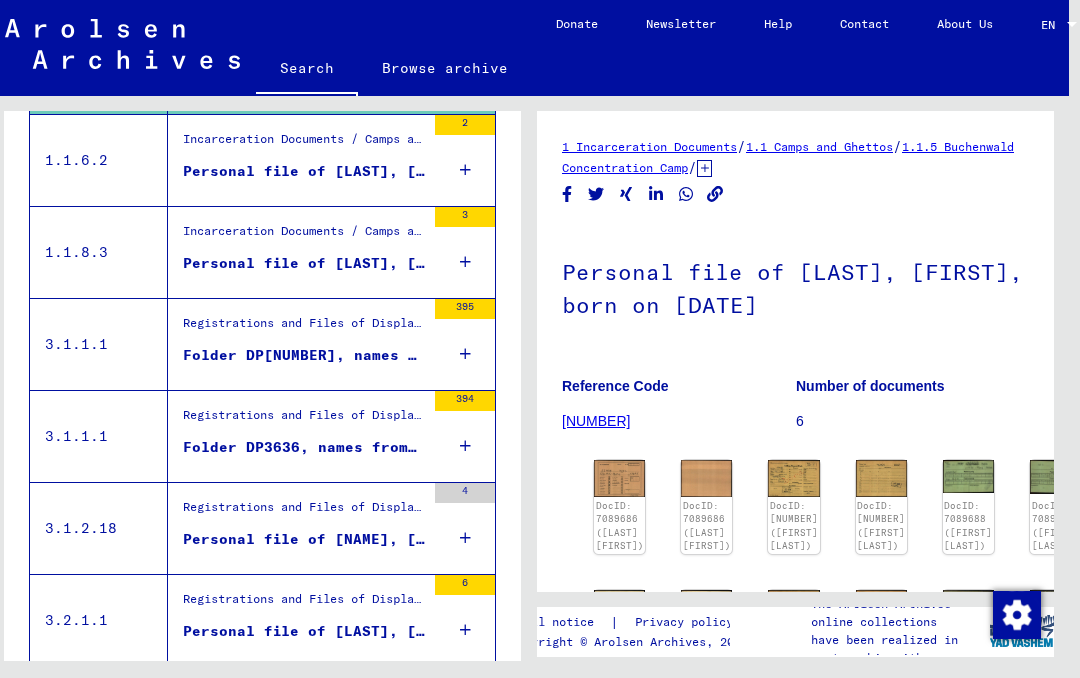 scroll, scrollTop: 1017, scrollLeft: 0, axis: vertical 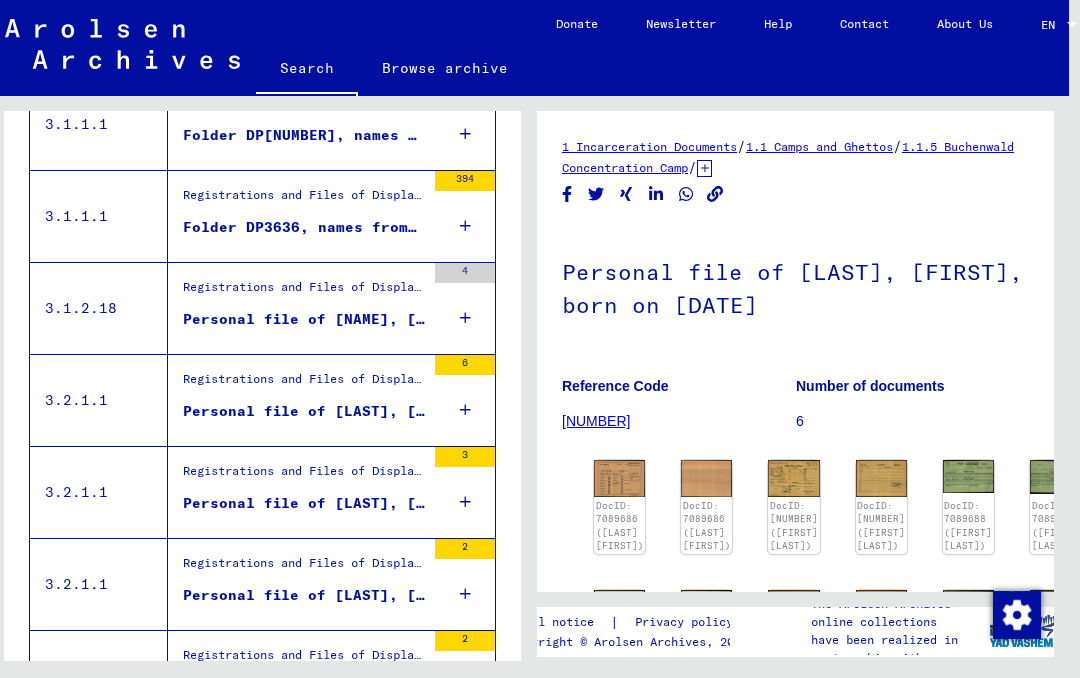 click on "4" at bounding box center [465, 308] 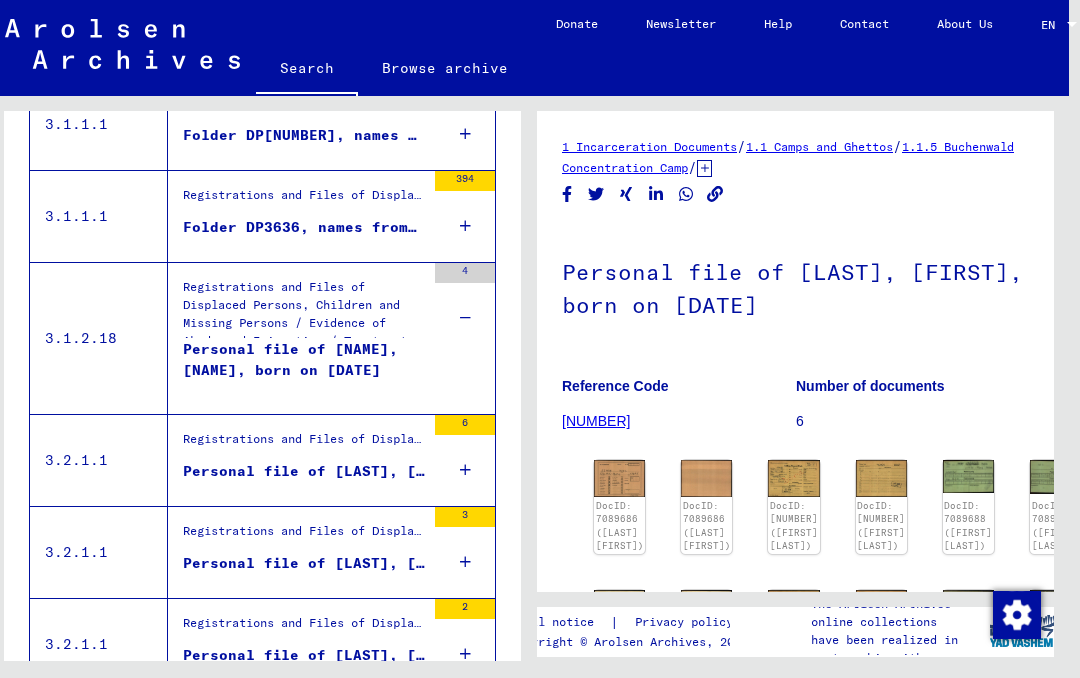 click on "Personal file of [NAME], [NAME], born on [DATE]" at bounding box center (304, 369) 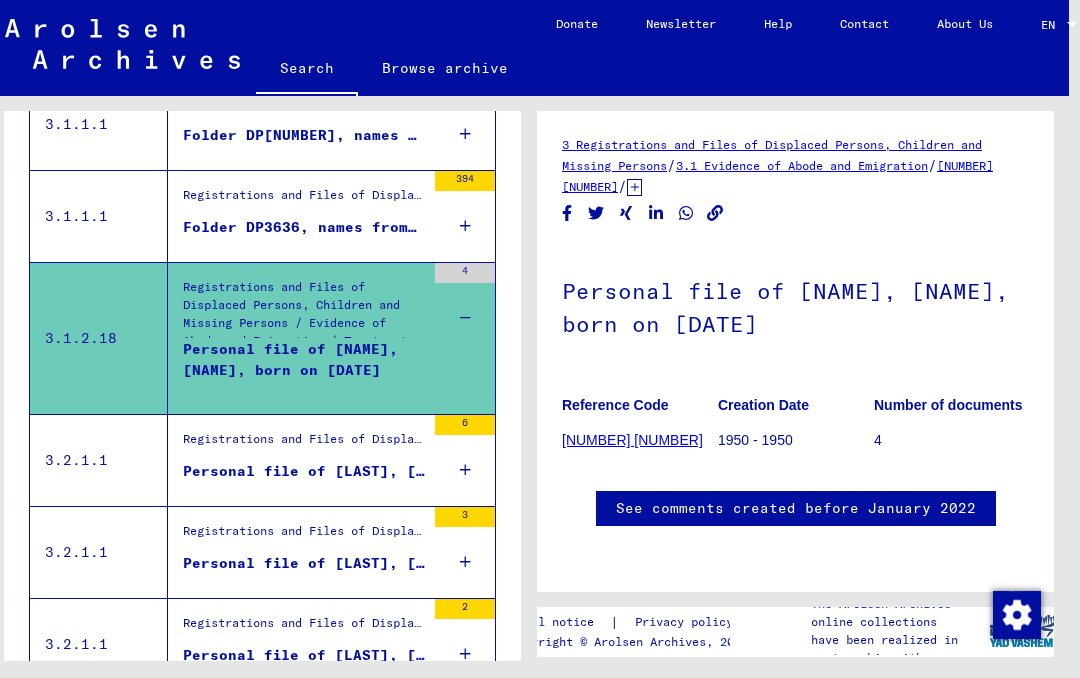 scroll, scrollTop: 444, scrollLeft: 0, axis: vertical 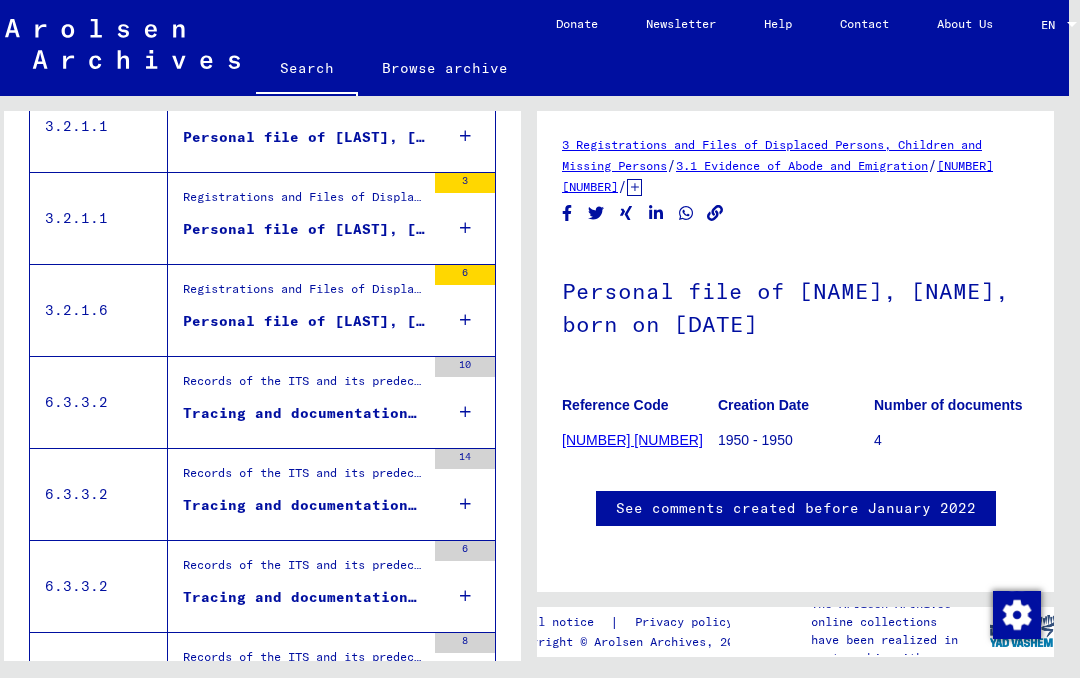 click on "Tracing and documentation case no. [NUMBER] for [LAST], [FIRST] born [DATE]" at bounding box center (304, 413) 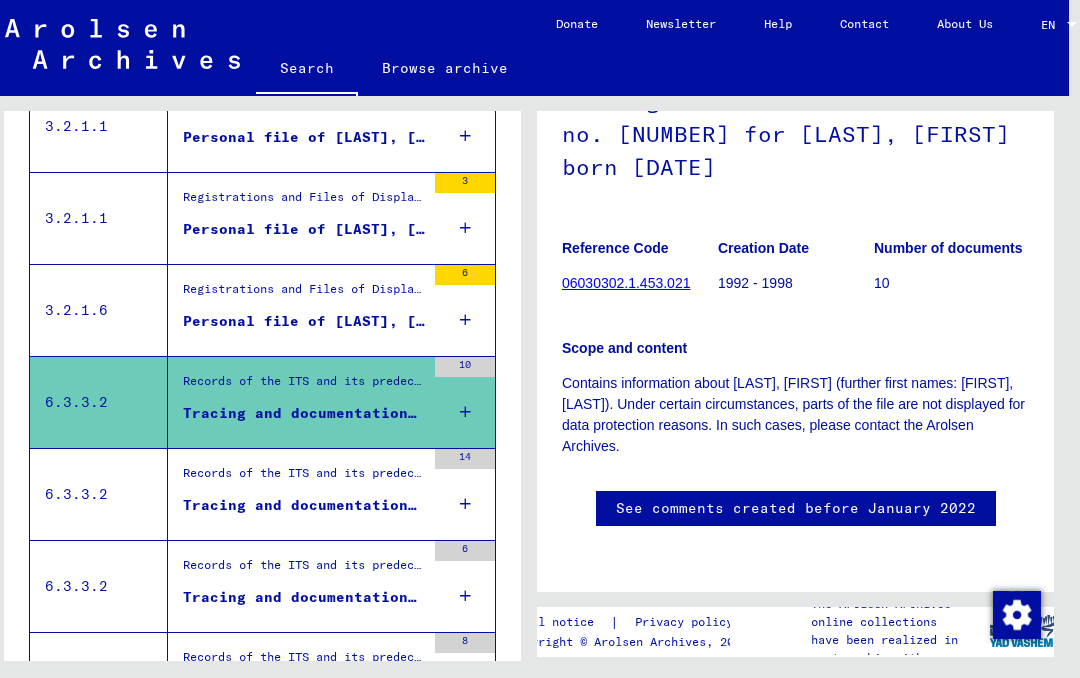 scroll, scrollTop: 237, scrollLeft: 0, axis: vertical 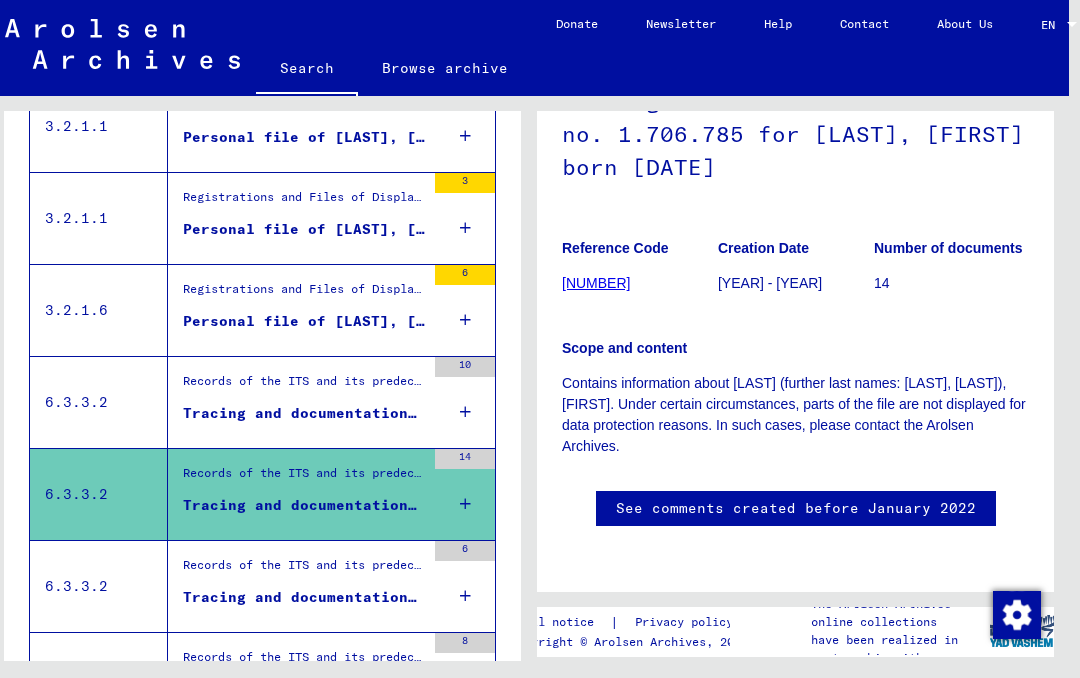click on "Records of the ITS and its predecessors / Inquiry processing / ITS case files as of 1947 / Repository of T/D cases / Tracing and documentation cases with (T/D) numbers between 1.500.000 and 1.749.999 / Tracing and documentation cases with (T/D) numbers between 1.711.500 and 1.711.999 Tracing and documentation case no. 1.711.606 for [LAST], [FIRST] born [DATE] 6" at bounding box center [331, 586] 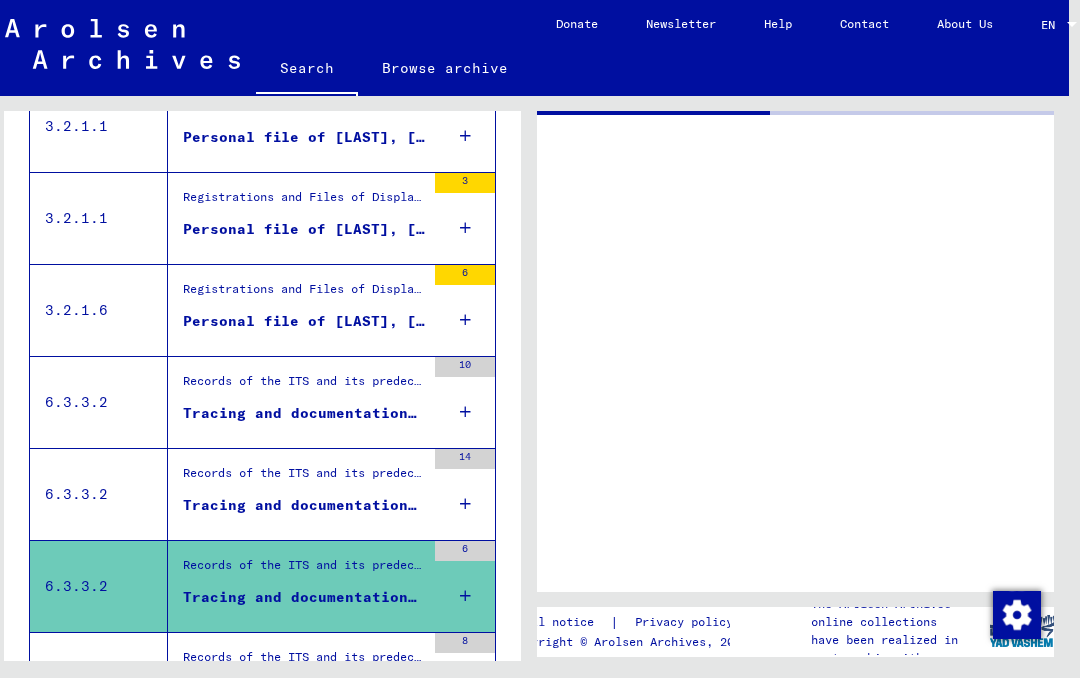 scroll, scrollTop: 0, scrollLeft: 0, axis: both 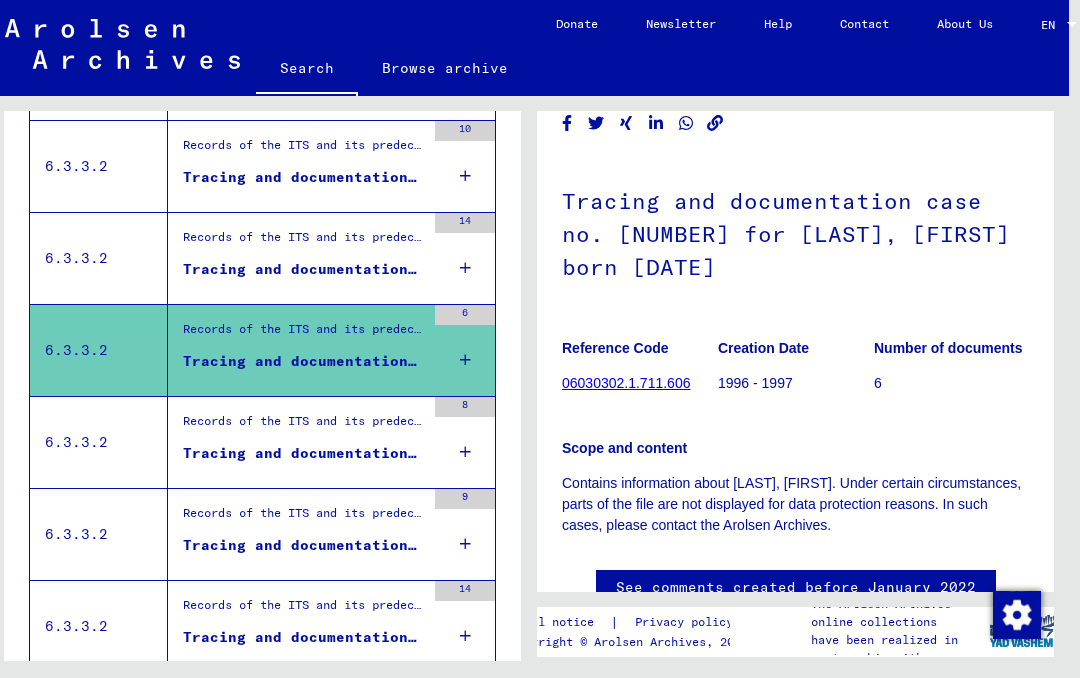click on "8" at bounding box center [465, 442] 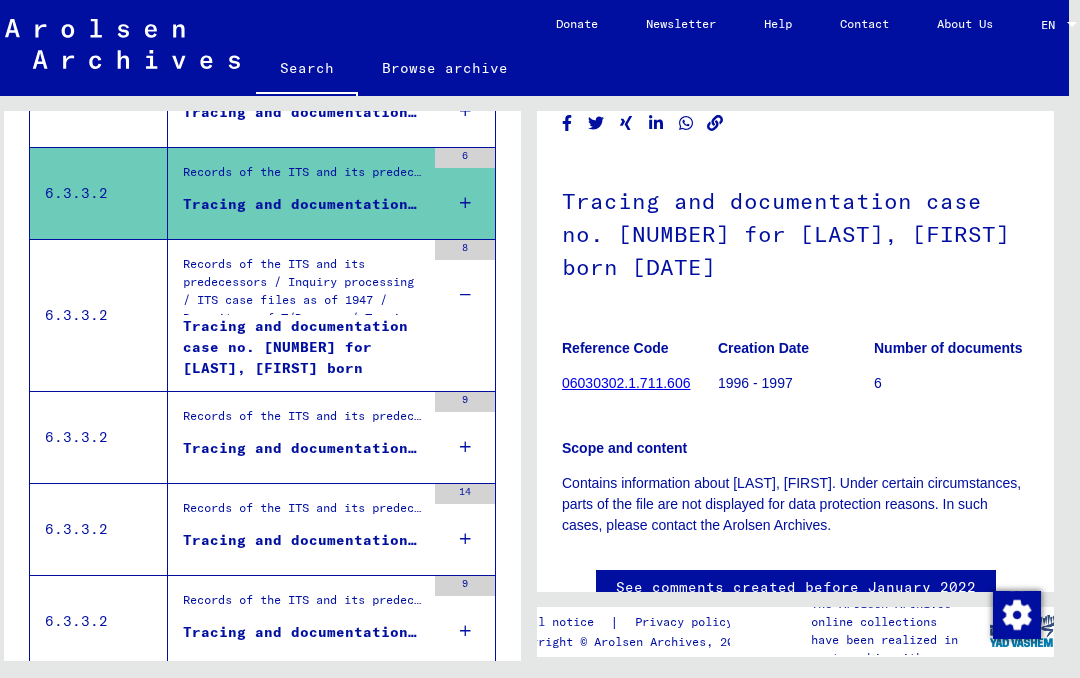 scroll, scrollTop: 2024, scrollLeft: 0, axis: vertical 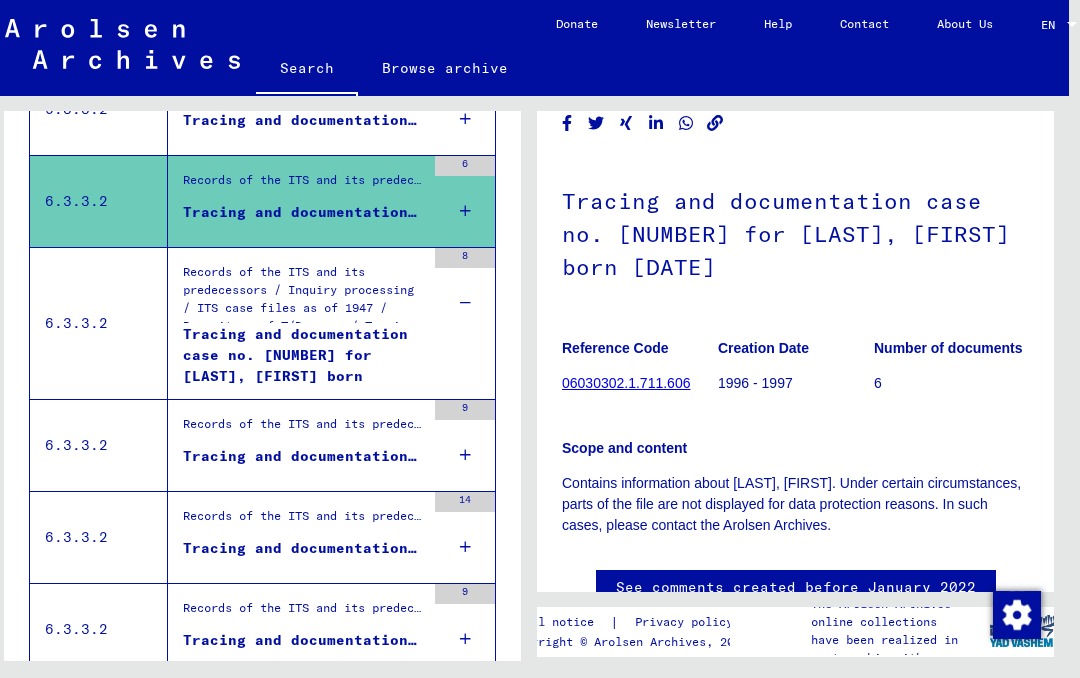 click on "9" at bounding box center [465, 445] 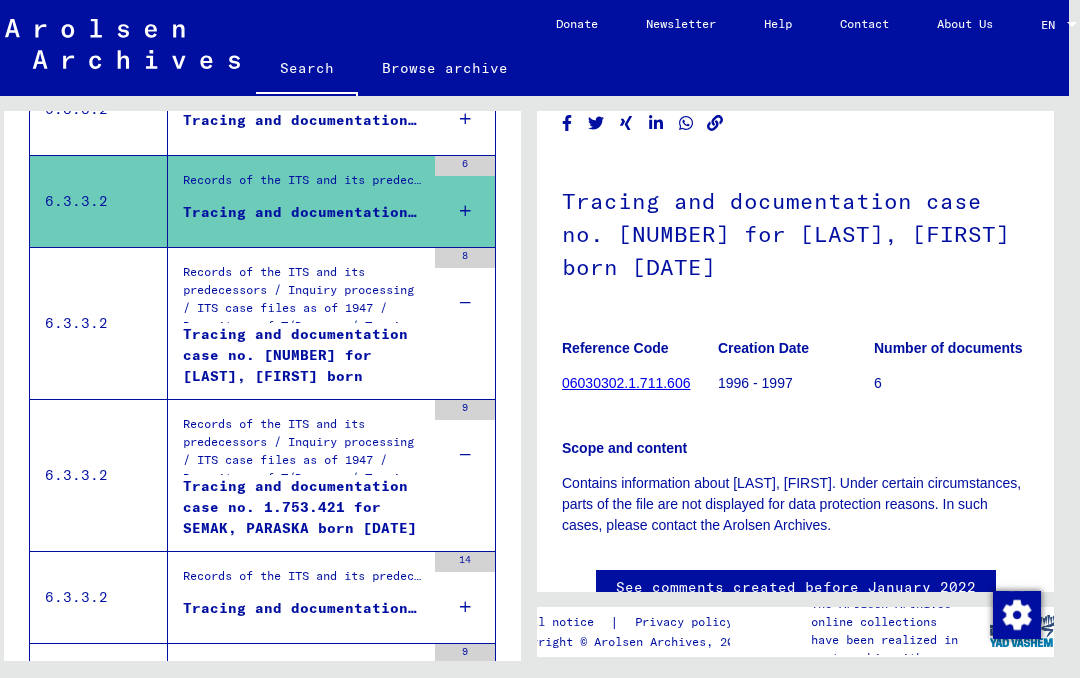 click on "Records of the ITS and its predecessors / Inquiry processing / ITS case files as of 1947 / Repository of T/D cases / Tracing and documentation cases with (T/D) numbers between 1.750.000 and 1.999.999 / Tracing and documentation cases with (T/D) numbers between 1.753.000 and 1.753.499 Tracing and documentation case no. 1.753.421 for [LAST], [FIRST] born [DATE] 9" at bounding box center (331, 475) 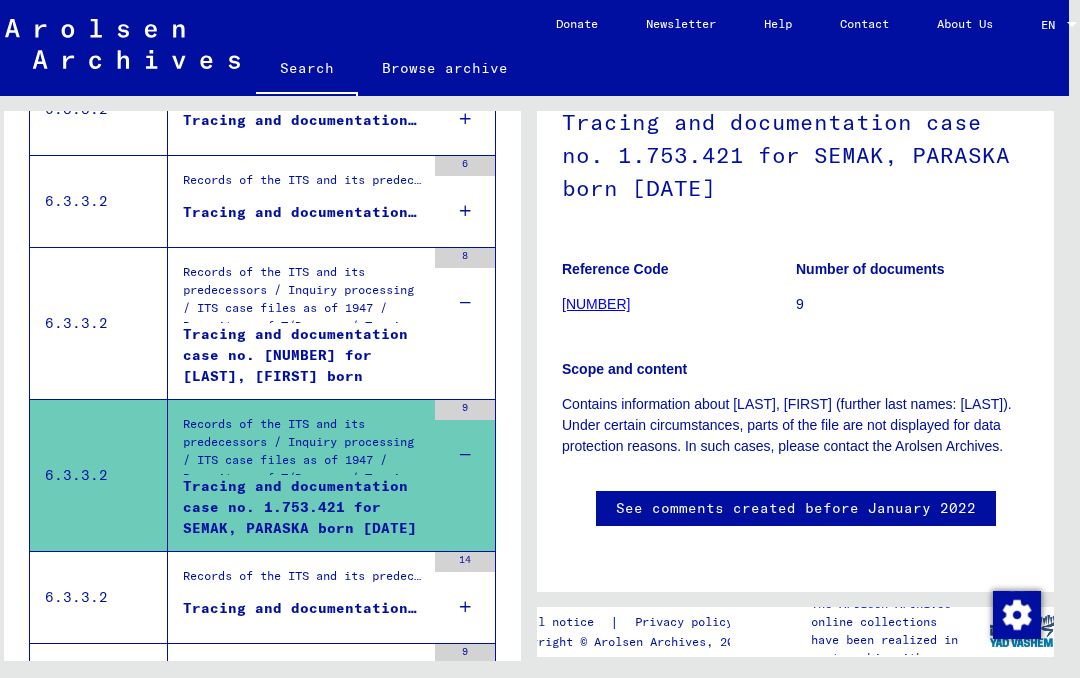 scroll, scrollTop: 232, scrollLeft: 0, axis: vertical 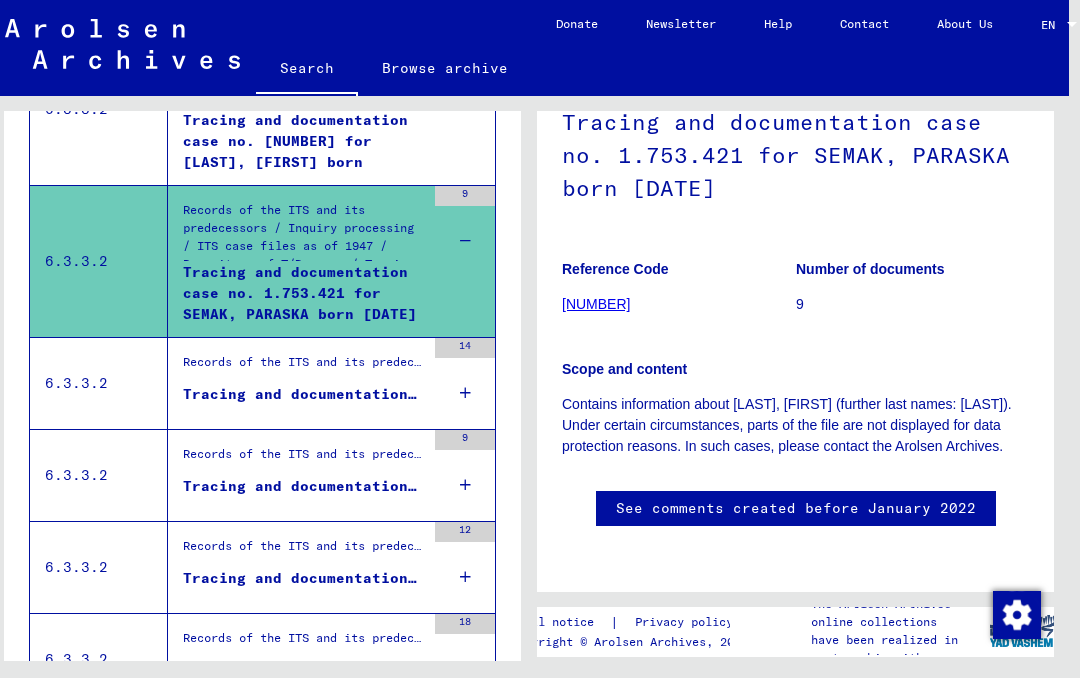 click on "14" at bounding box center (465, 383) 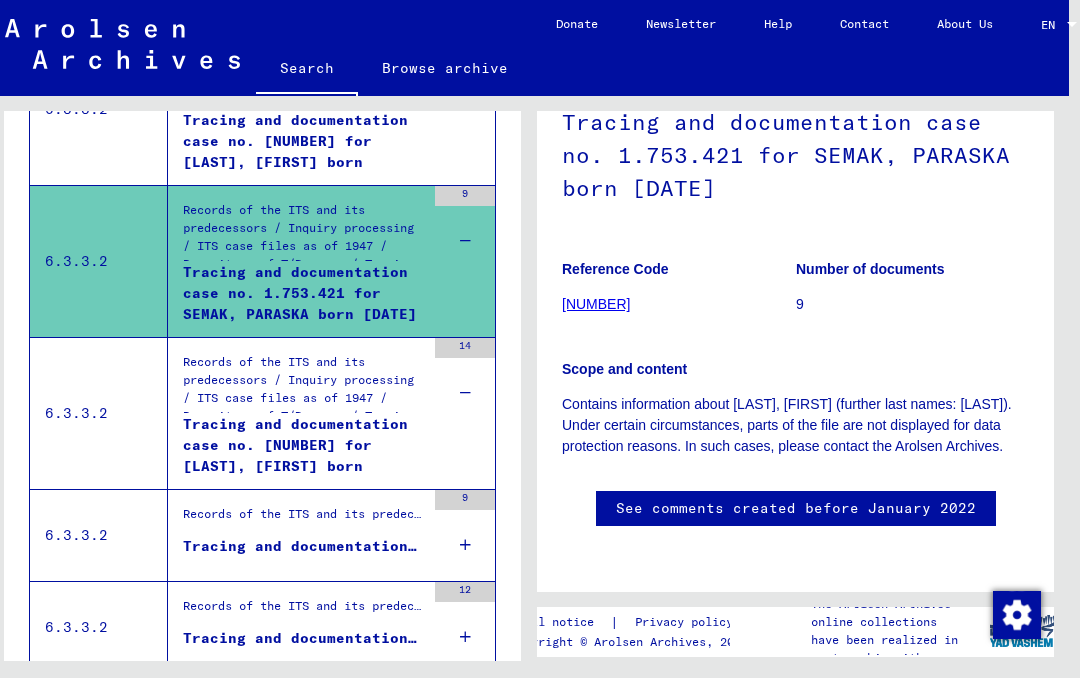 click on "Records of the ITS and its predecessors / Inquiry processing / ITS case files as of 1947 / Repository of T/D cases / Tracing and documentation cases with (T/D) numbers between 1.750.000 and 1.999.999 / Tracing and documentation cases with (T/D) numbers between 1.821.500 and 1.821.999 Tracing and documentation case no. 1.821.977 for [LAST], [FIRST] born [DATE] 9" at bounding box center (331, 535) 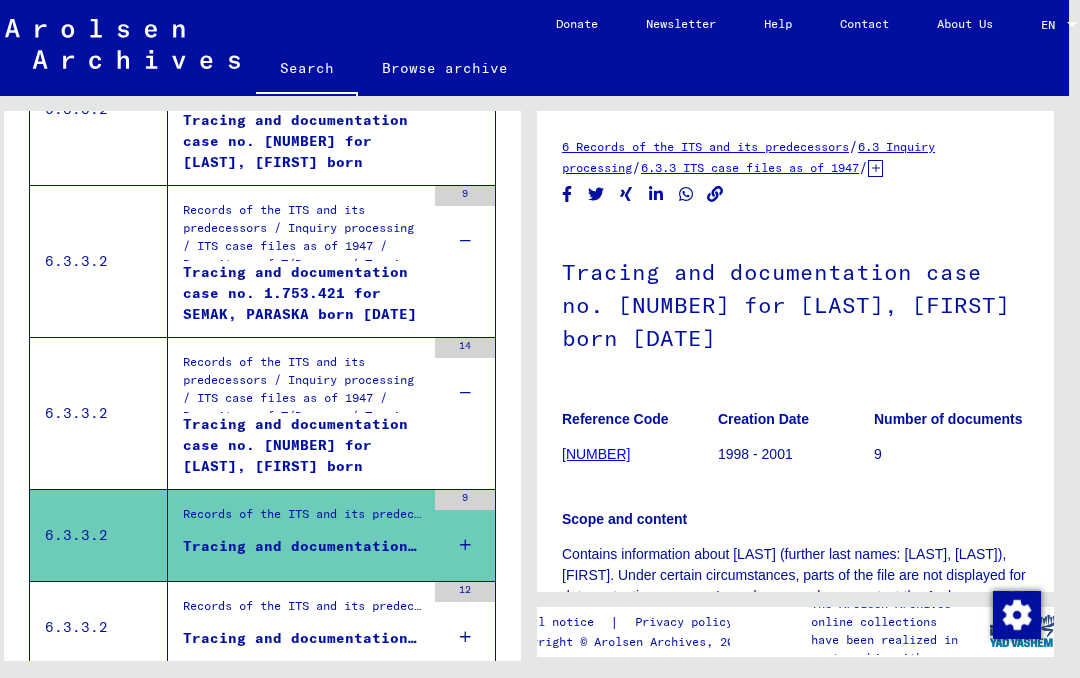 click at bounding box center [465, 545] 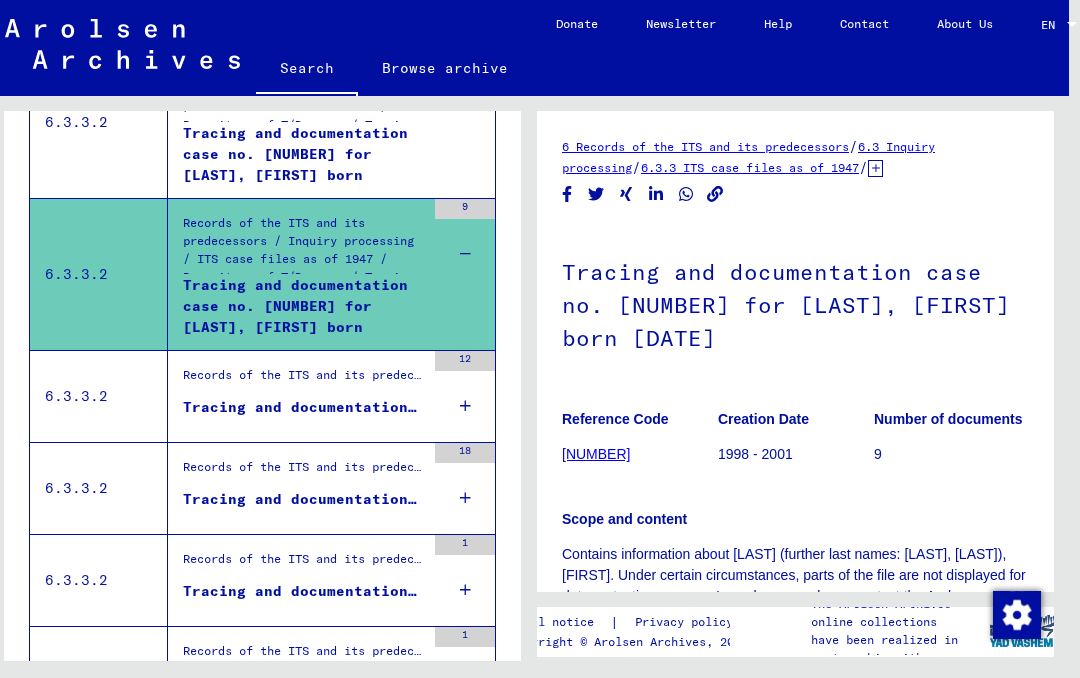 scroll, scrollTop: 2530, scrollLeft: 0, axis: vertical 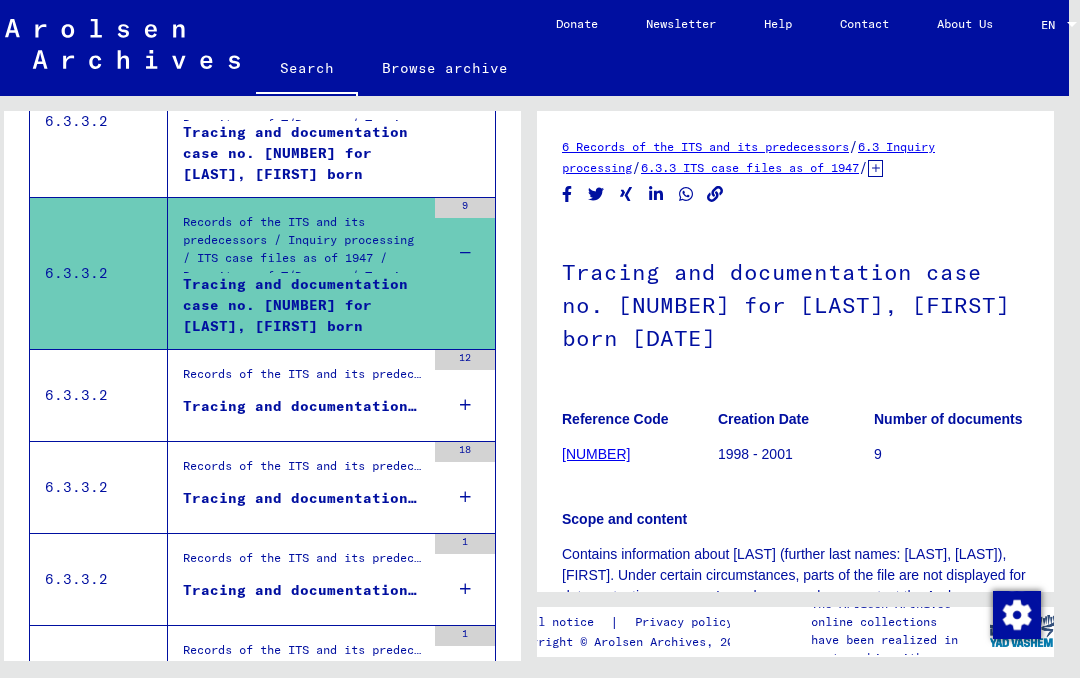 click at bounding box center [465, 405] 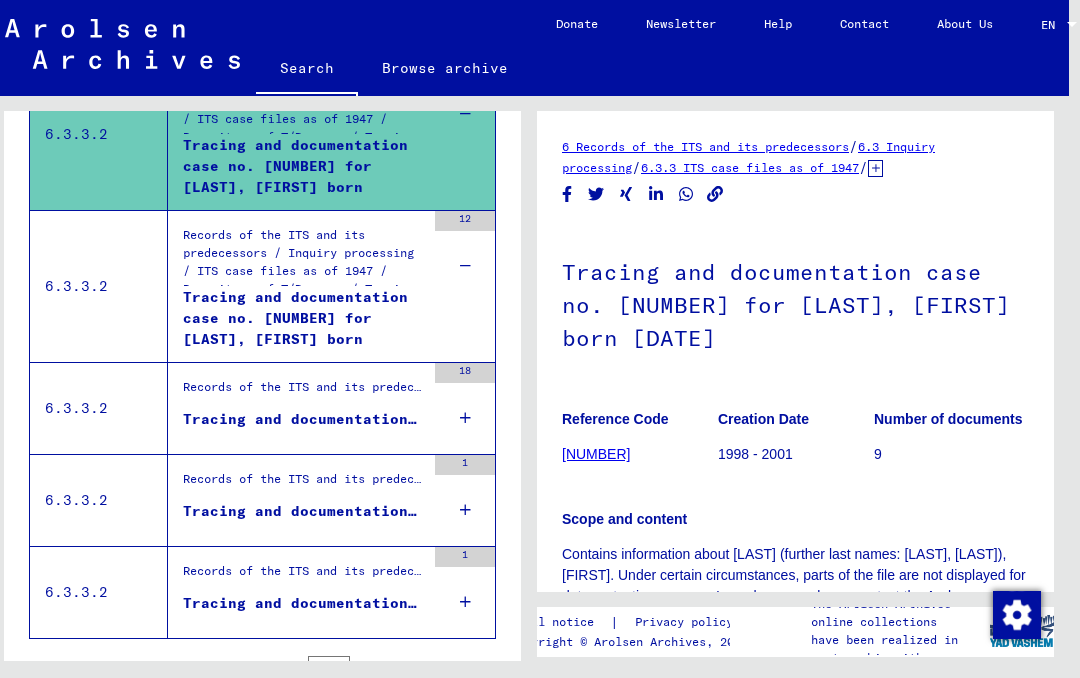 scroll, scrollTop: 2670, scrollLeft: 0, axis: vertical 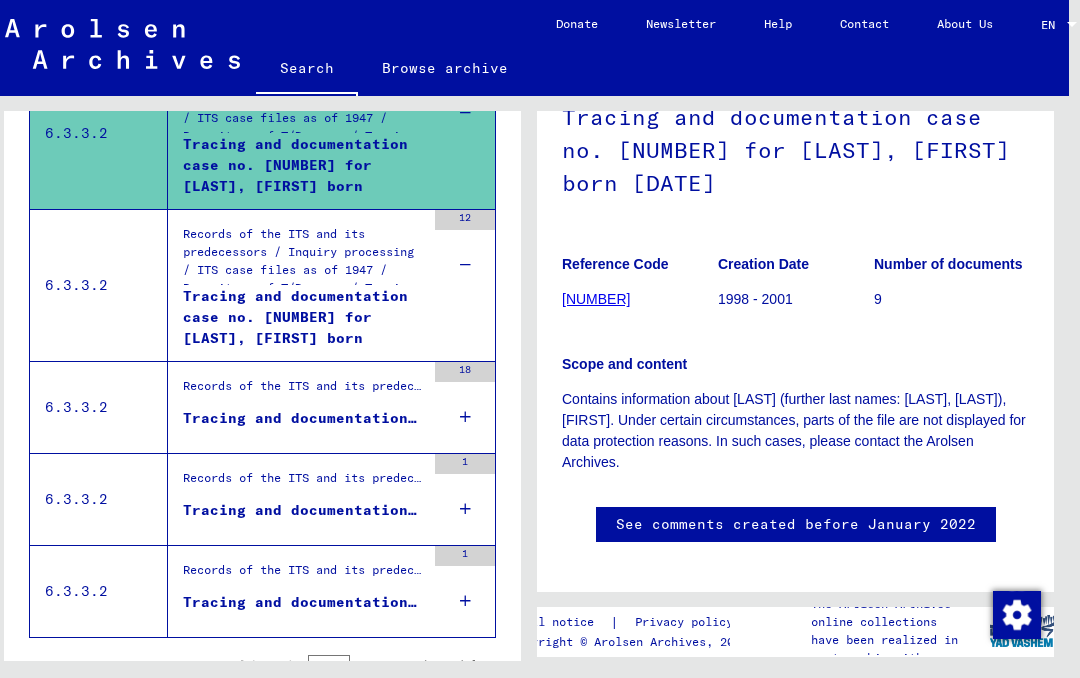 click at bounding box center [465, 417] 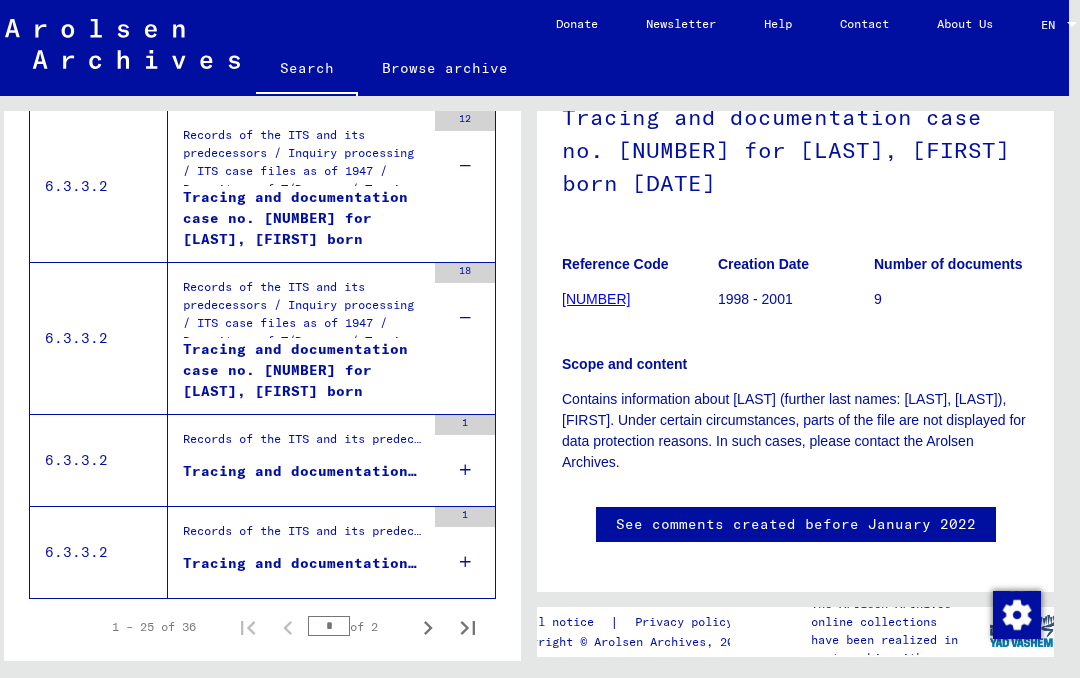 scroll, scrollTop: 2776, scrollLeft: 0, axis: vertical 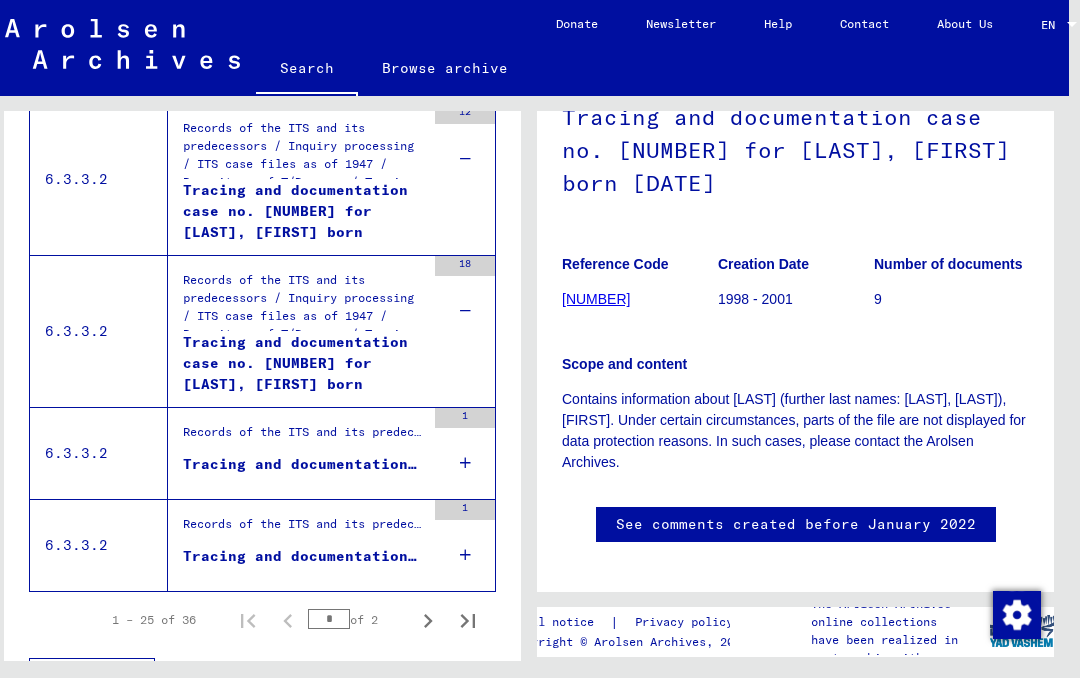 click at bounding box center (465, 463) 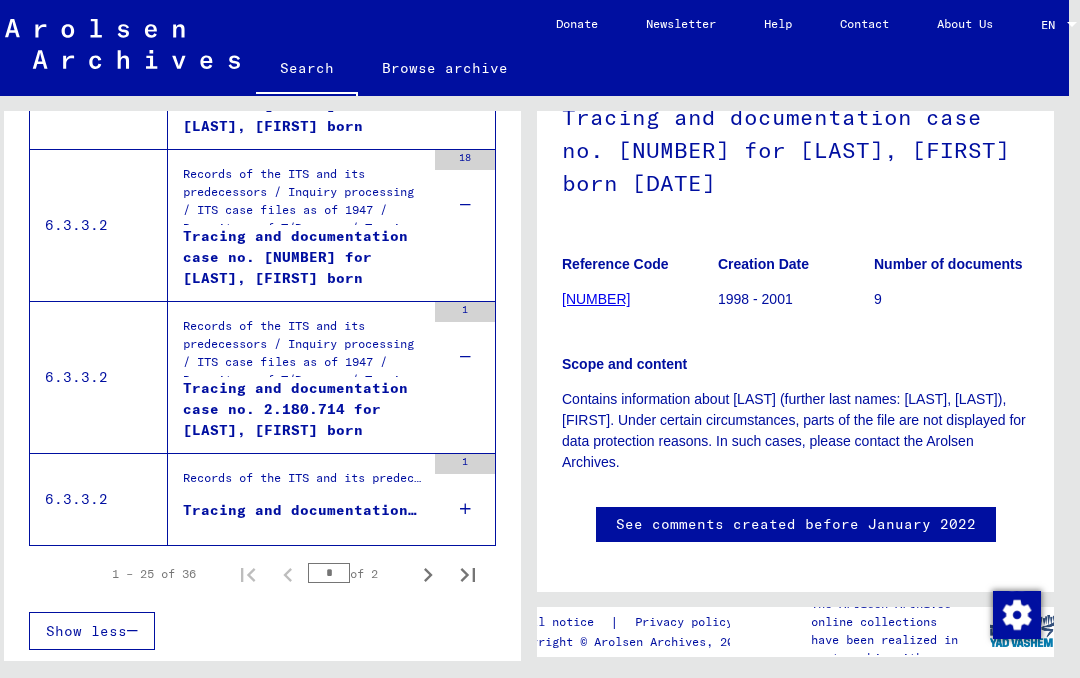 click at bounding box center [465, 509] 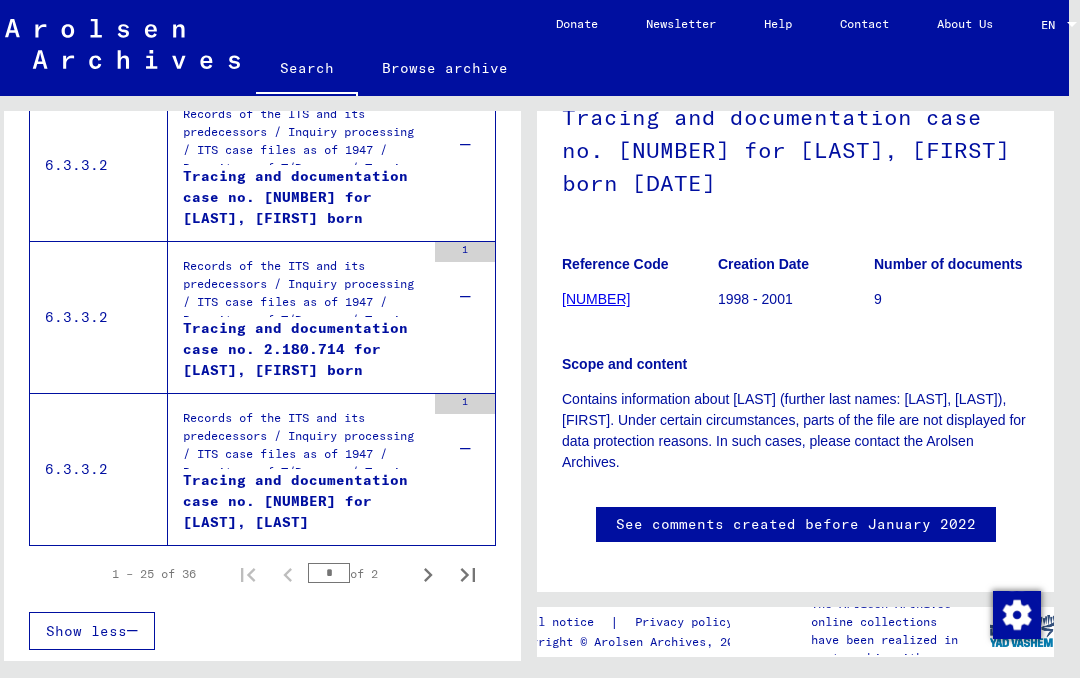 click 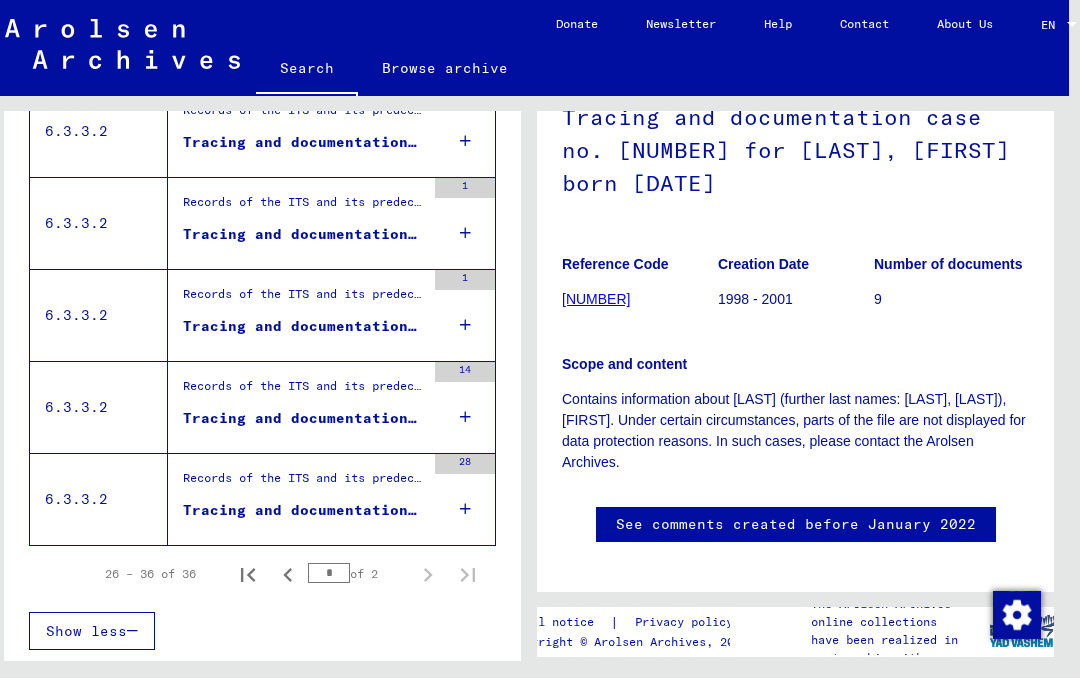 click at bounding box center [465, 509] 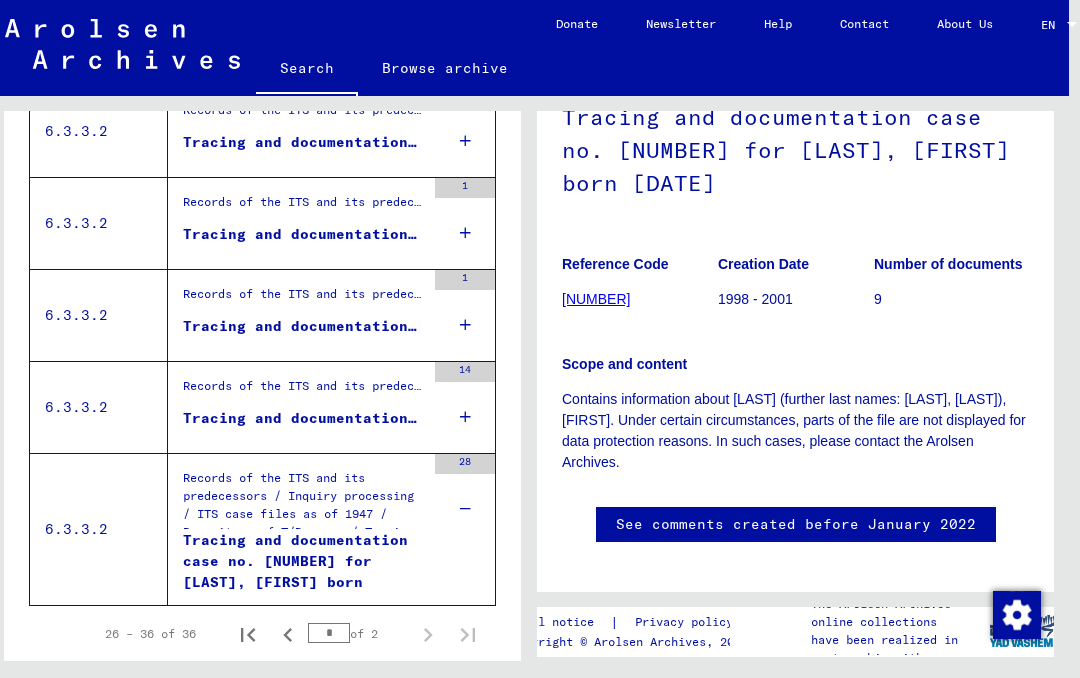 click on "Tracing and documentation case no. [NUMBER] for [LAST], [FIRST] born [DATE]" at bounding box center [304, 560] 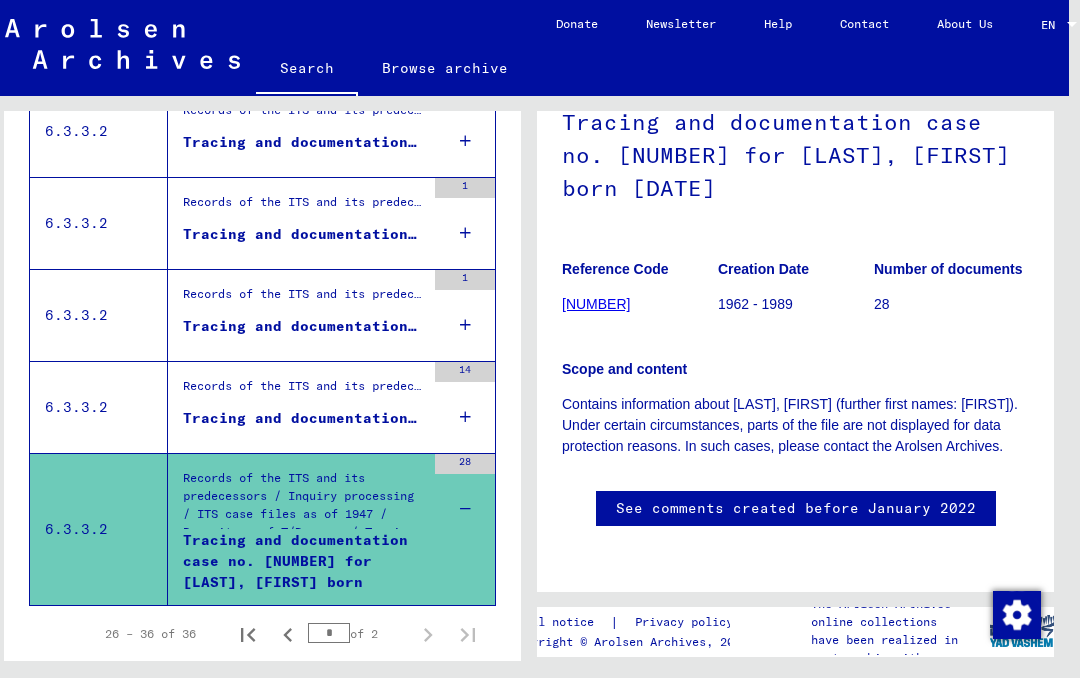 scroll, scrollTop: 176, scrollLeft: 0, axis: vertical 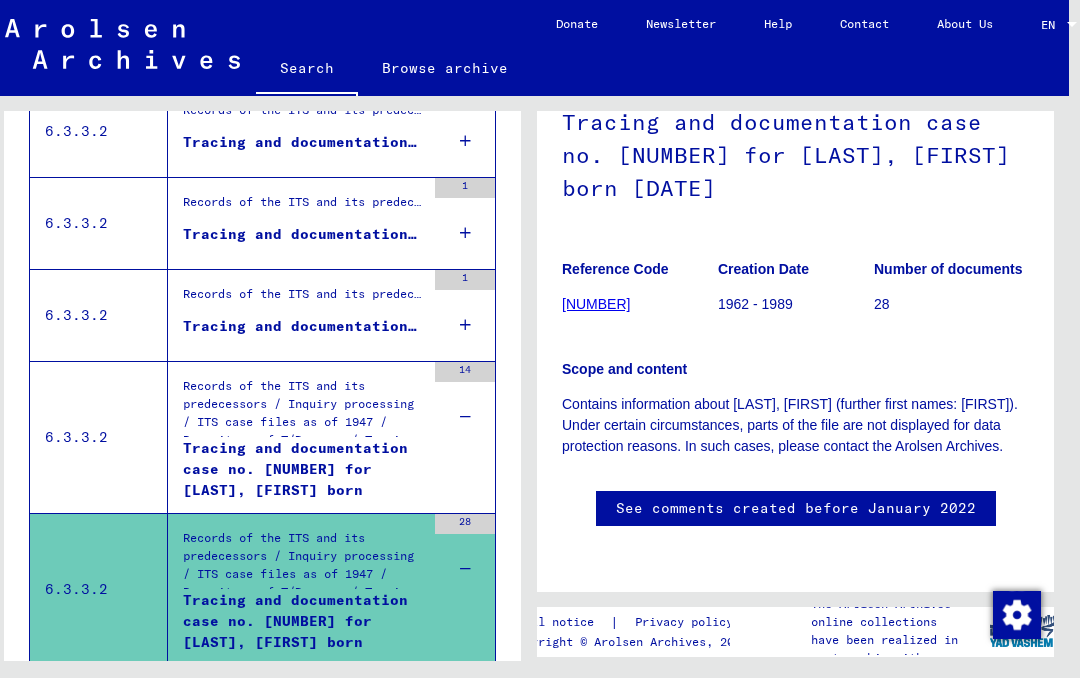 click on "Tracing and documentation case no. [NUMBER] for [LAST], [FIRST] born [YEAR]" at bounding box center (304, 468) 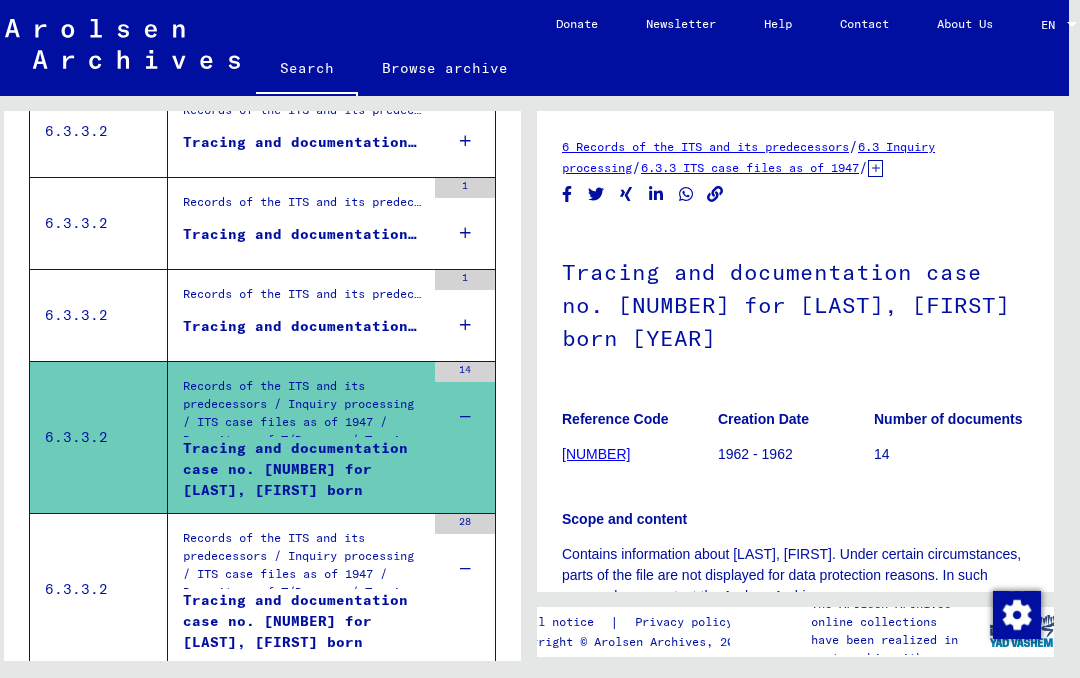 scroll, scrollTop: 0, scrollLeft: 0, axis: both 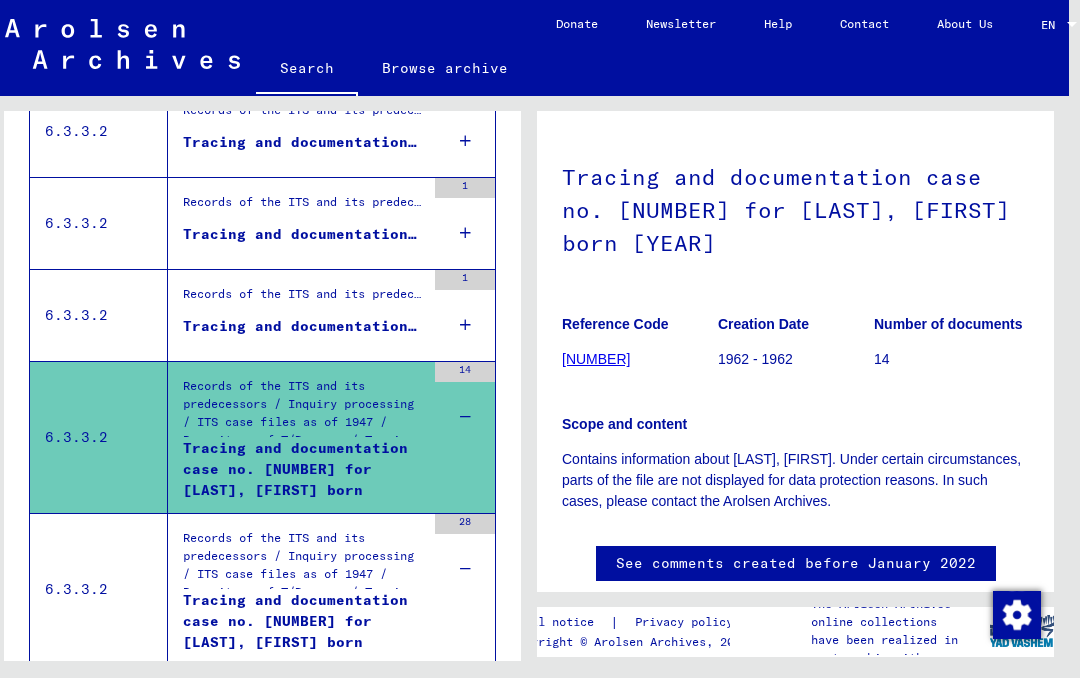 click on "1" at bounding box center [465, 315] 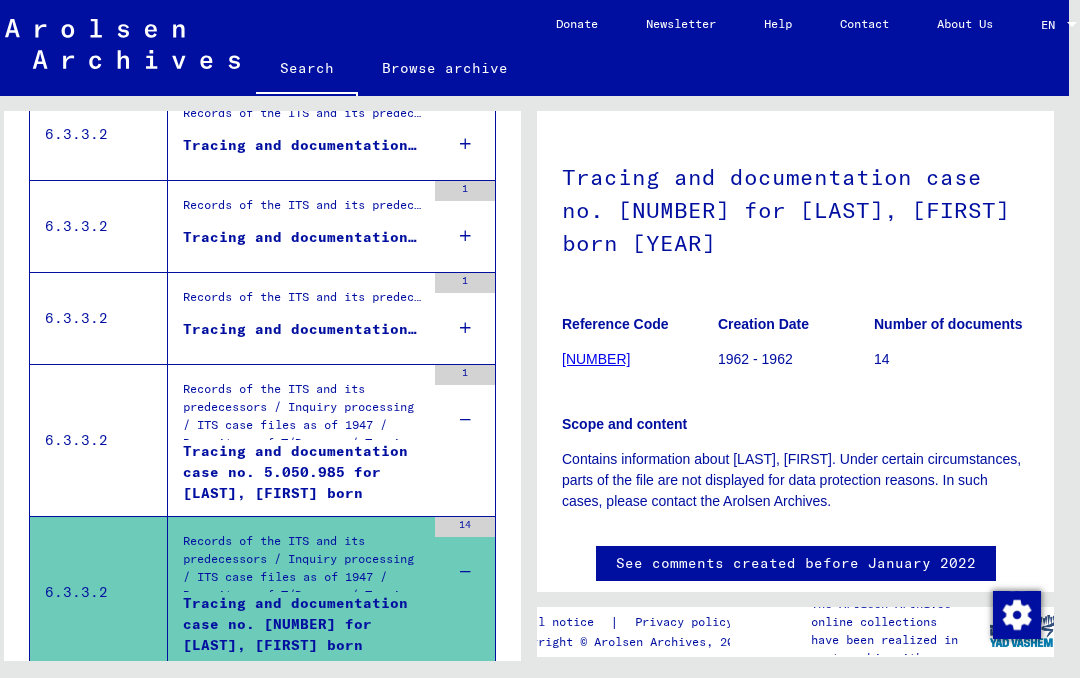 scroll, scrollTop: 992, scrollLeft: 0, axis: vertical 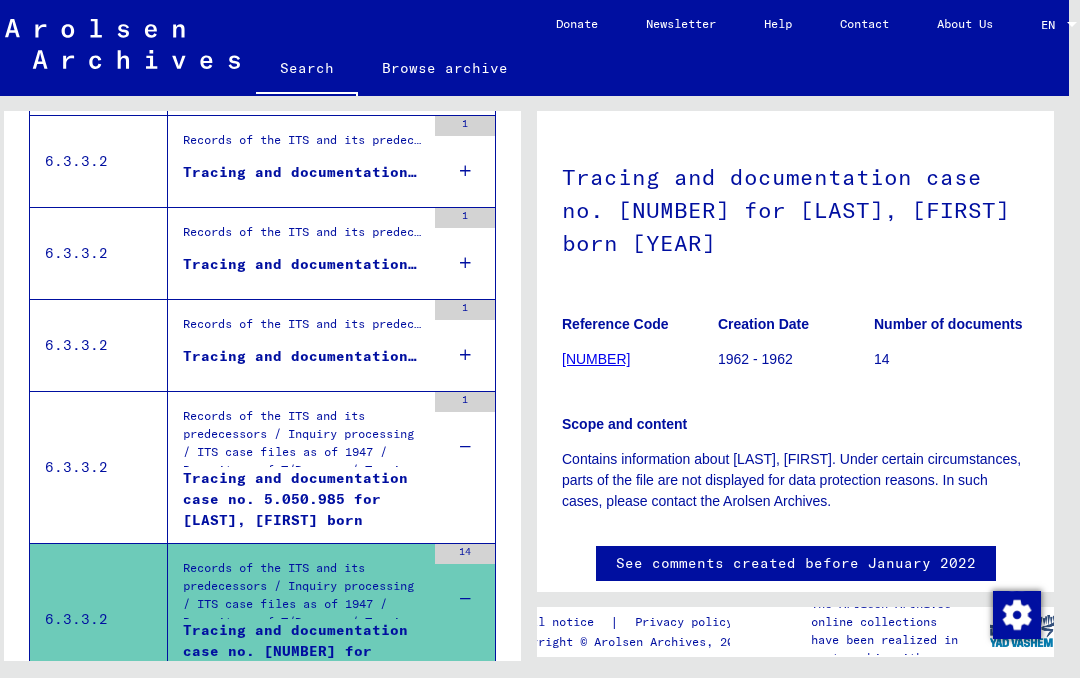 click at bounding box center (465, 355) 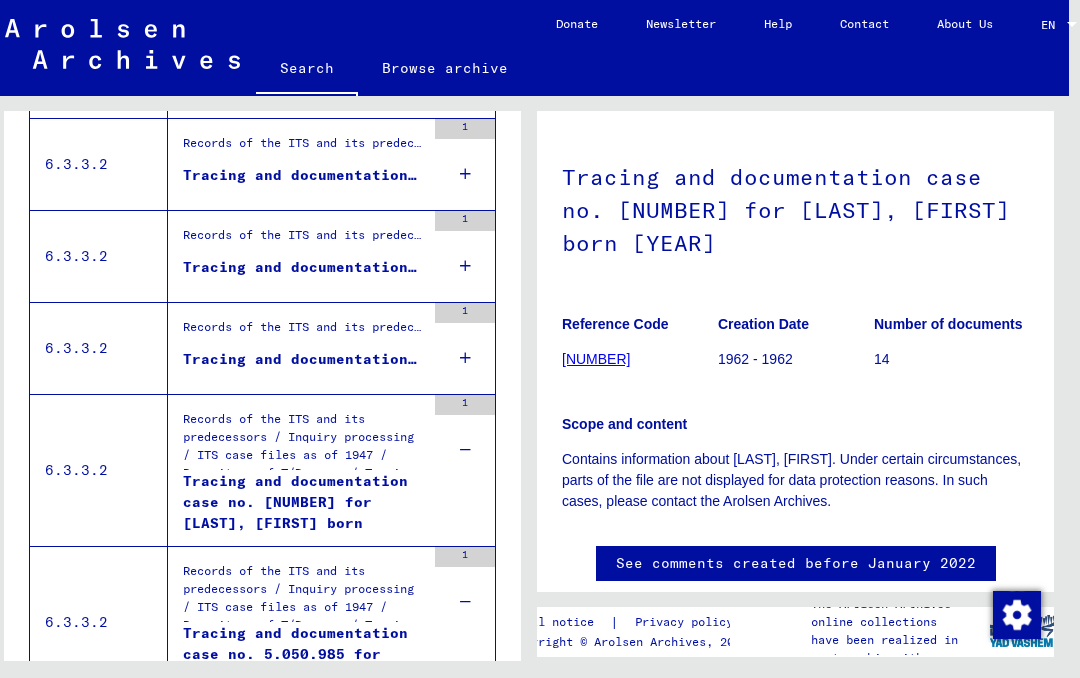 scroll, scrollTop: 893, scrollLeft: 0, axis: vertical 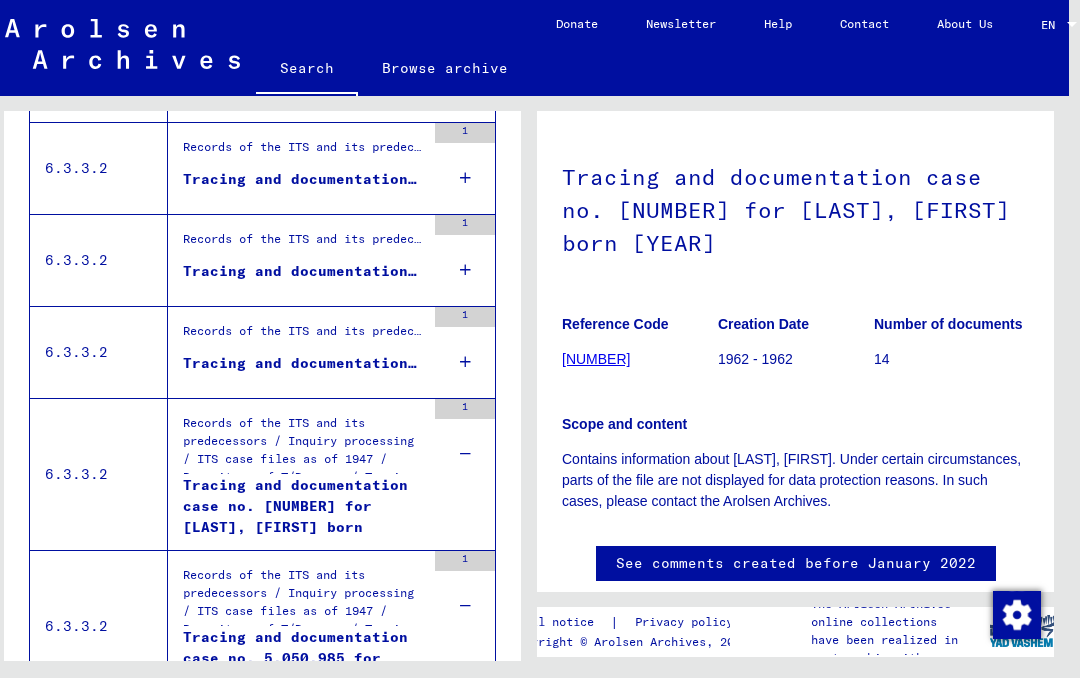 click at bounding box center [465, 362] 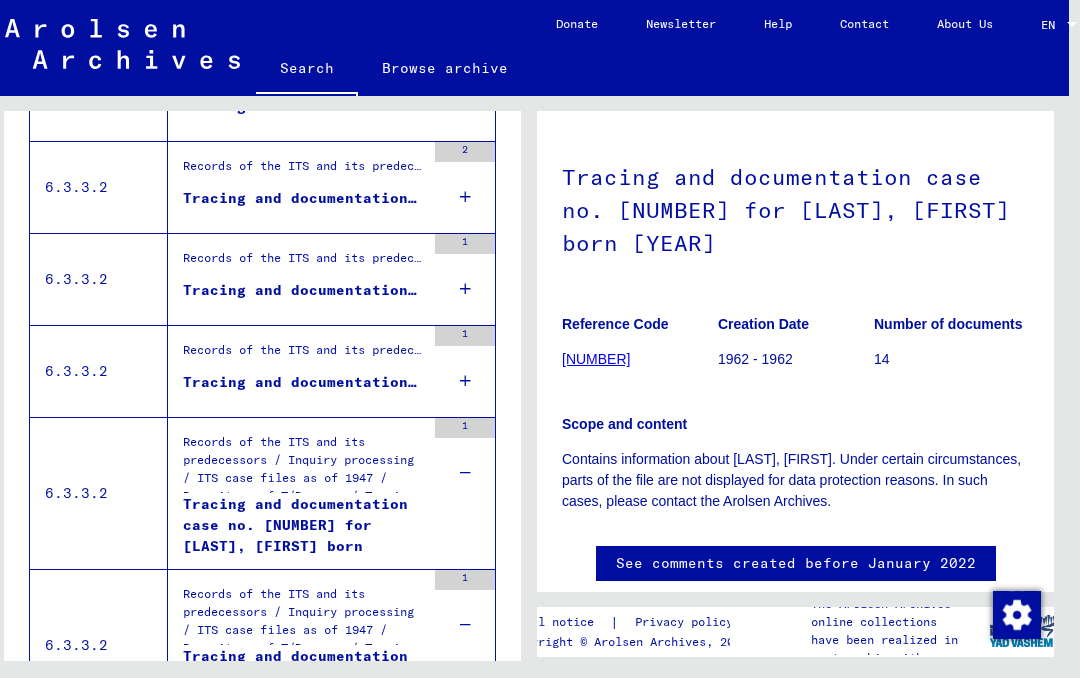 scroll, scrollTop: 778, scrollLeft: 0, axis: vertical 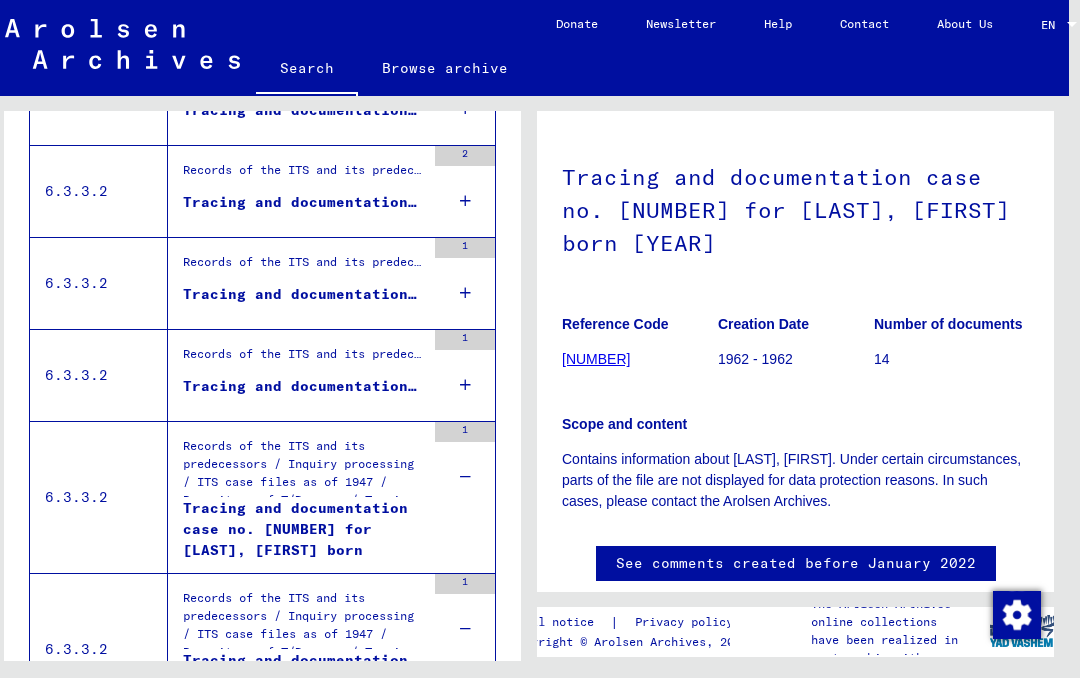 click at bounding box center (465, 385) 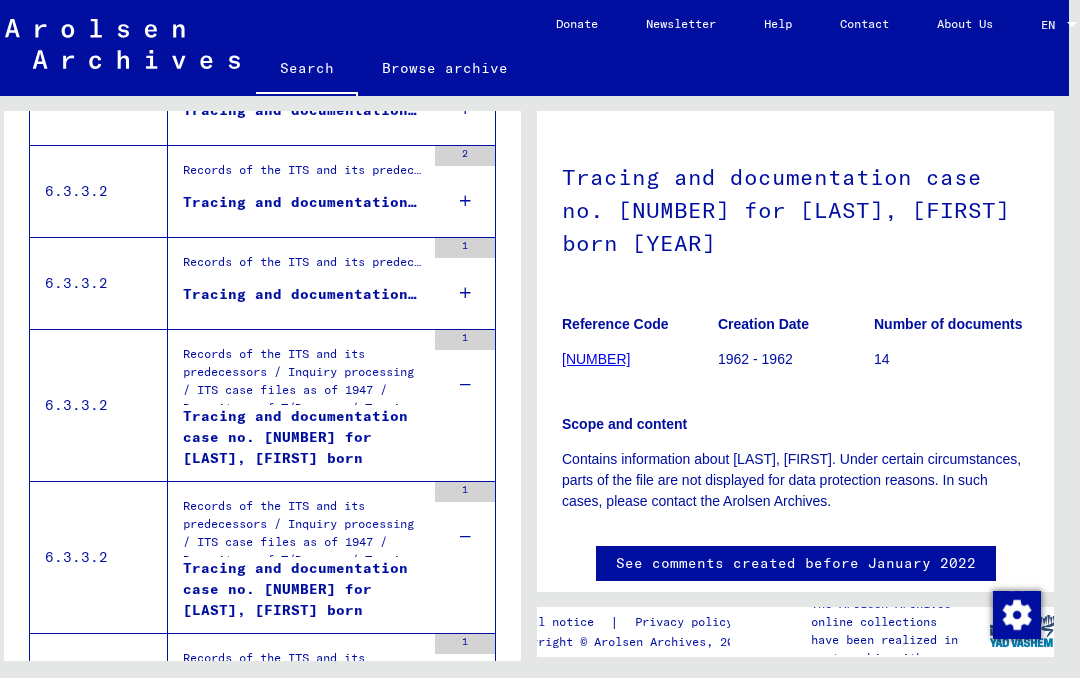 click on "Tracing and documentation case no. [NUMBER] for [LAST], [FIRST] born [DATE]" at bounding box center [304, 436] 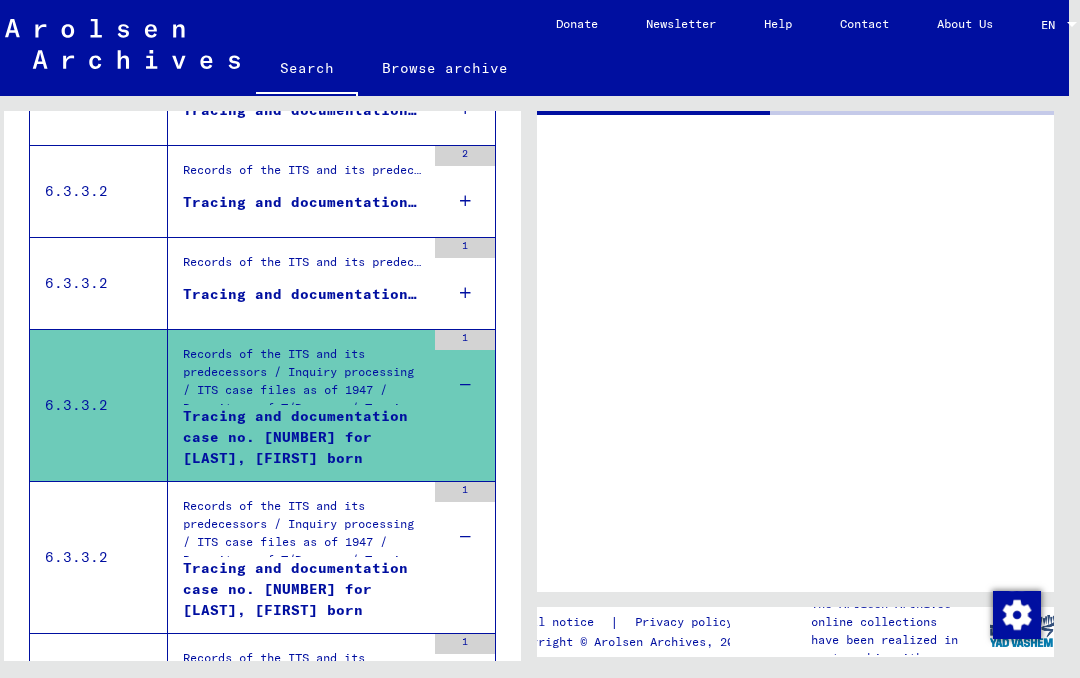 scroll, scrollTop: 0, scrollLeft: 0, axis: both 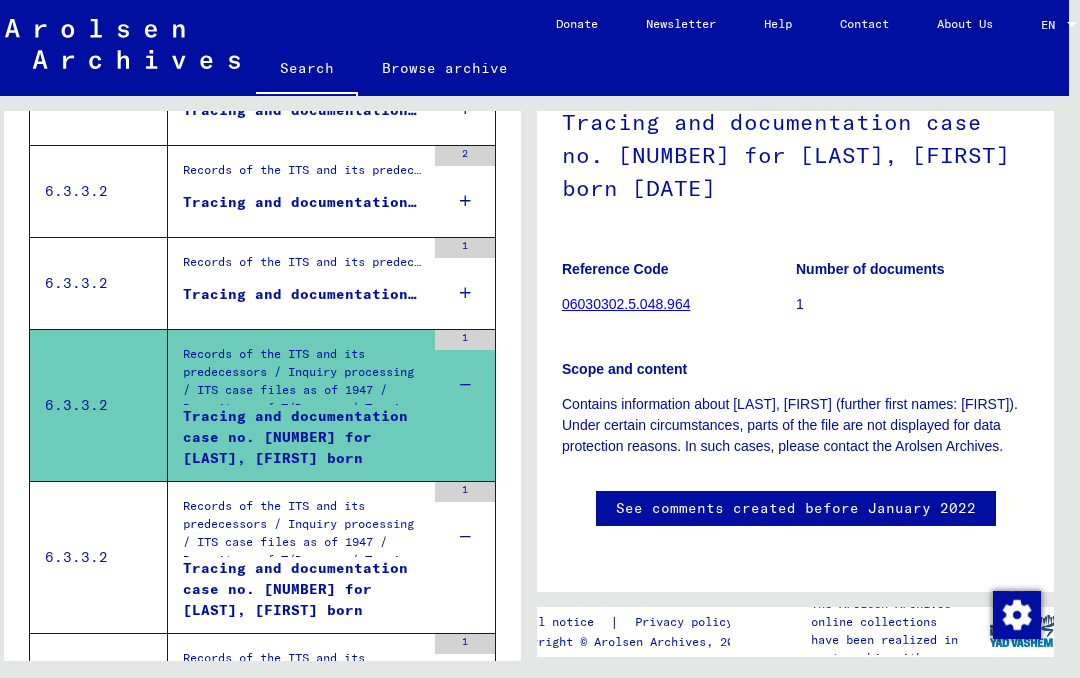 click at bounding box center (465, 293) 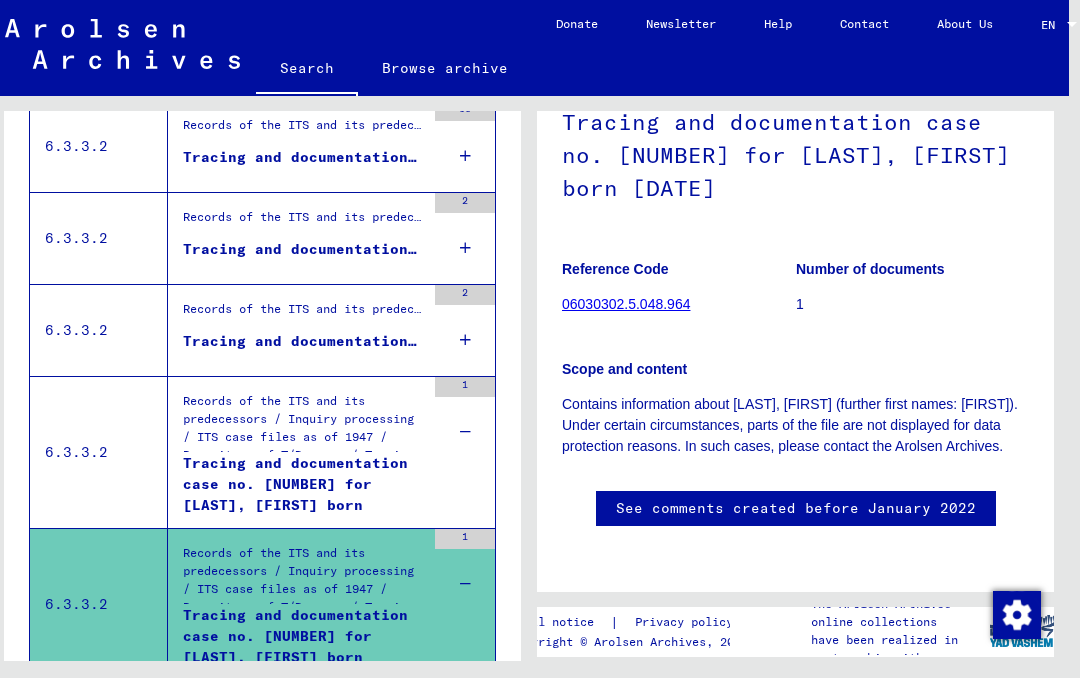 scroll, scrollTop: 637, scrollLeft: 0, axis: vertical 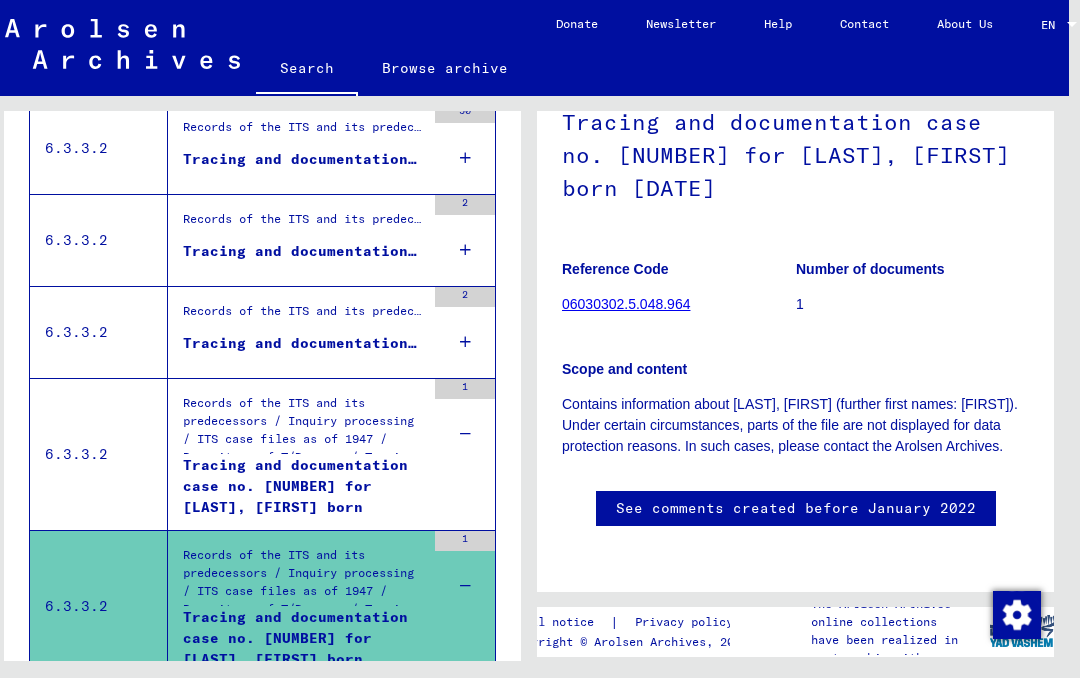 click on "Tracing and documentation case no. [NUMBER] for [LAST], [FIRST] born [DATE]" at bounding box center [304, 485] 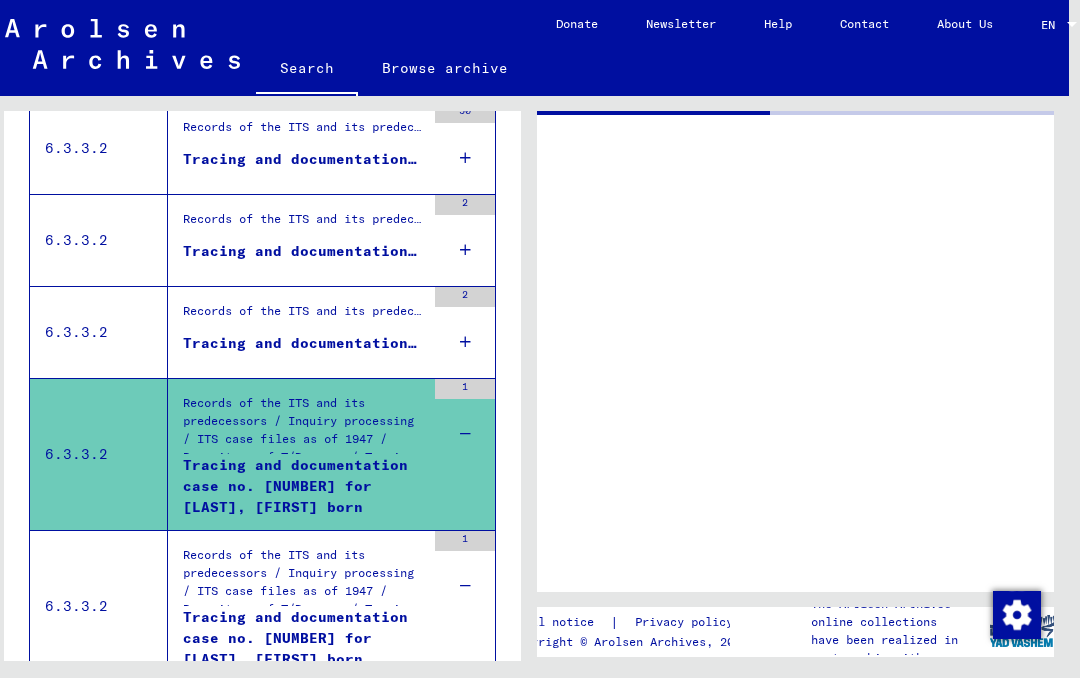 scroll, scrollTop: 0, scrollLeft: 0, axis: both 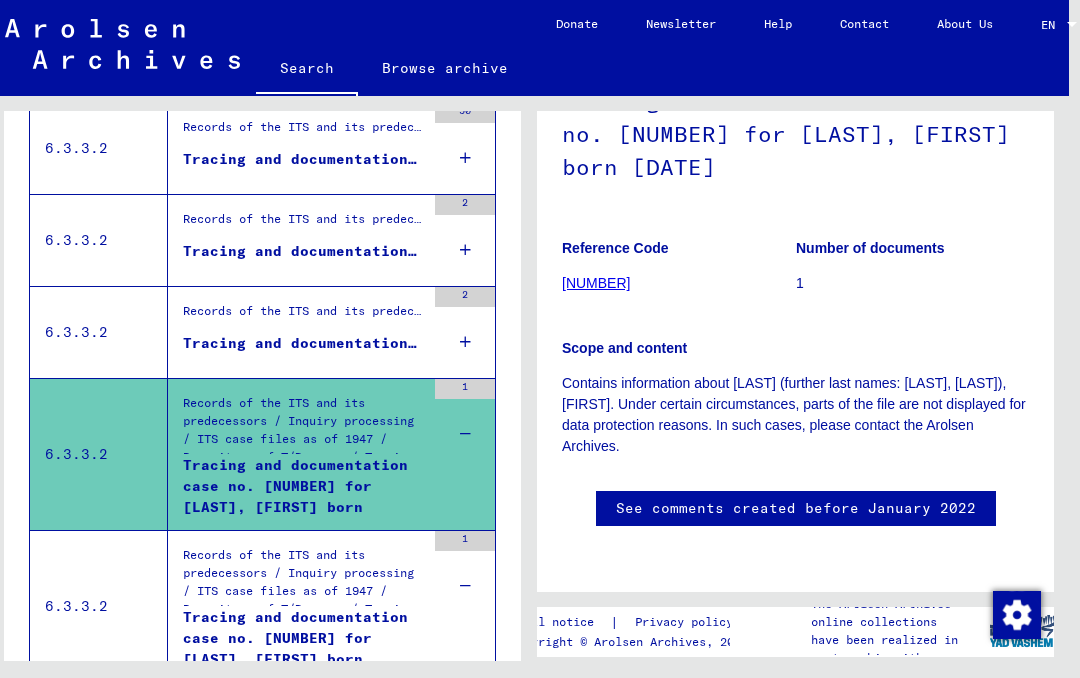 click on "2" at bounding box center [465, 332] 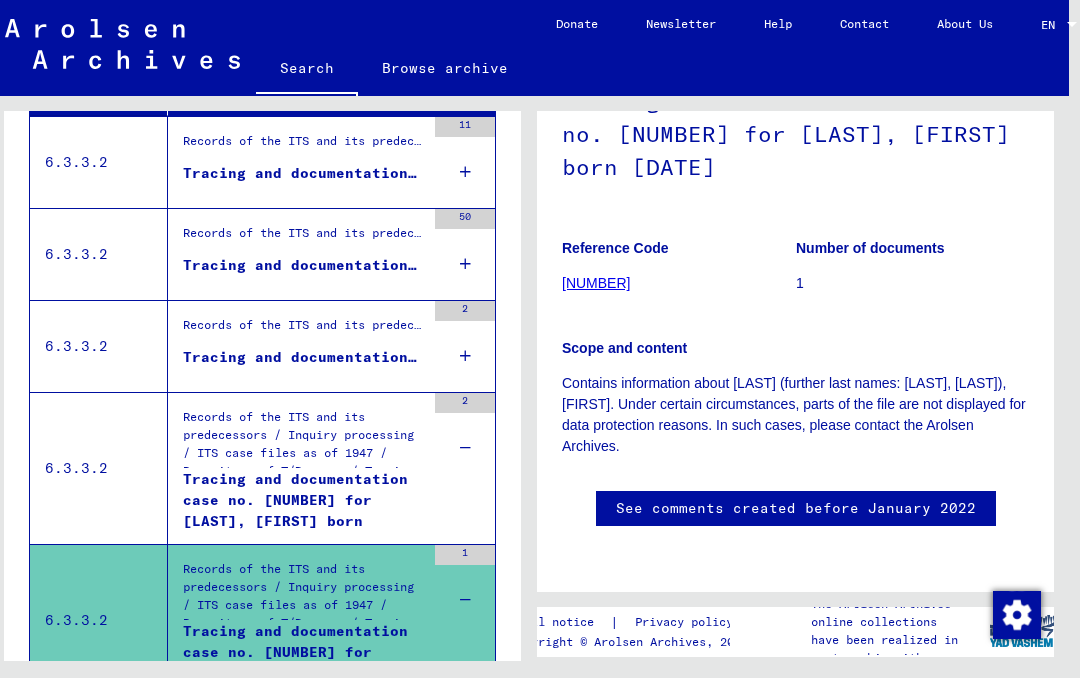 scroll, scrollTop: 521, scrollLeft: 0, axis: vertical 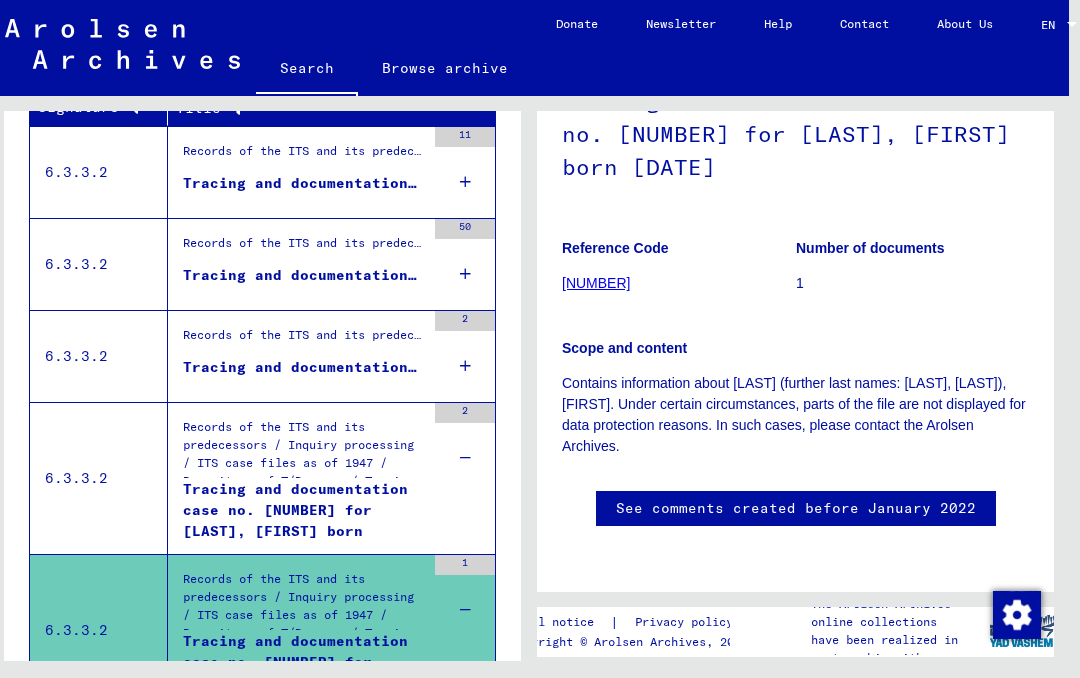 click on "Records of the ITS and its predecessors / Inquiry processing / ITS case files as of 1947 / Repository of T/D cases / Tracing and documentation cases with (T/D) numbers between [NUMBER] and [NUMBER] / Tracing and documentation cases with (T/D) numbers between [NUMBER] and [NUMBER] Tracing and documentation case no. [NUMBER] for [LAST], [FIRST] born [DATE] [NUMBER]" at bounding box center (331, 356) 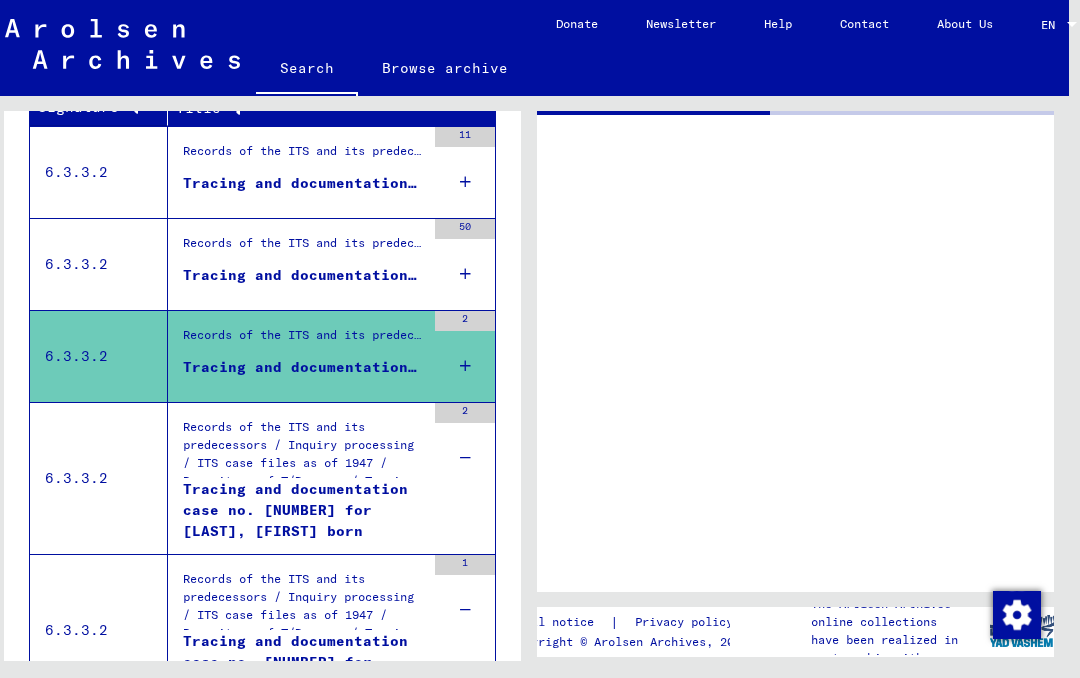 scroll, scrollTop: 0, scrollLeft: 0, axis: both 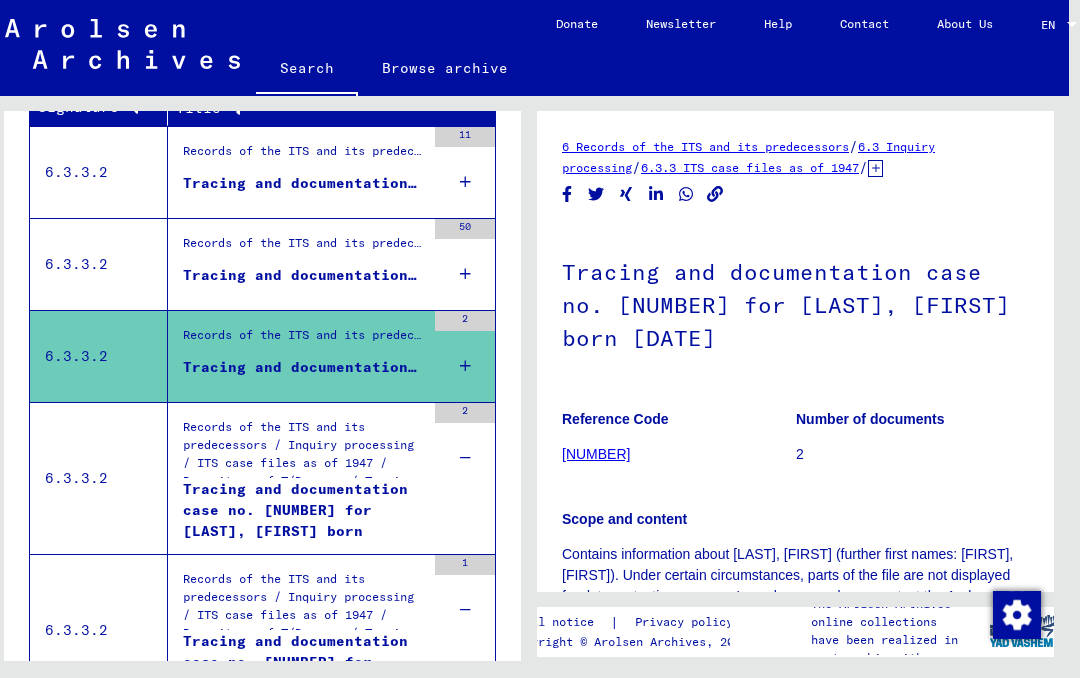click on "Tracing and documentation case no. [NUMBER] for [LAST], [FIRST] born [DATE]" at bounding box center [304, 367] 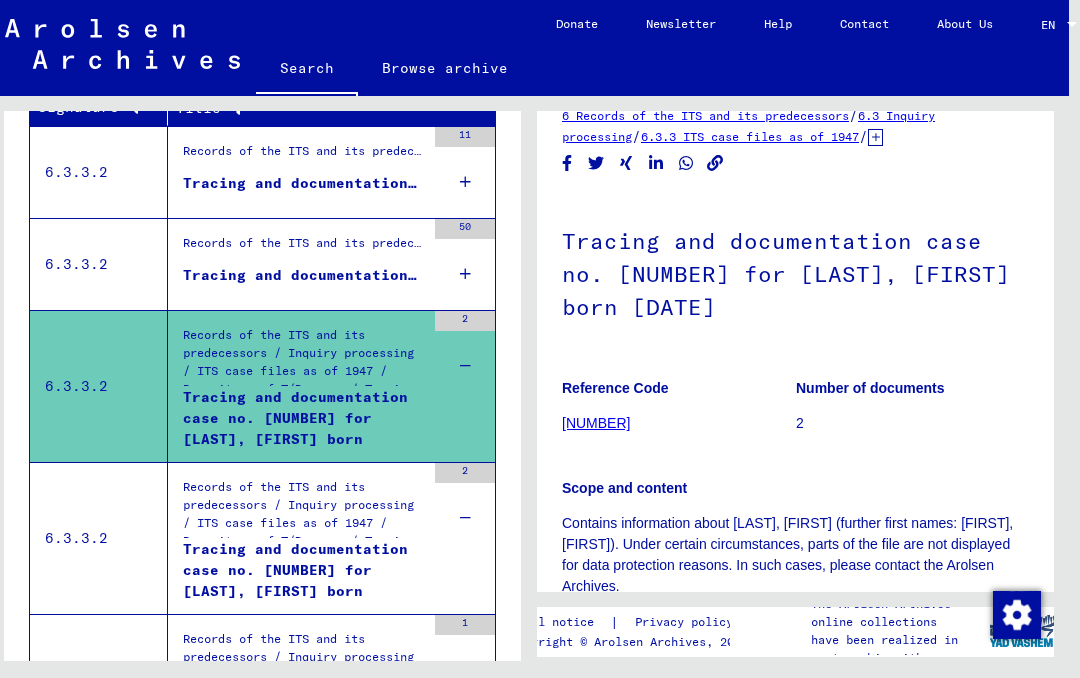 scroll, scrollTop: 8, scrollLeft: 0, axis: vertical 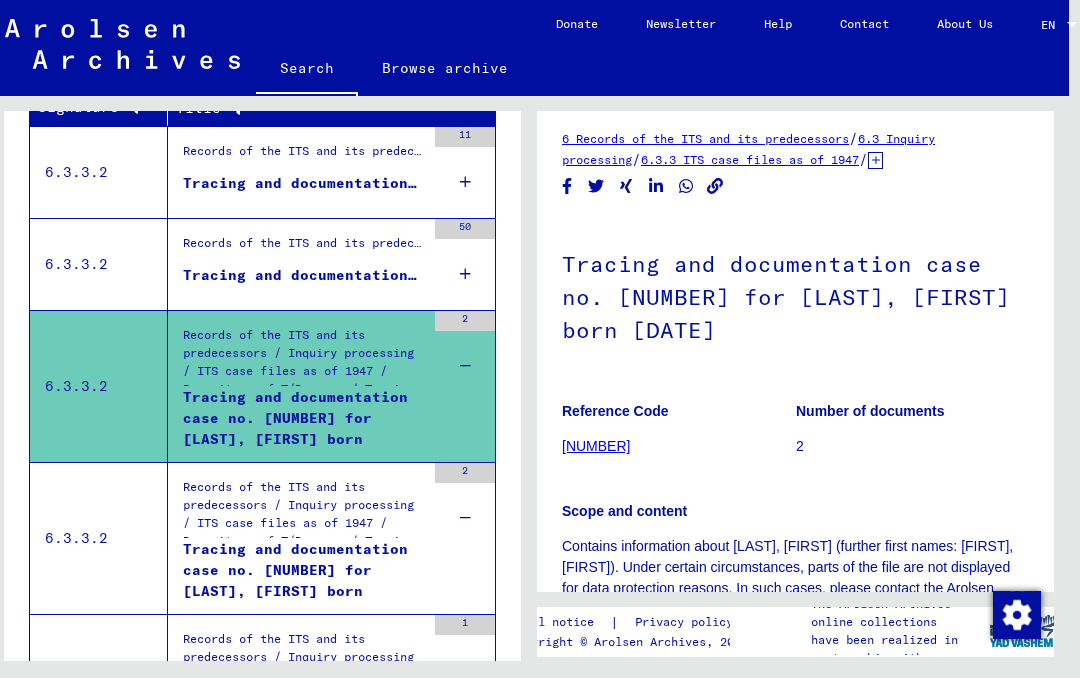 click on "50" at bounding box center [465, 264] 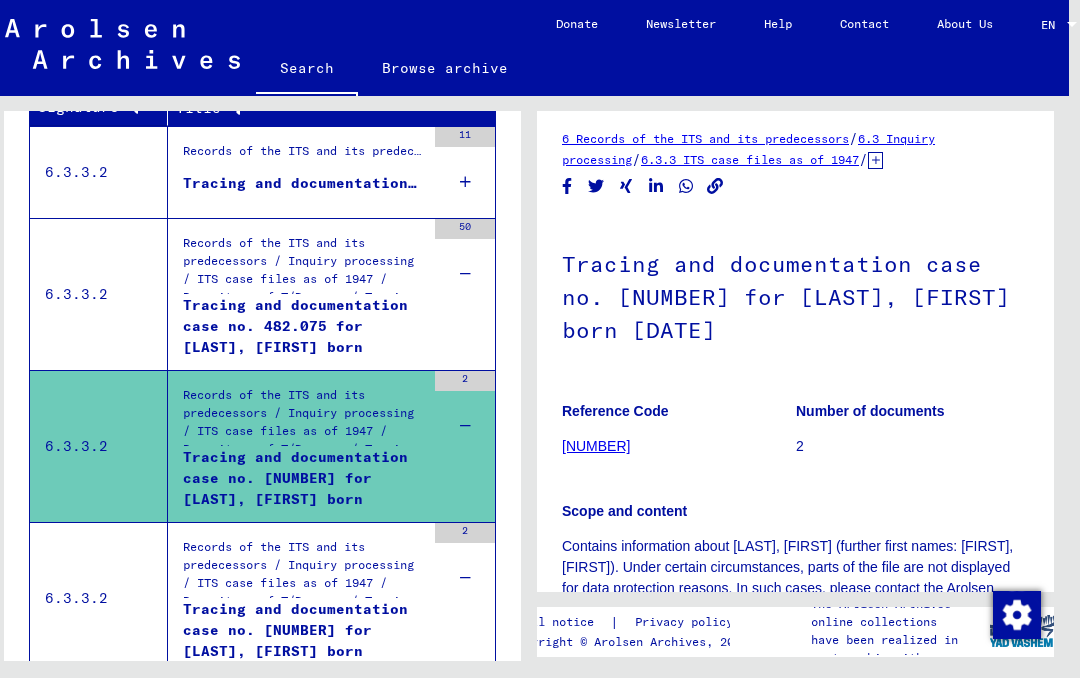click on "Tracing and documentation case no. 482.075 for [LAST], [FIRST] born [YEAR] or[DATE]" at bounding box center (304, 325) 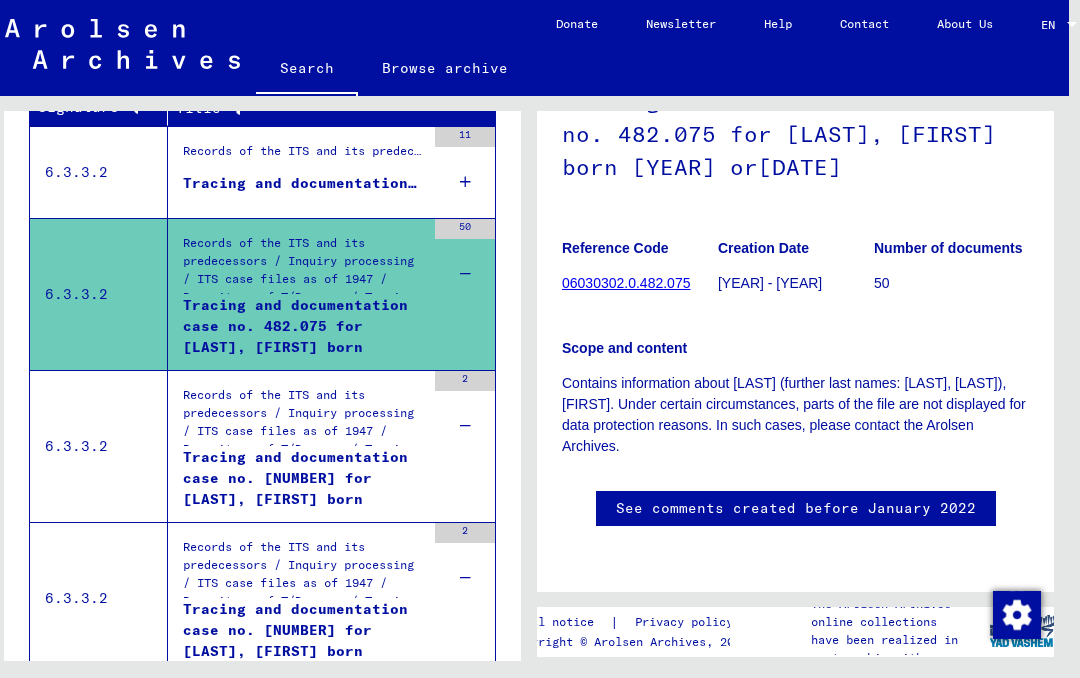 scroll, scrollTop: 141, scrollLeft: 0, axis: vertical 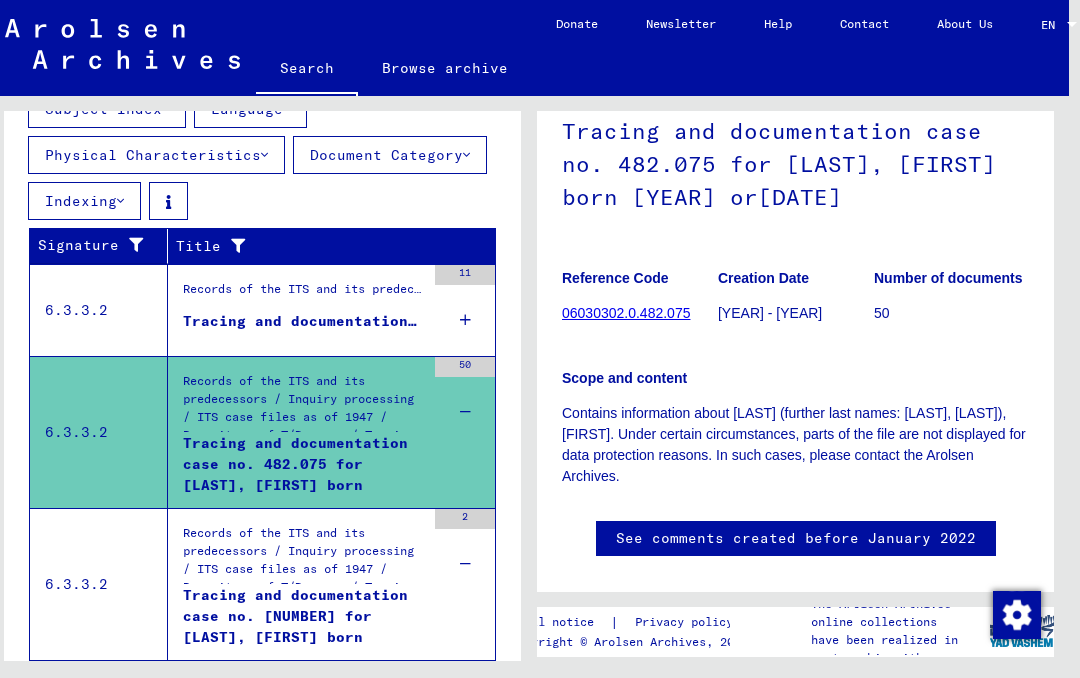 click on "Show all search results" at bounding box center (262, 302) 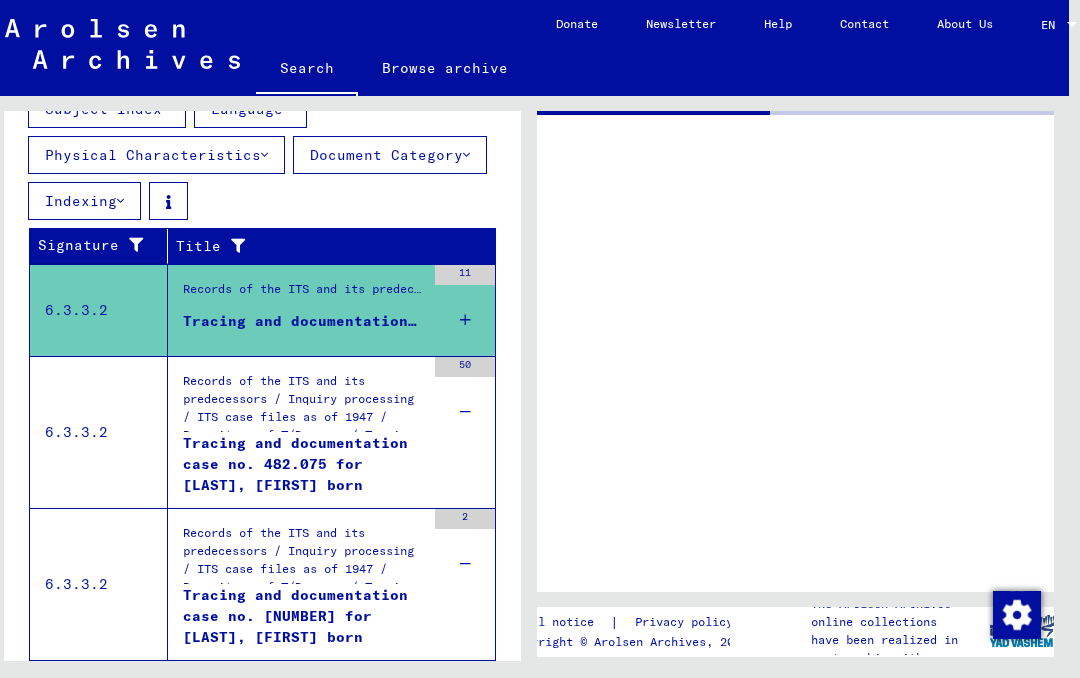scroll, scrollTop: 0, scrollLeft: 0, axis: both 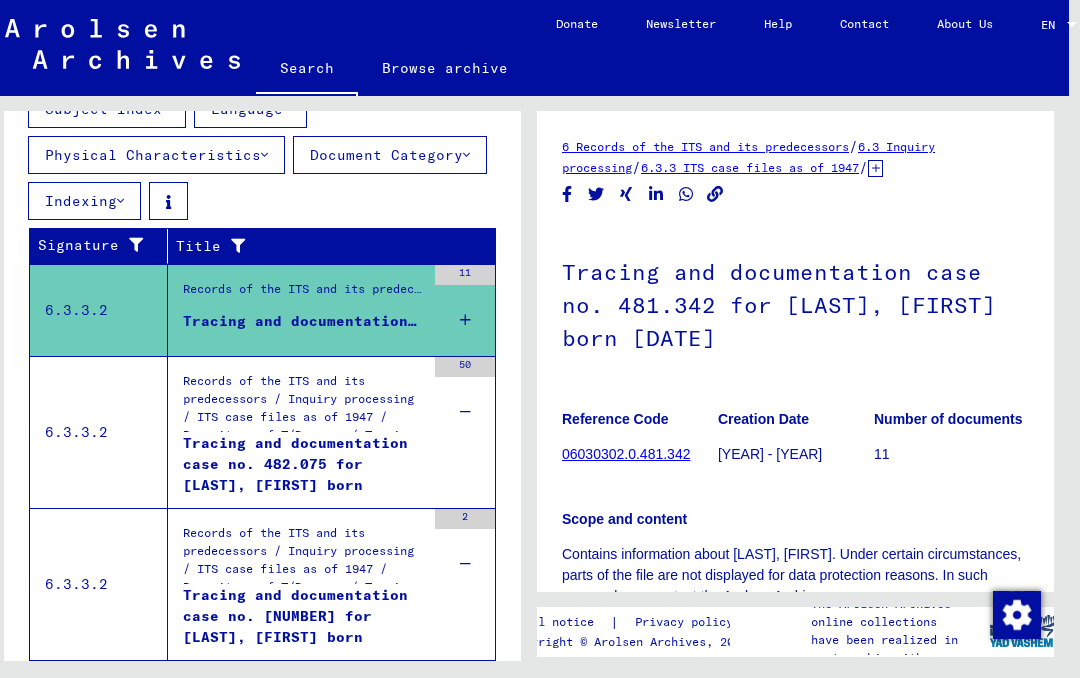 click on "Tracing and documentation case no. 481.342 for [LAST], [FIRST] born [DATE]" at bounding box center (304, 321) 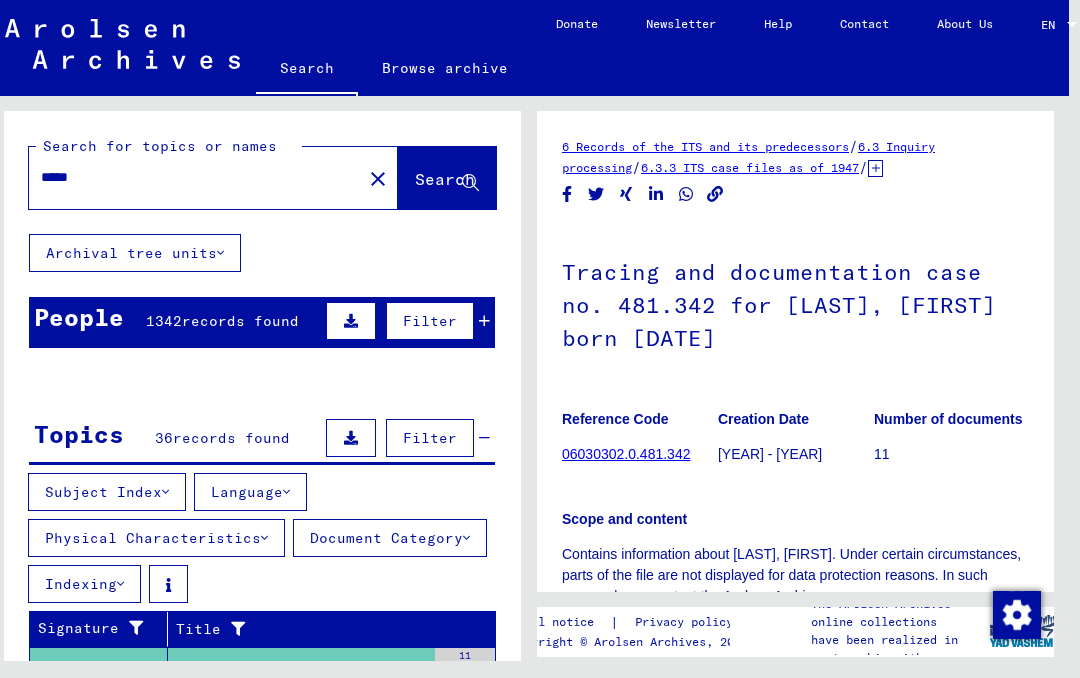 scroll, scrollTop: 0, scrollLeft: 0, axis: both 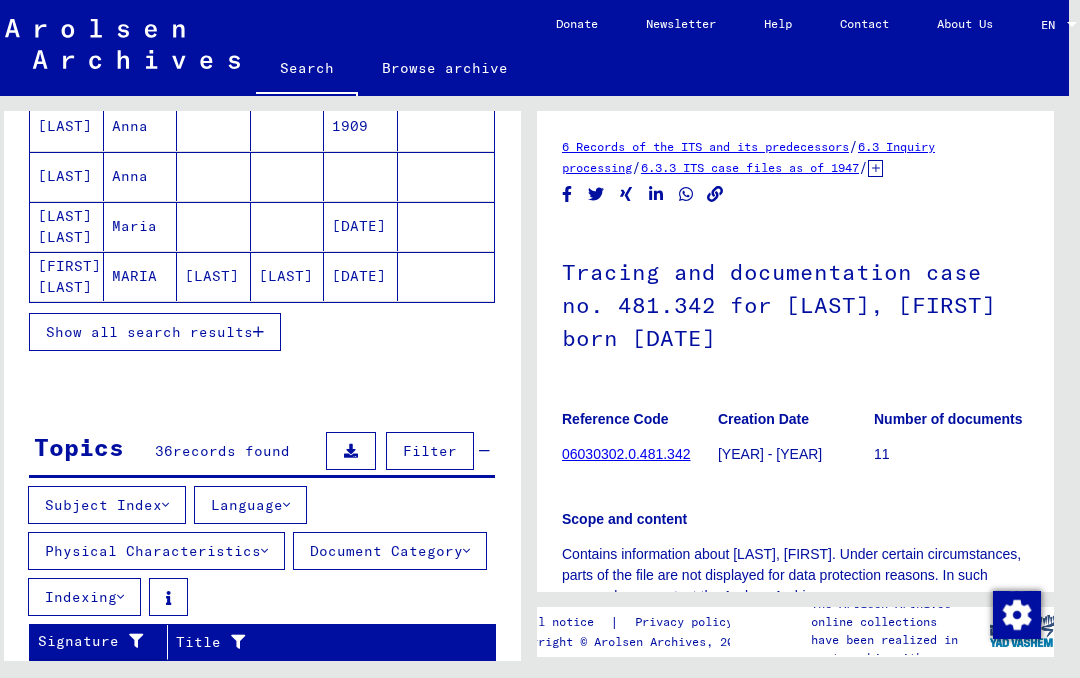 click on "Show all search results" at bounding box center [149, 332] 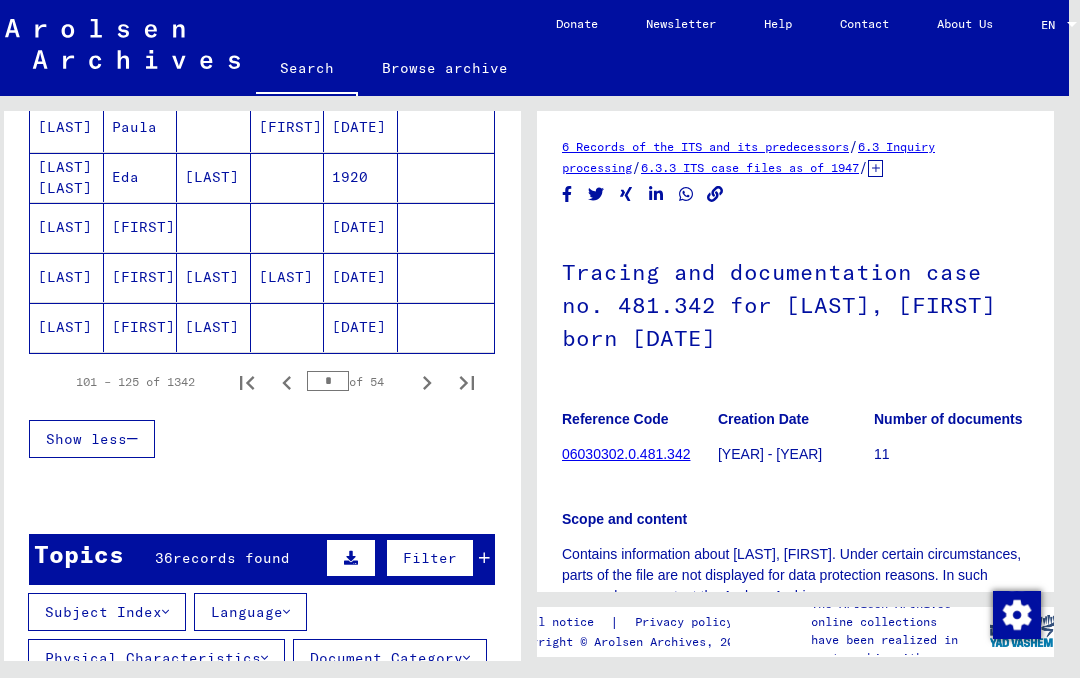 scroll, scrollTop: 1330, scrollLeft: 0, axis: vertical 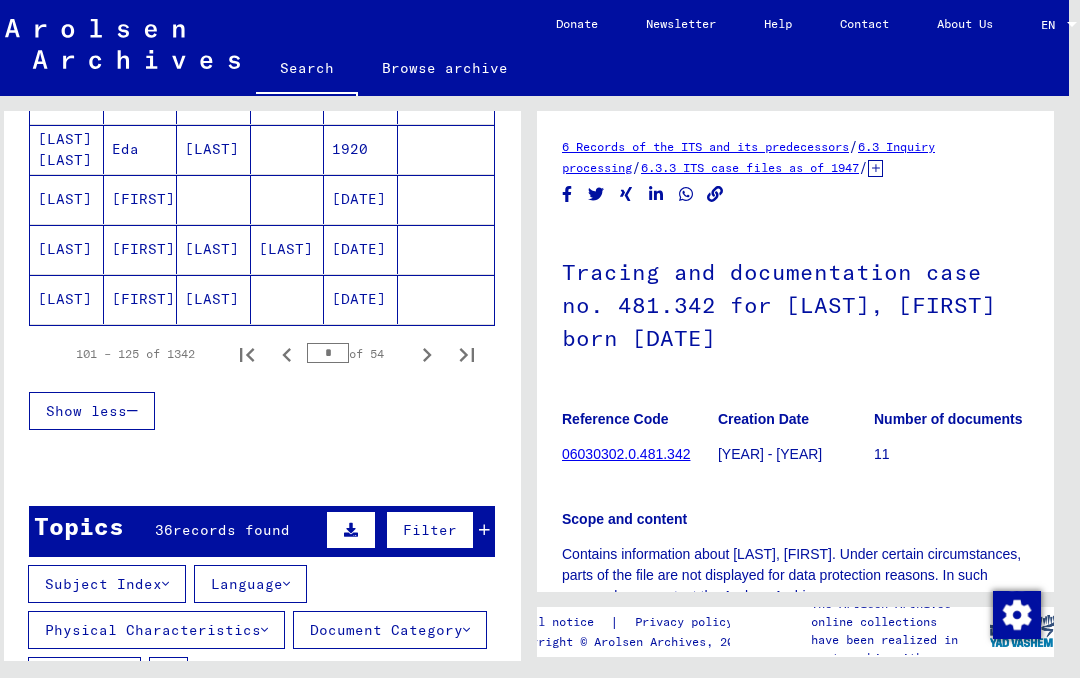 click 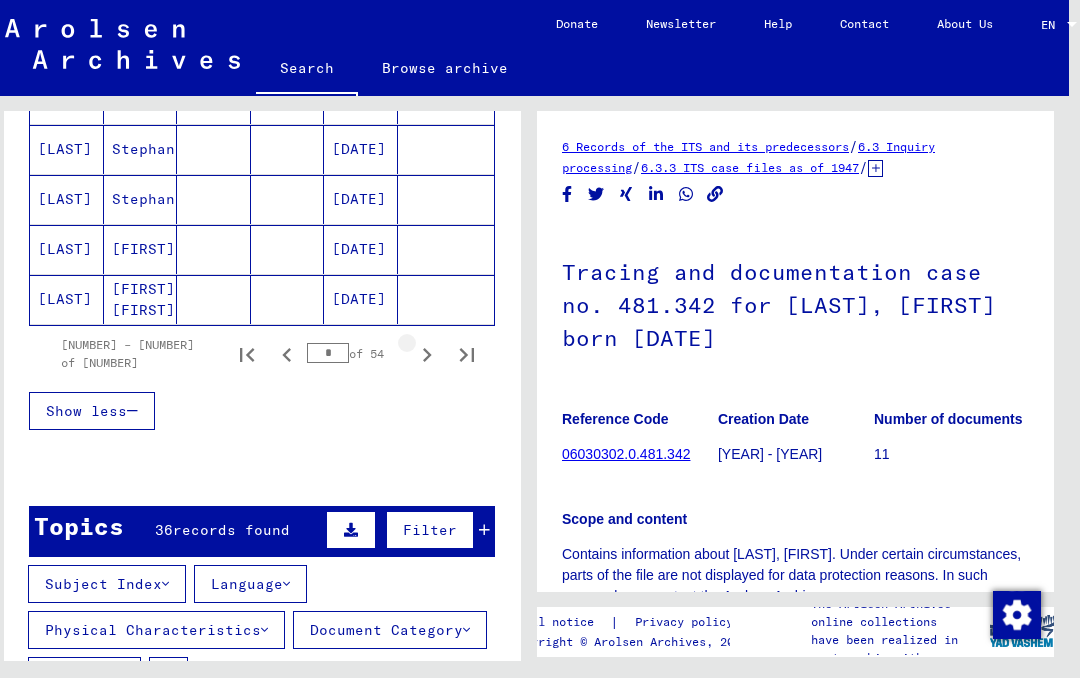 click 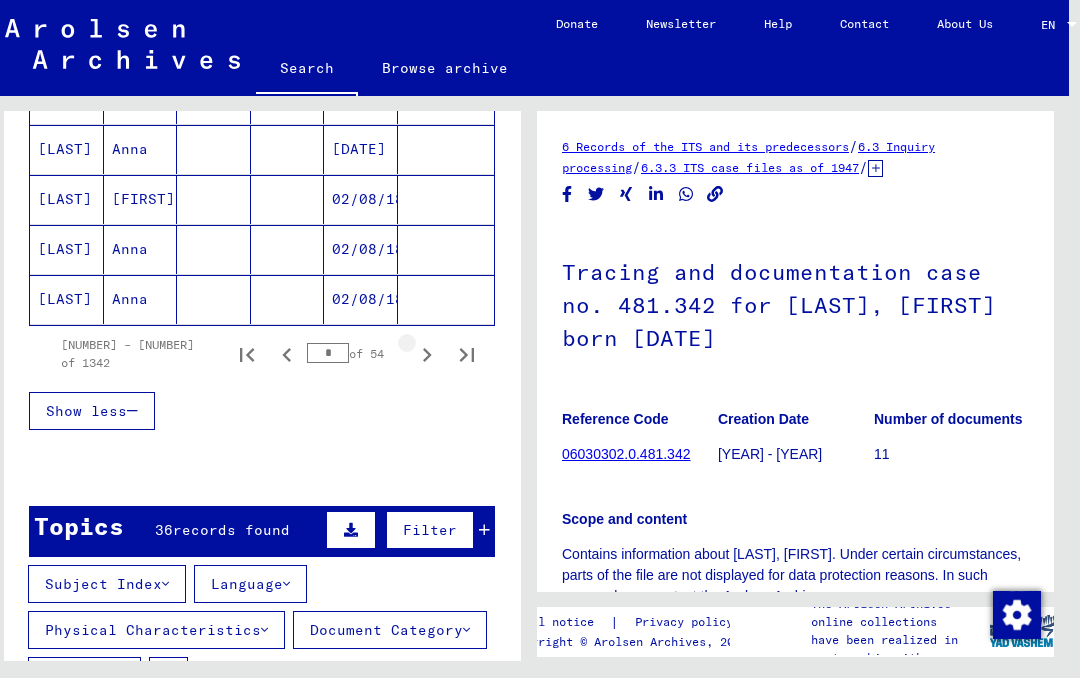 click 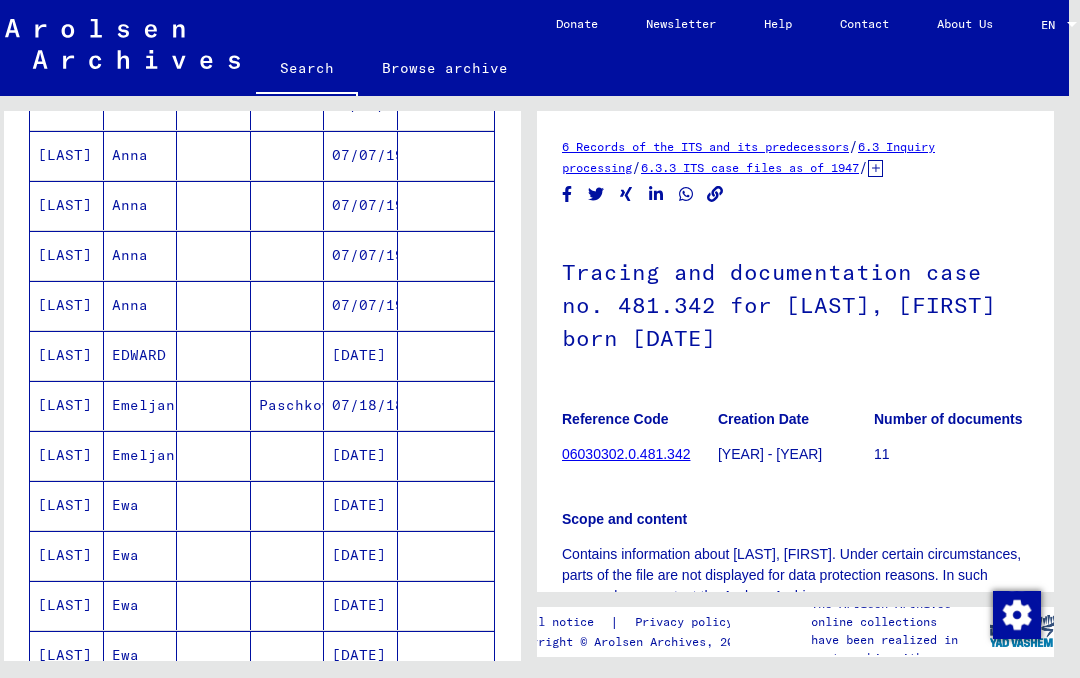 scroll, scrollTop: 607, scrollLeft: 0, axis: vertical 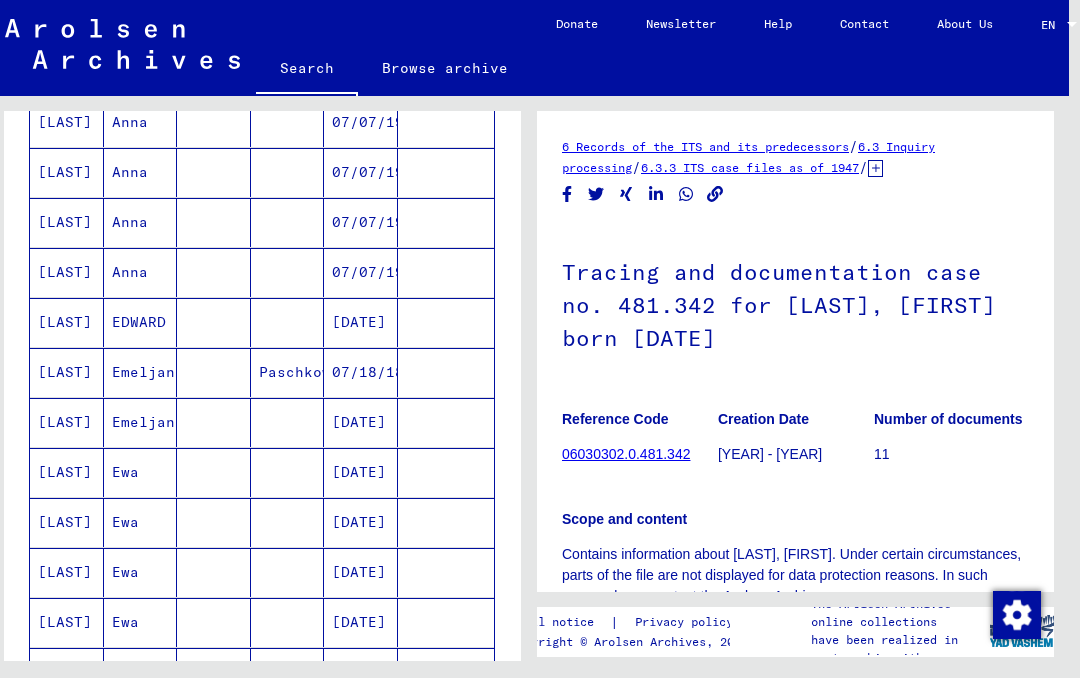 click at bounding box center [446, 422] 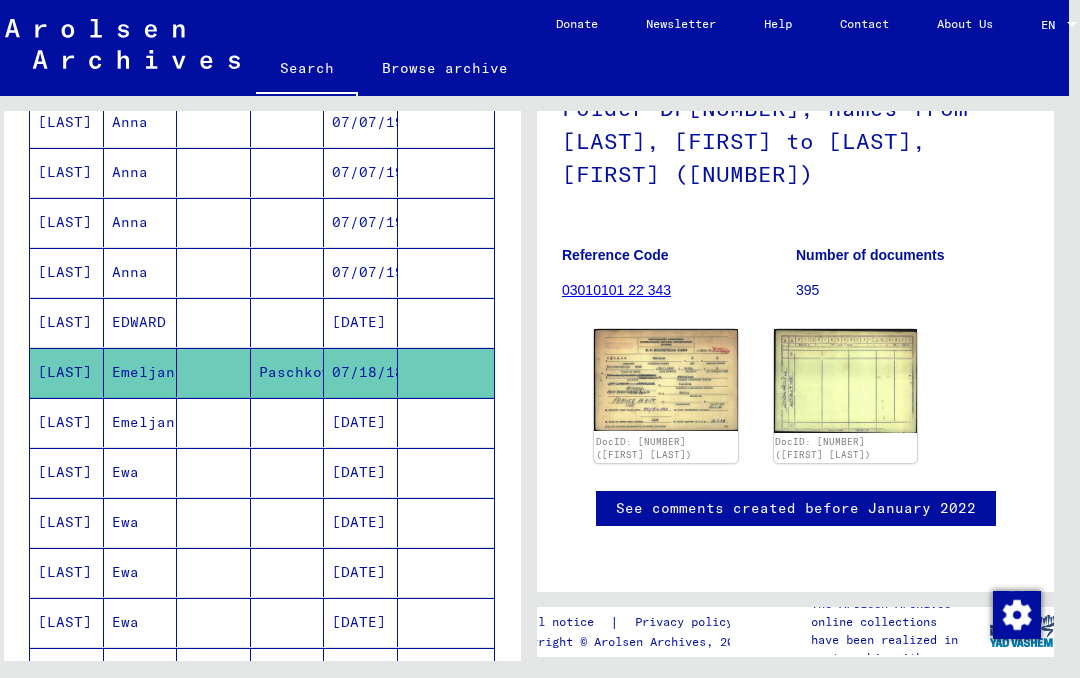 scroll, scrollTop: 184, scrollLeft: 0, axis: vertical 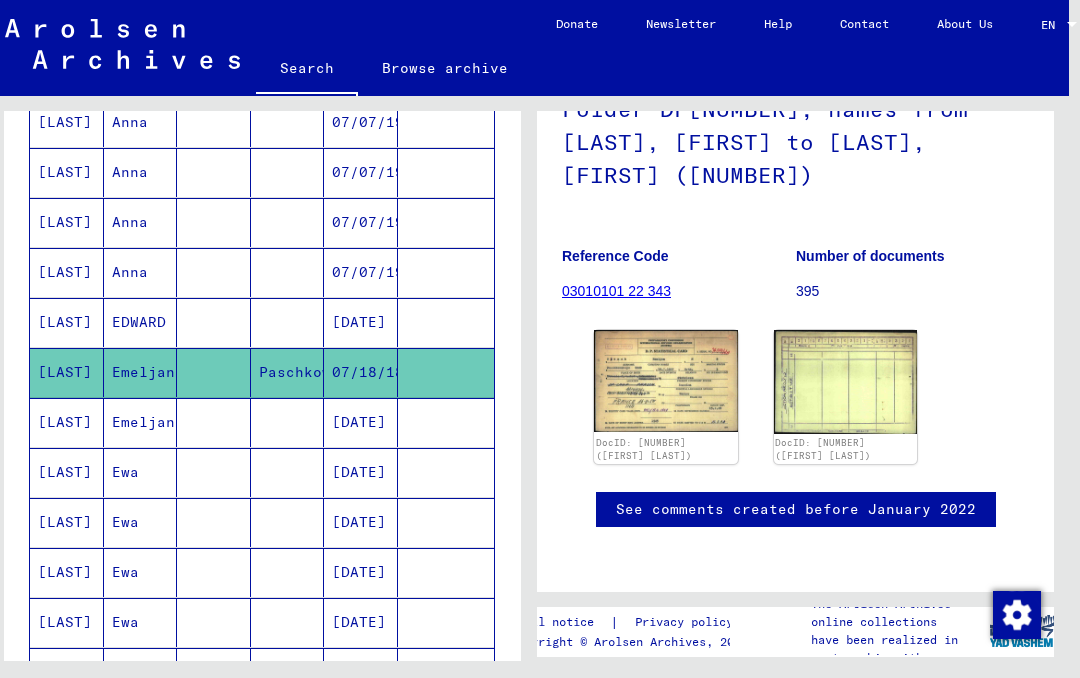 click 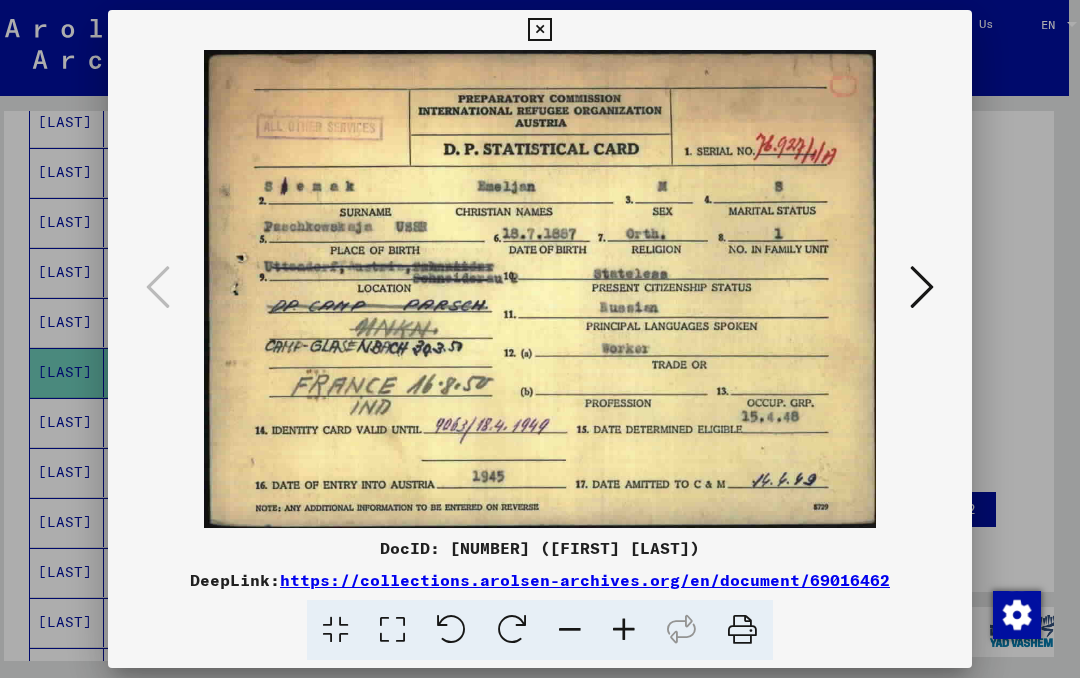 click at bounding box center [539, 30] 